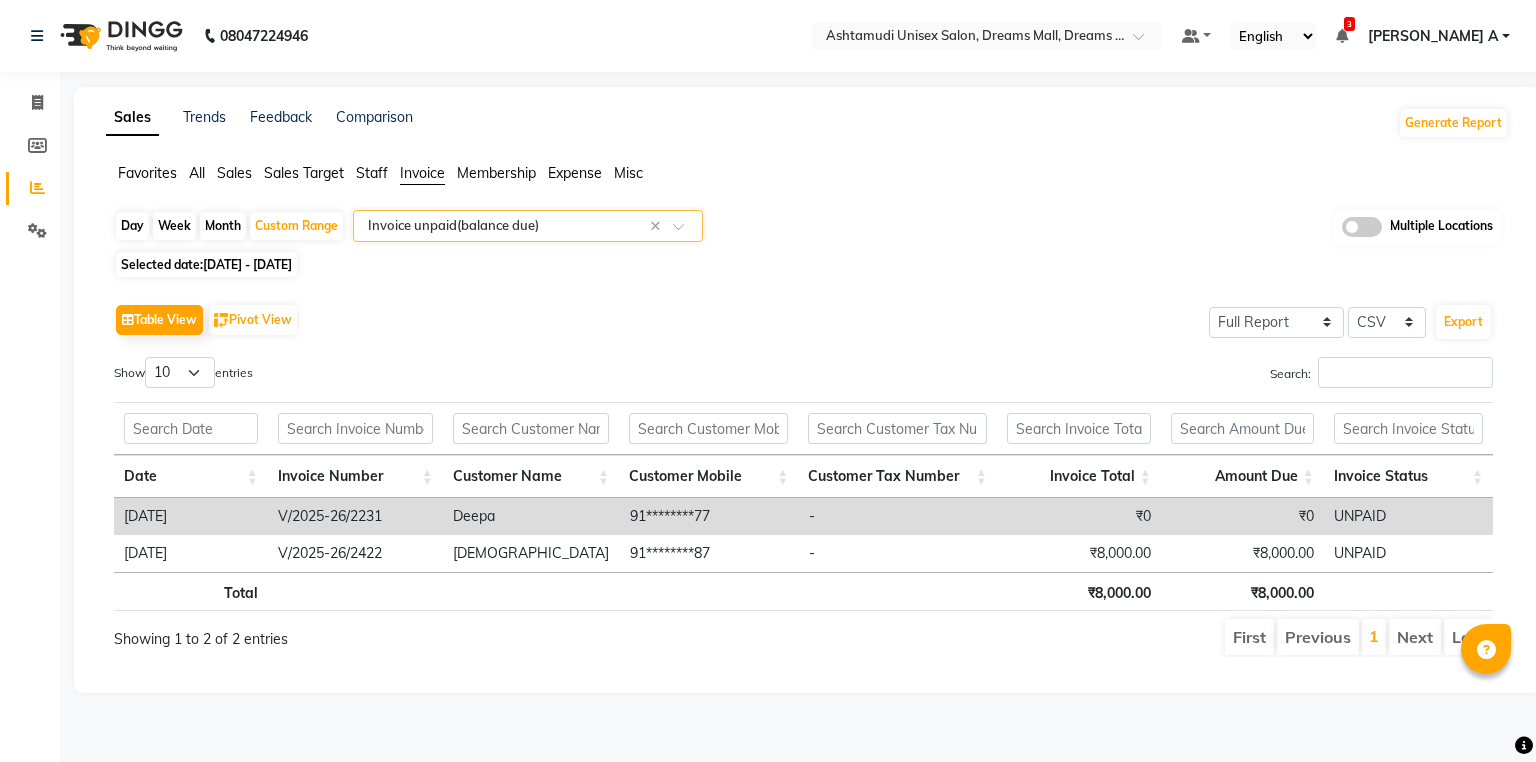 select on "full_report" 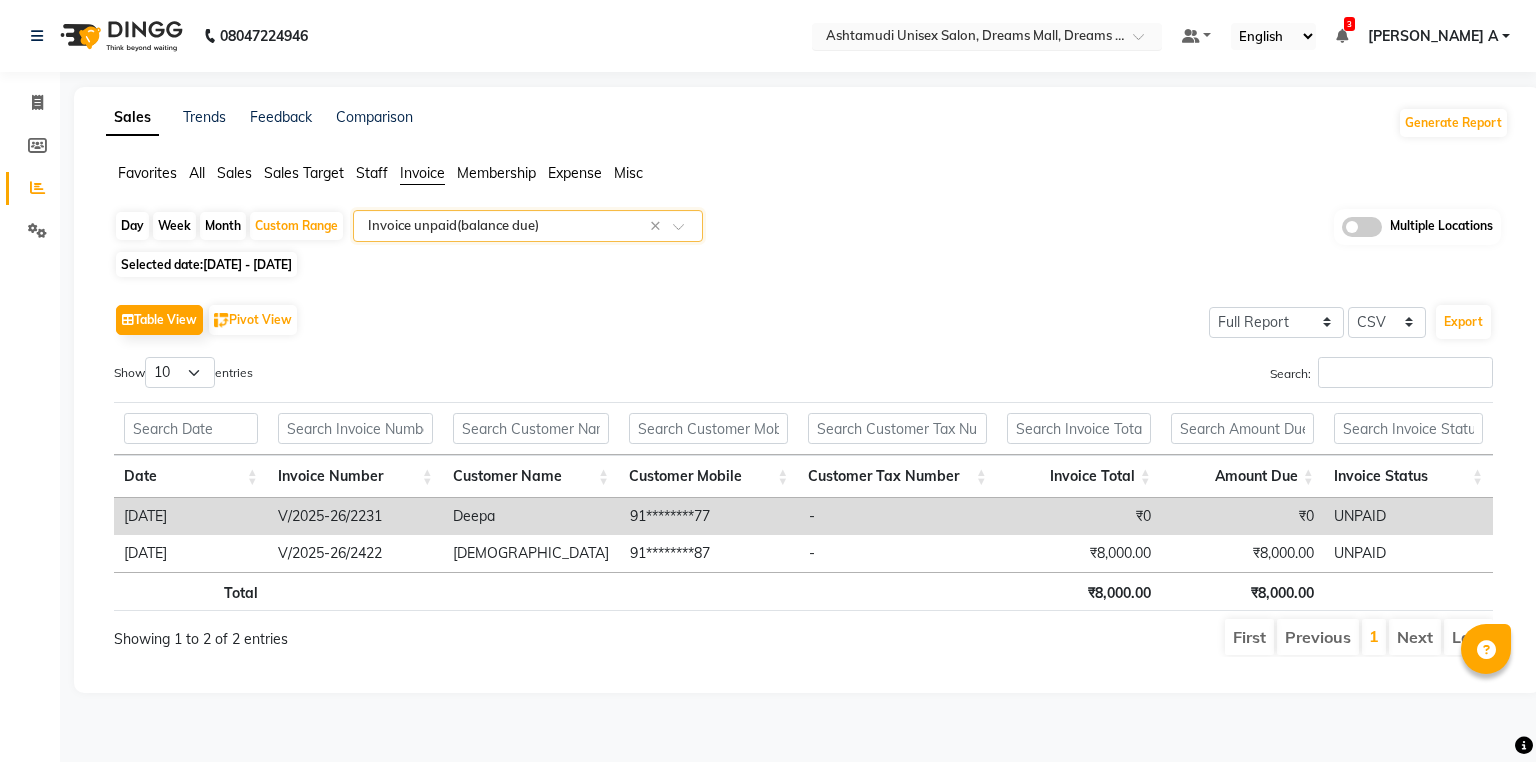 scroll, scrollTop: 0, scrollLeft: 0, axis: both 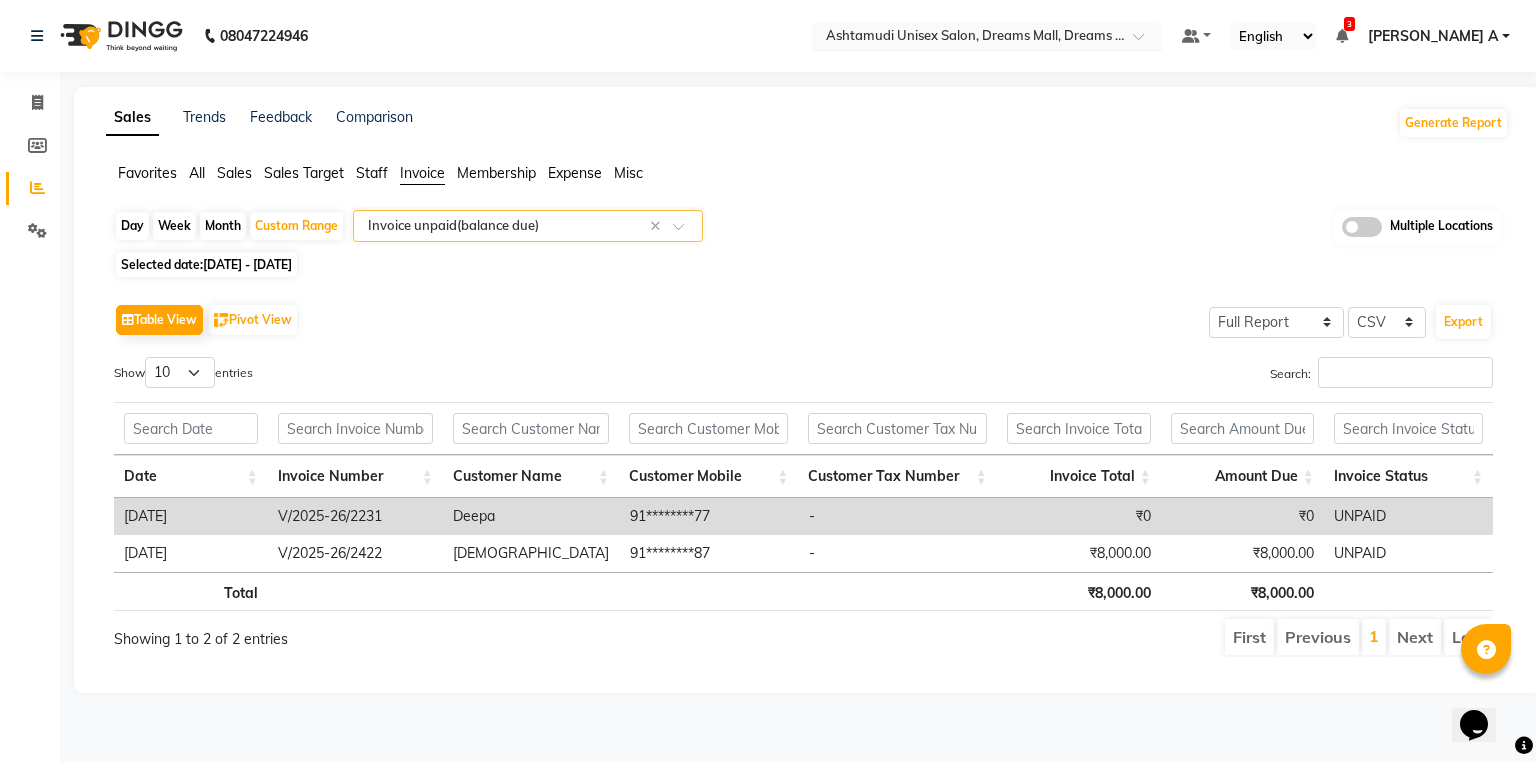 click at bounding box center (967, 38) 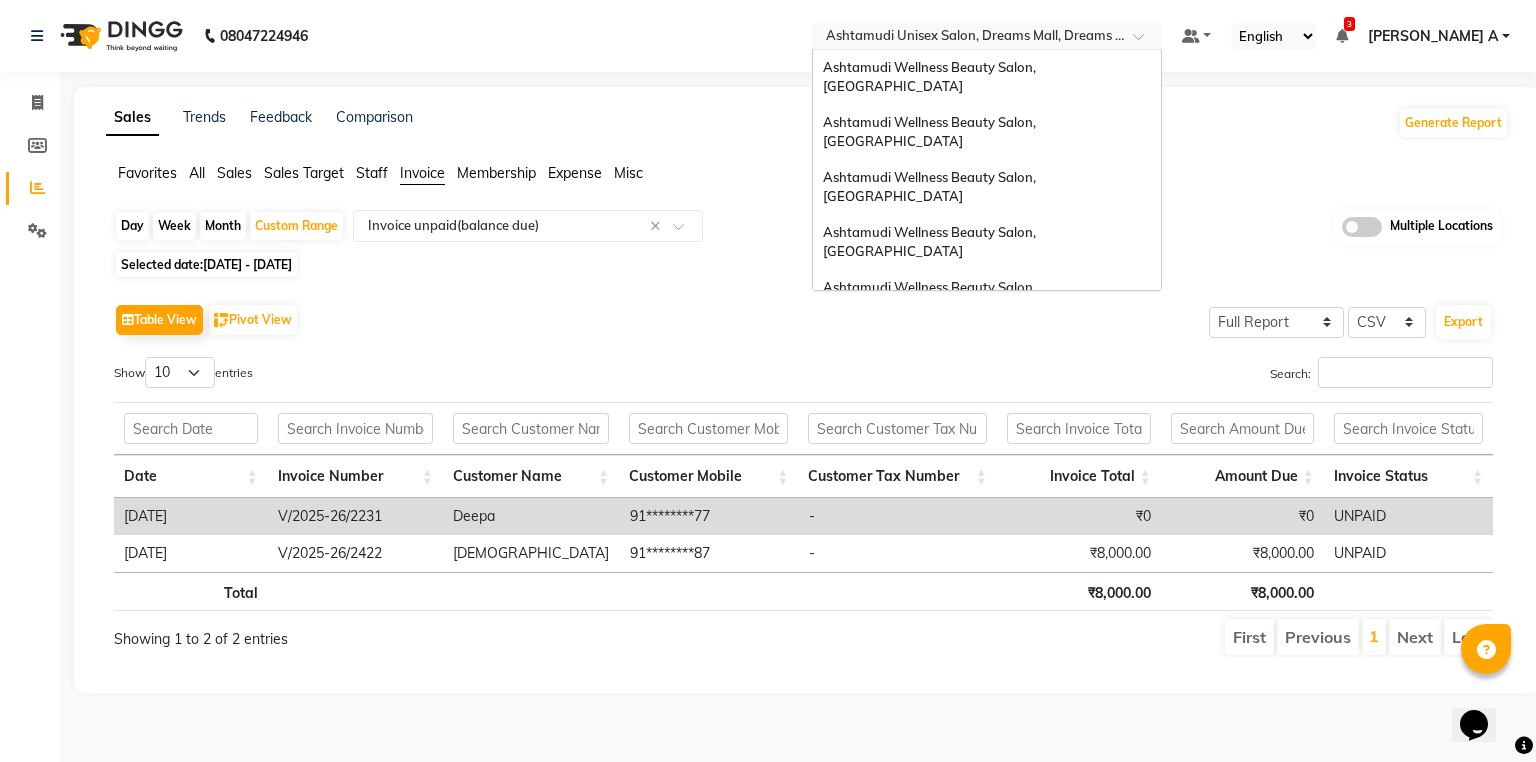 scroll, scrollTop: 312, scrollLeft: 0, axis: vertical 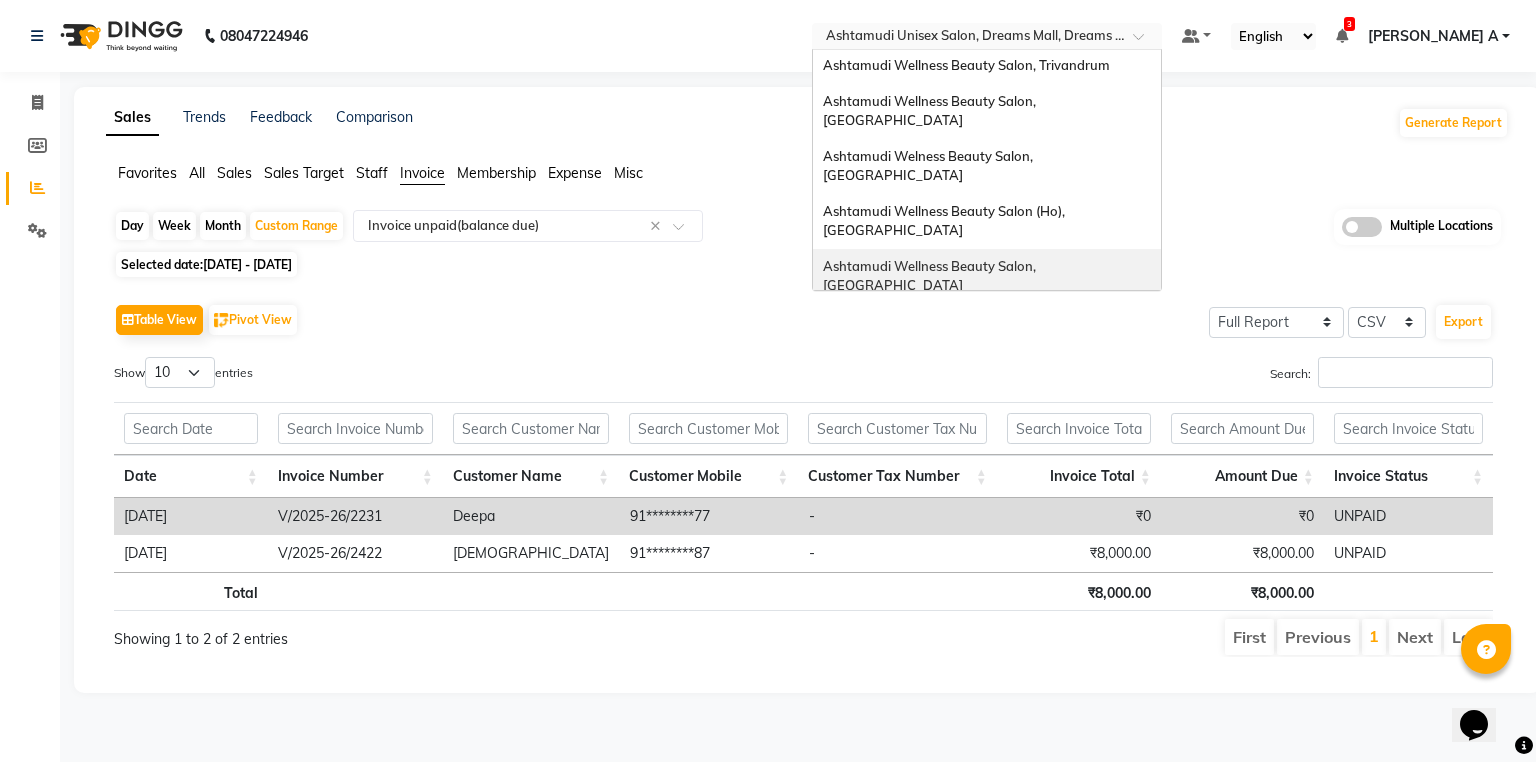 click on "Ashtamudi Wellness Beauty Salon, [GEOGRAPHIC_DATA]" at bounding box center [987, 276] 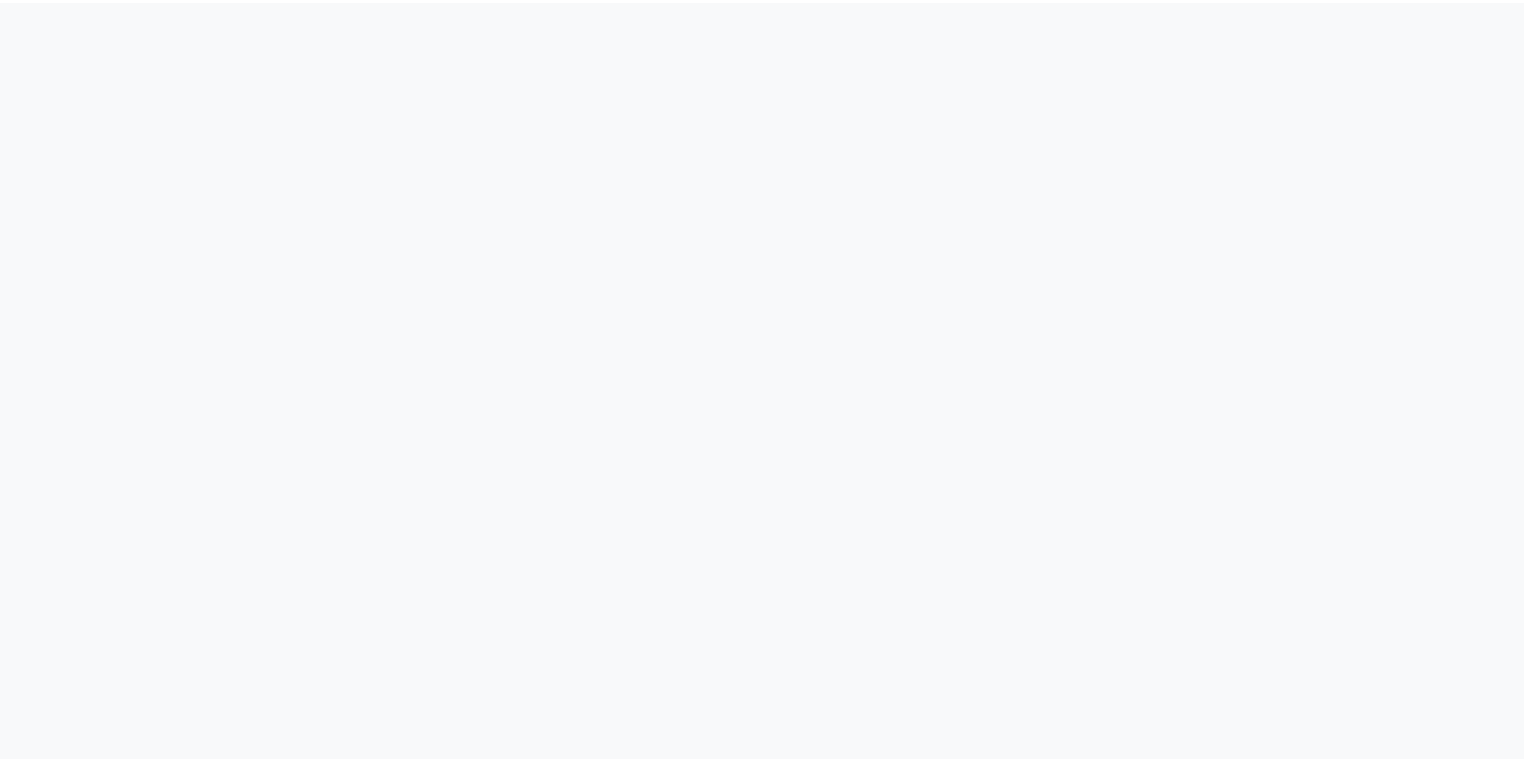 scroll, scrollTop: 0, scrollLeft: 0, axis: both 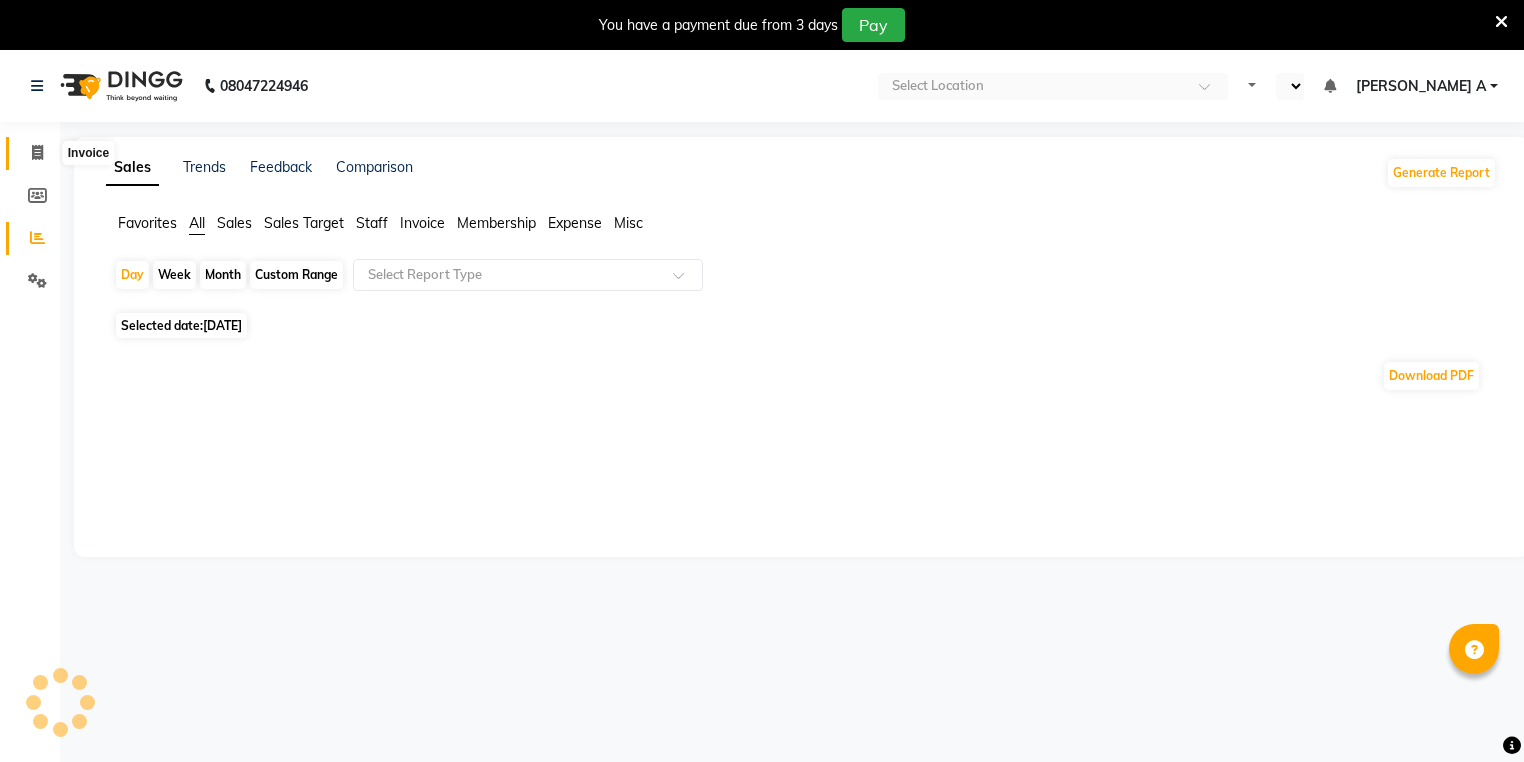 click 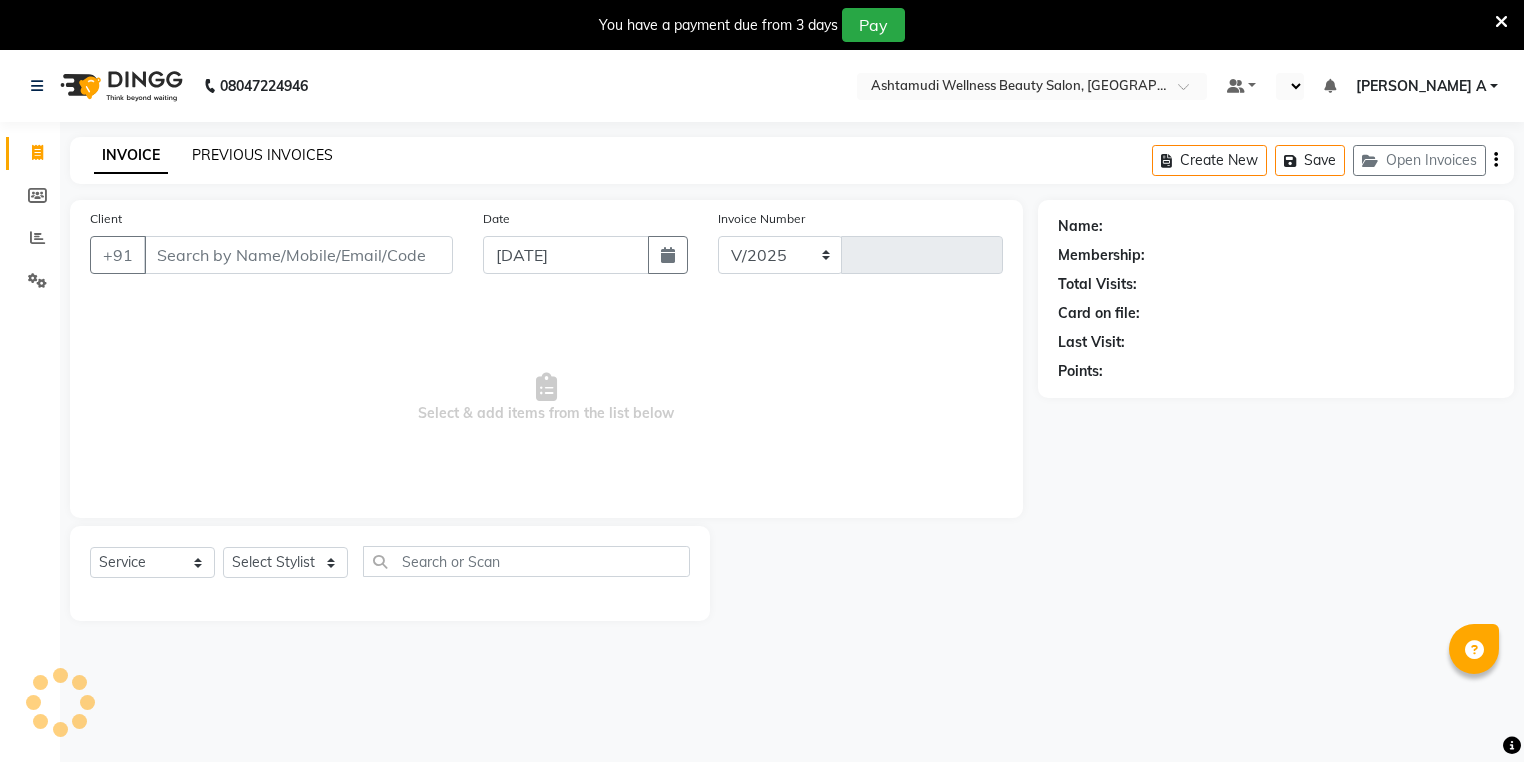 select on "4632" 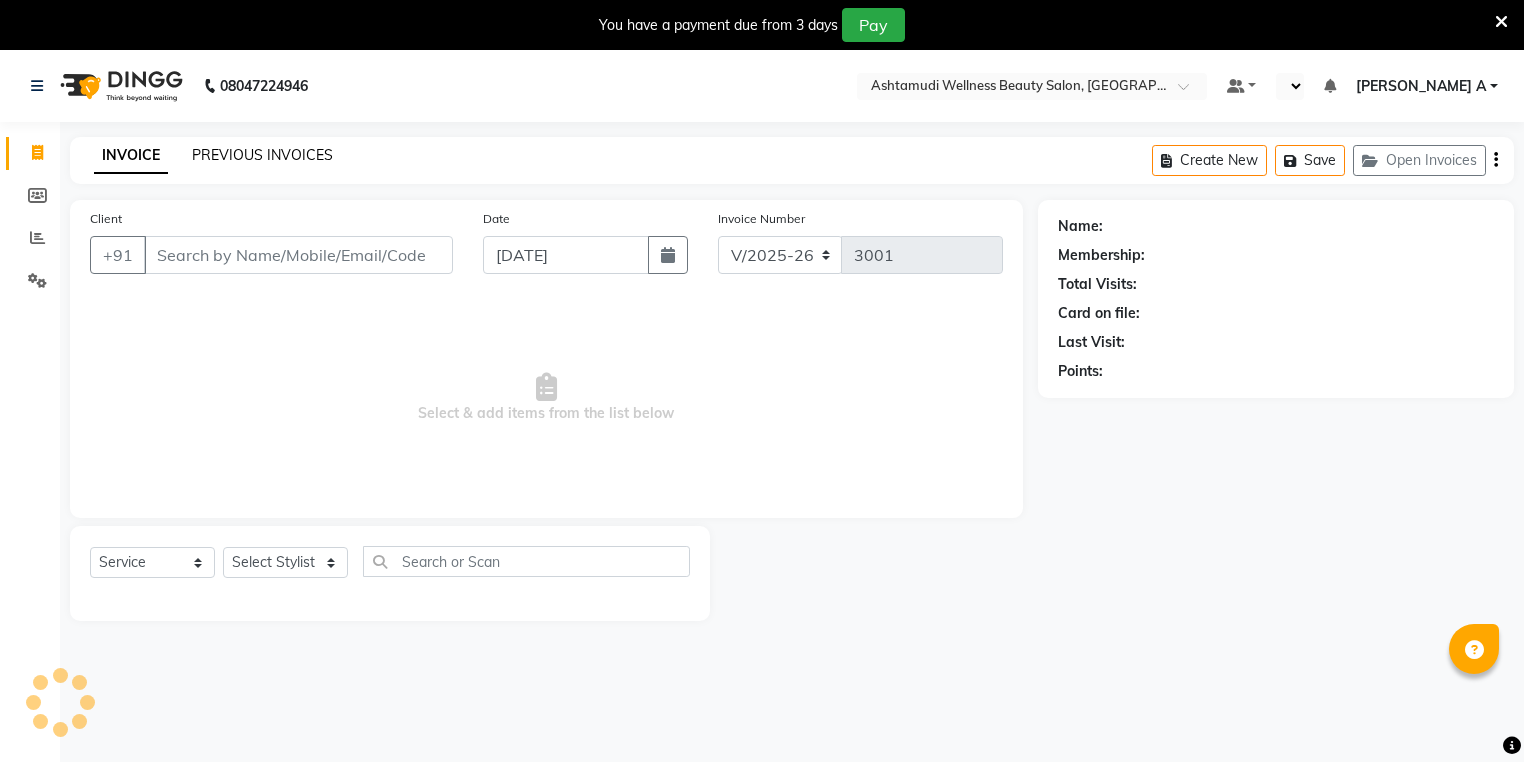 click on "PREVIOUS INVOICES" 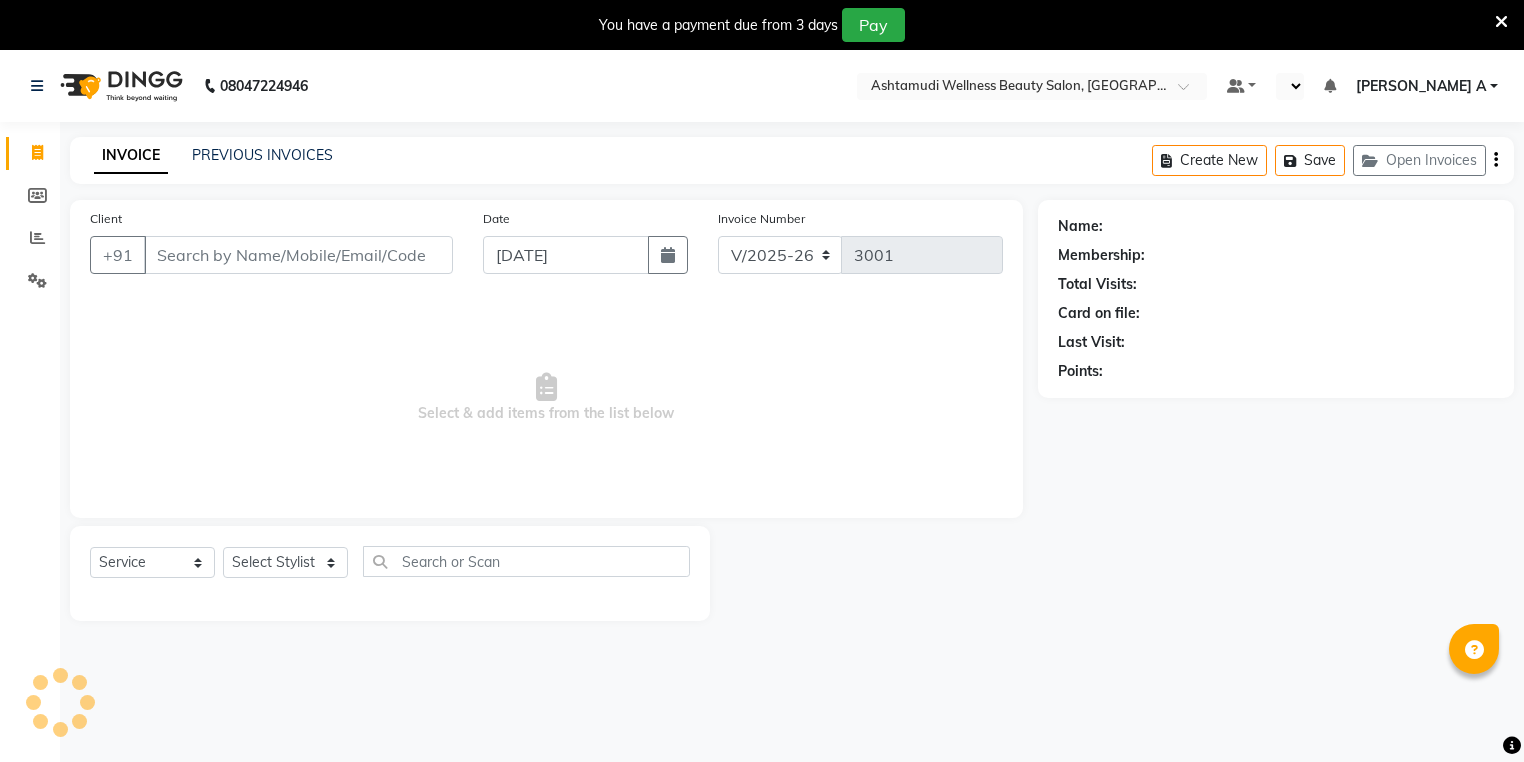 select on "en" 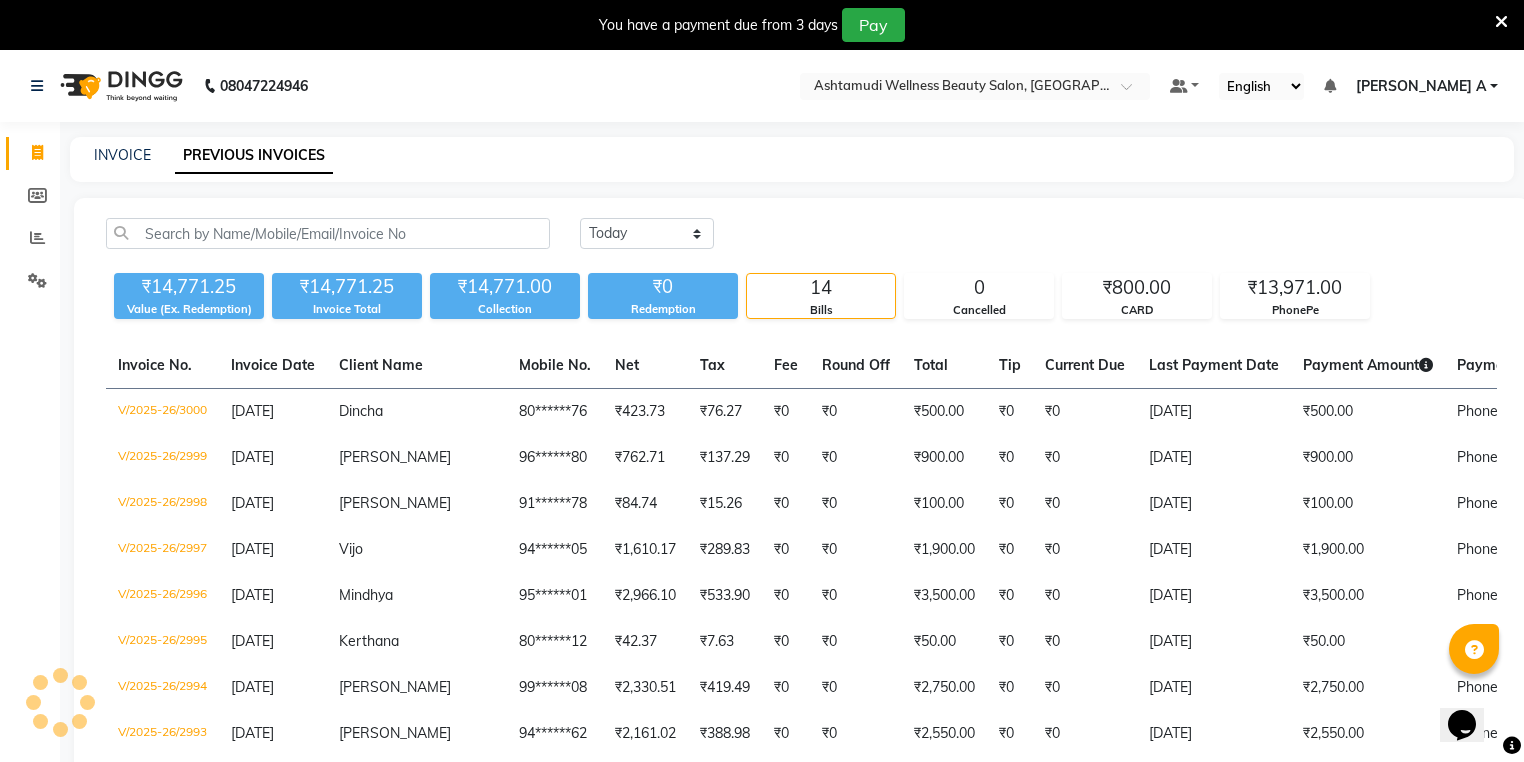scroll, scrollTop: 0, scrollLeft: 0, axis: both 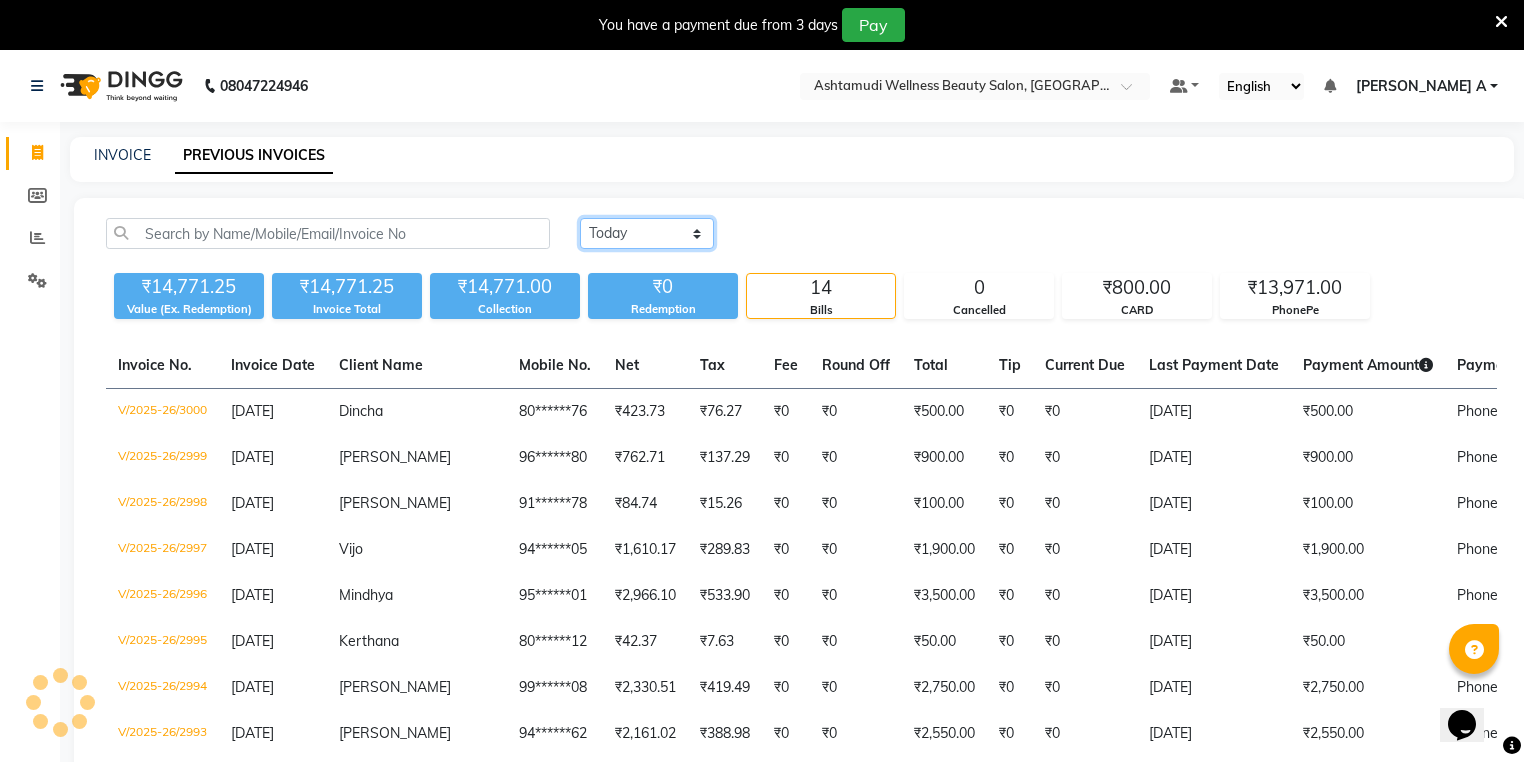 click on "Today Yesterday Custom Range" 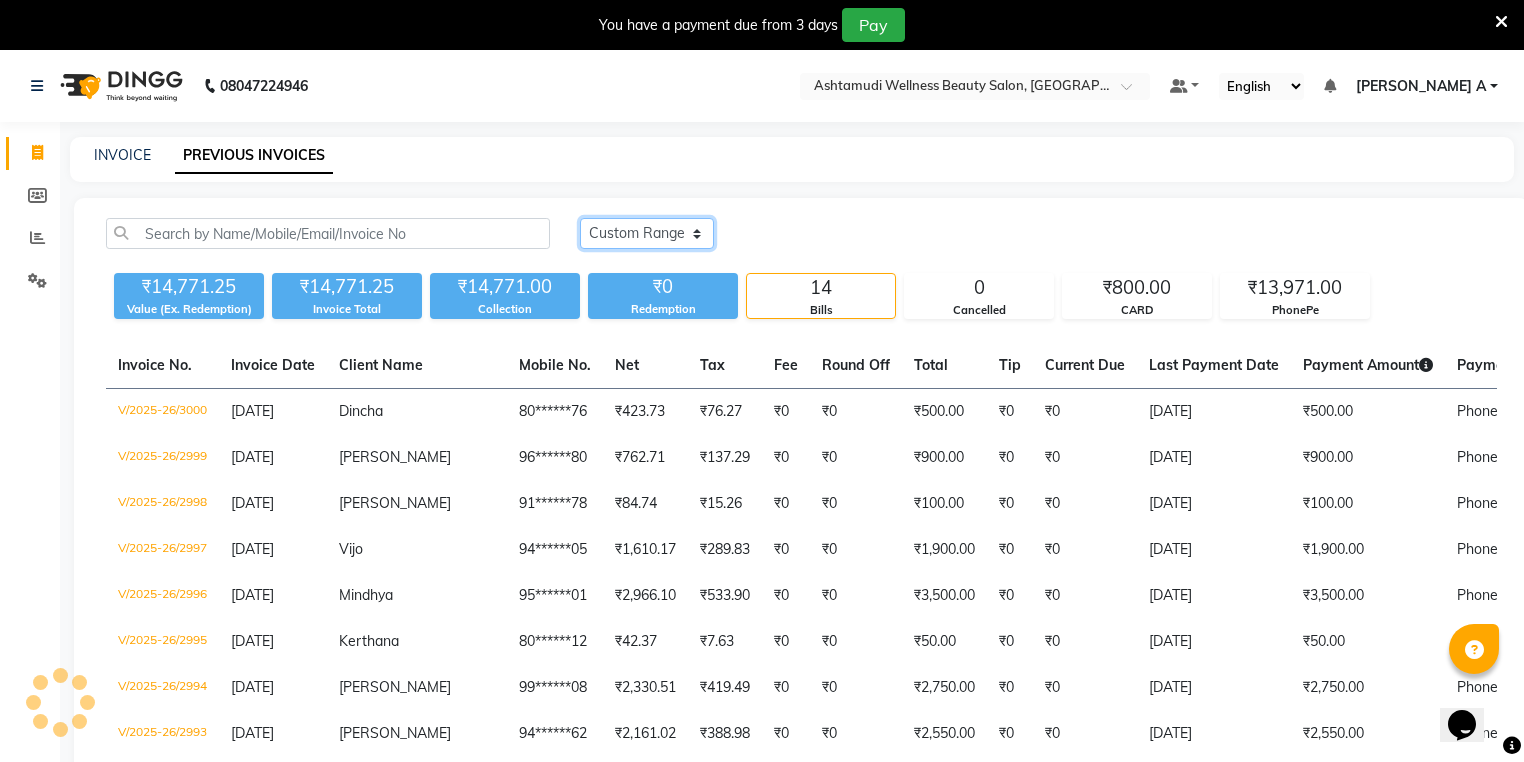 click on "Today Yesterday Custom Range" 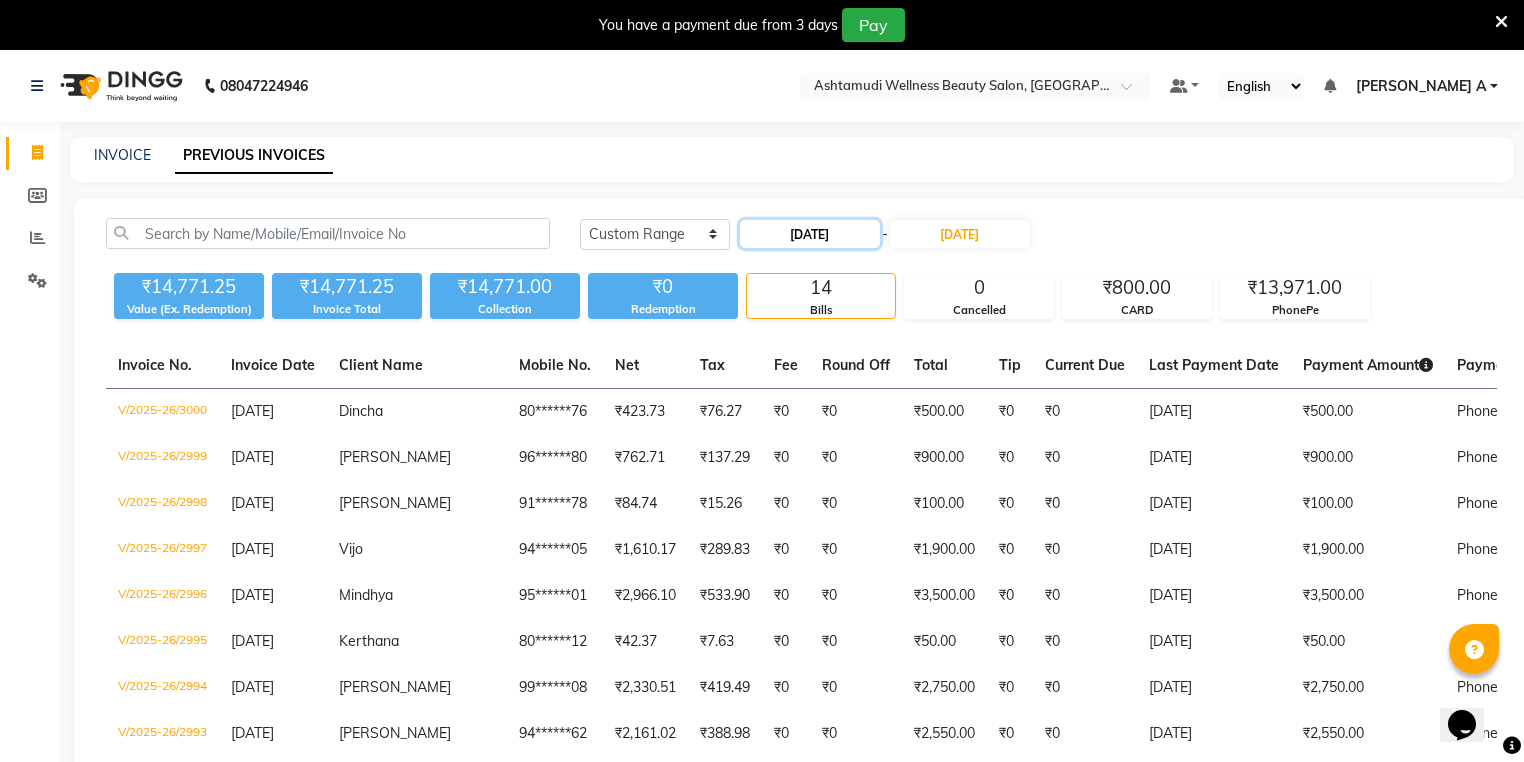 click on "11-07-2025" 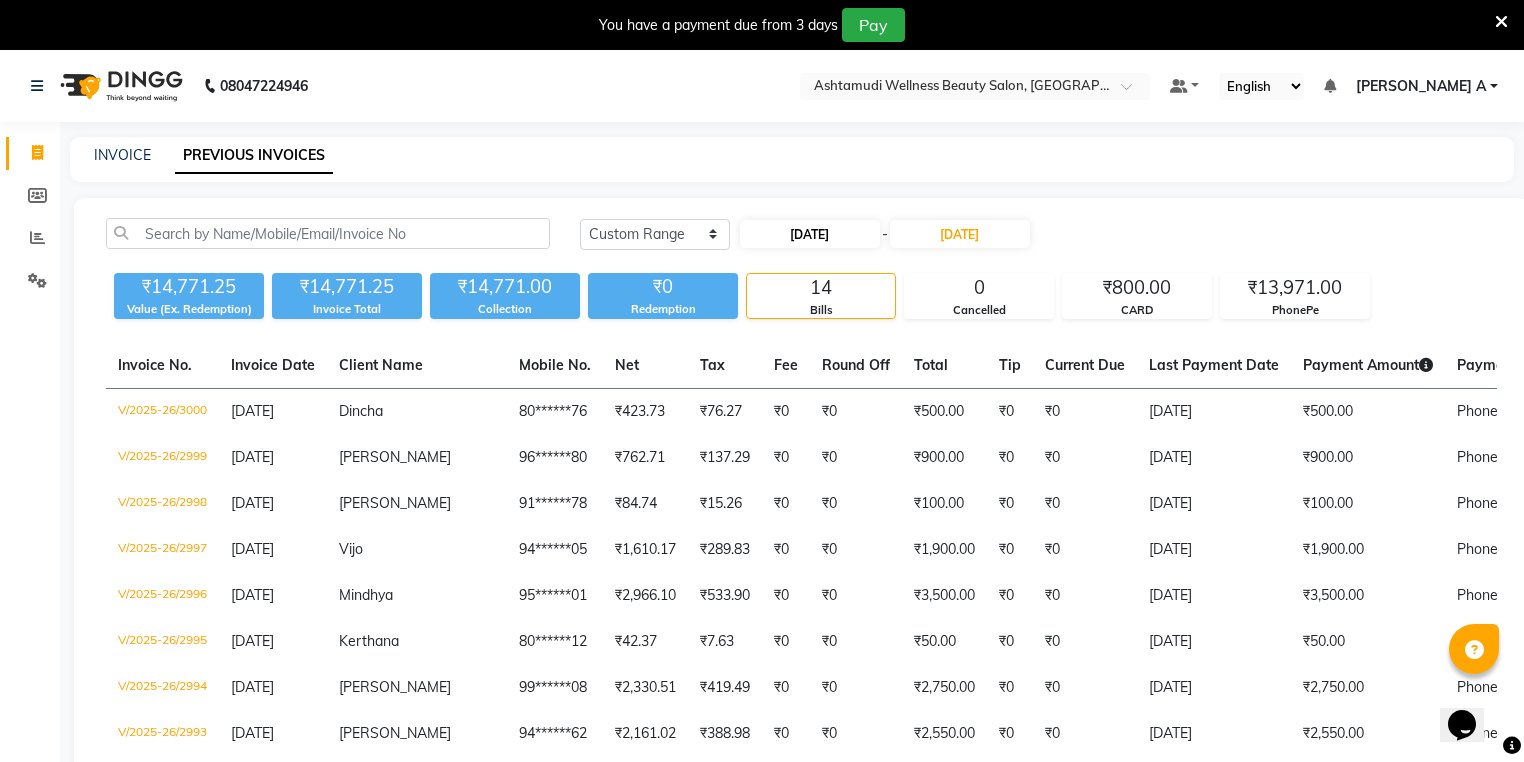 select on "7" 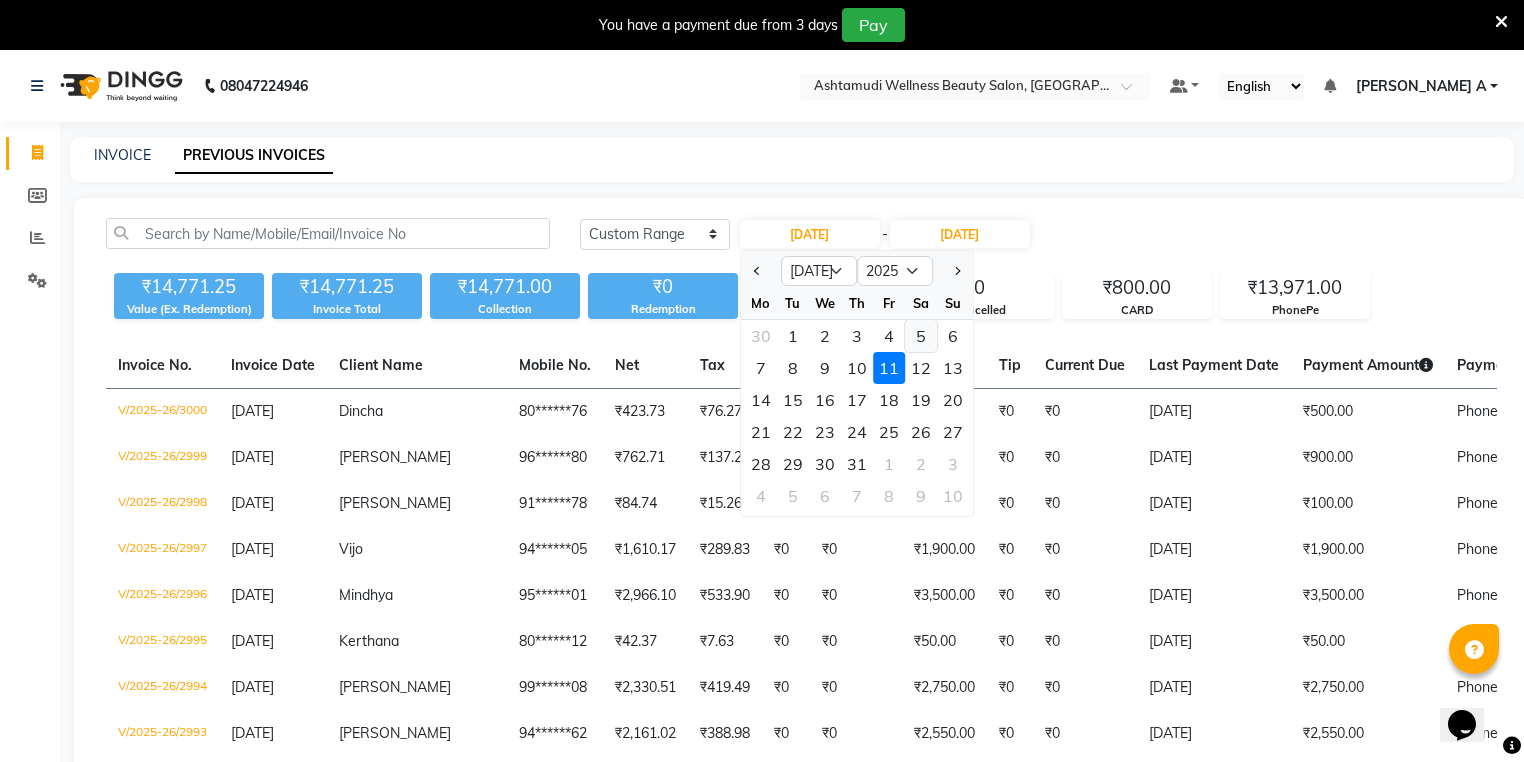 click on "5" 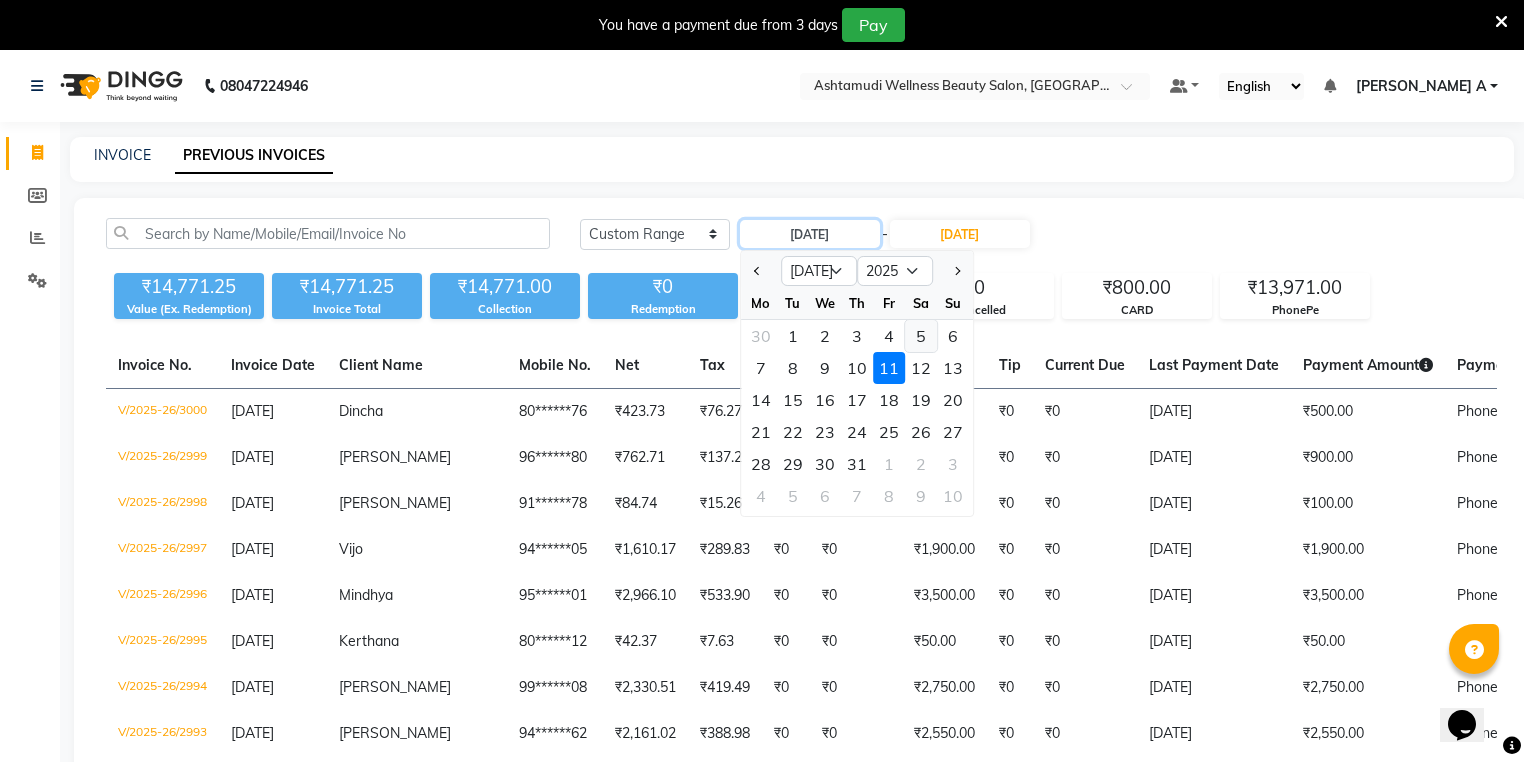 type on "05-07-2025" 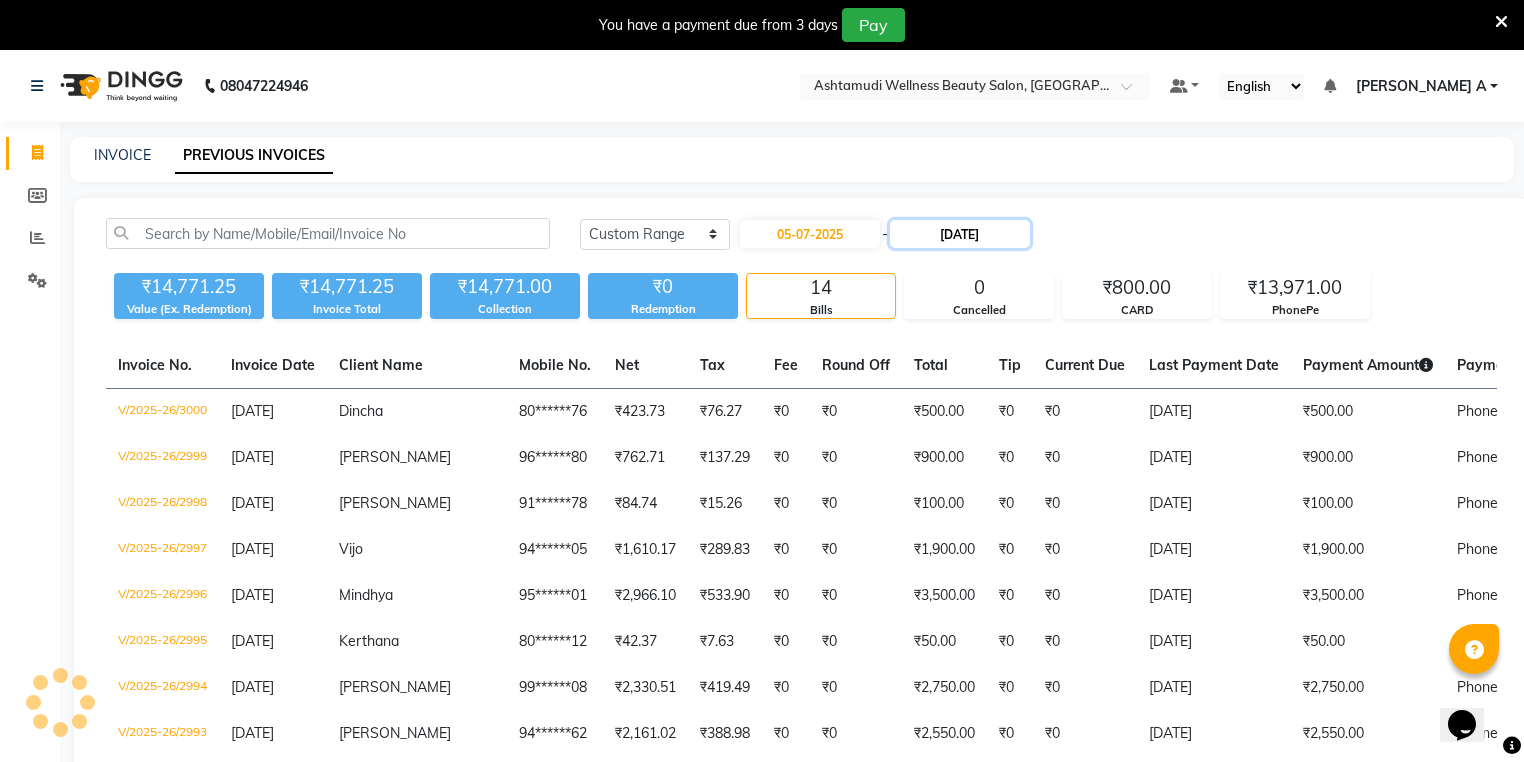click on "11-07-2025" 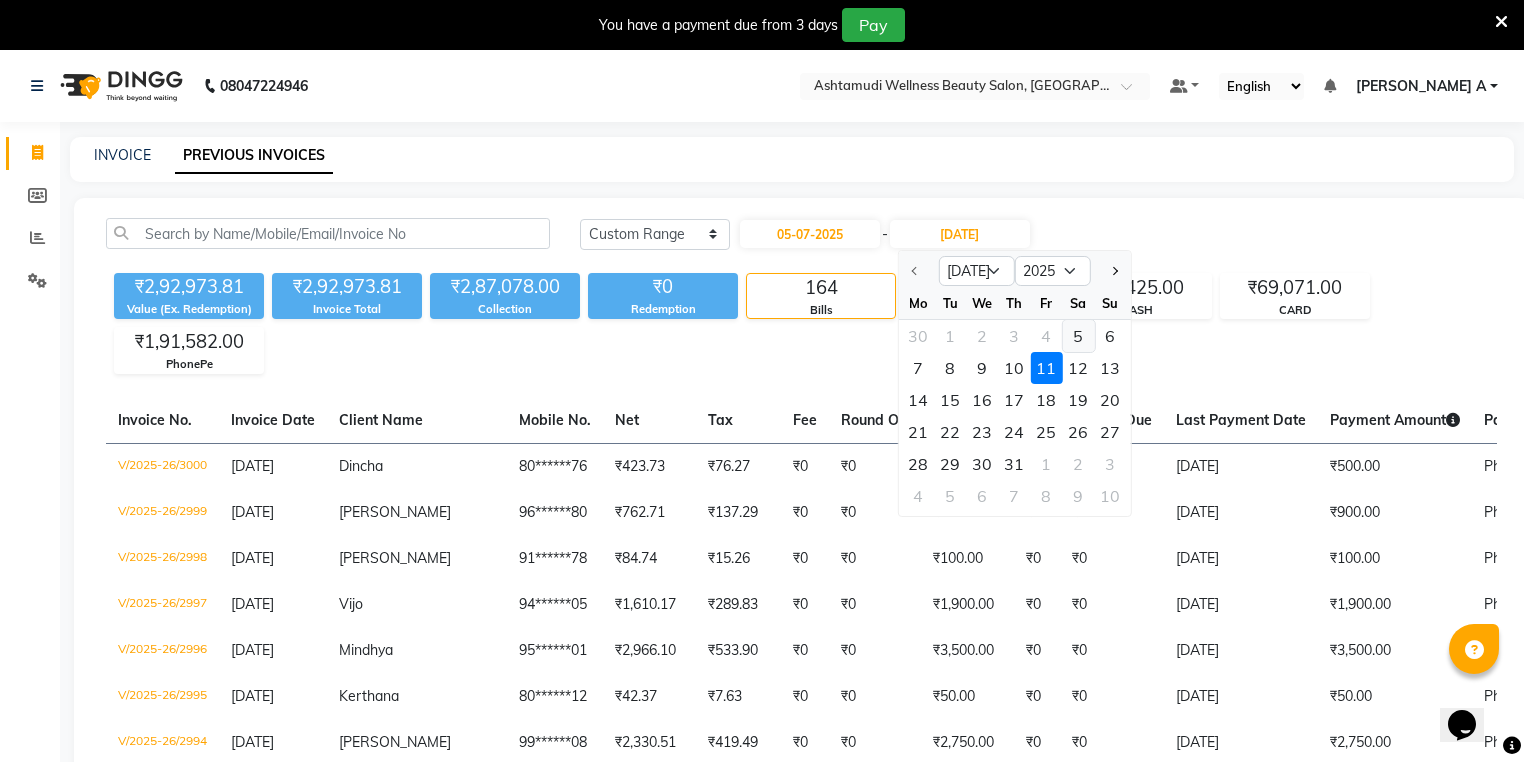 click on "5" 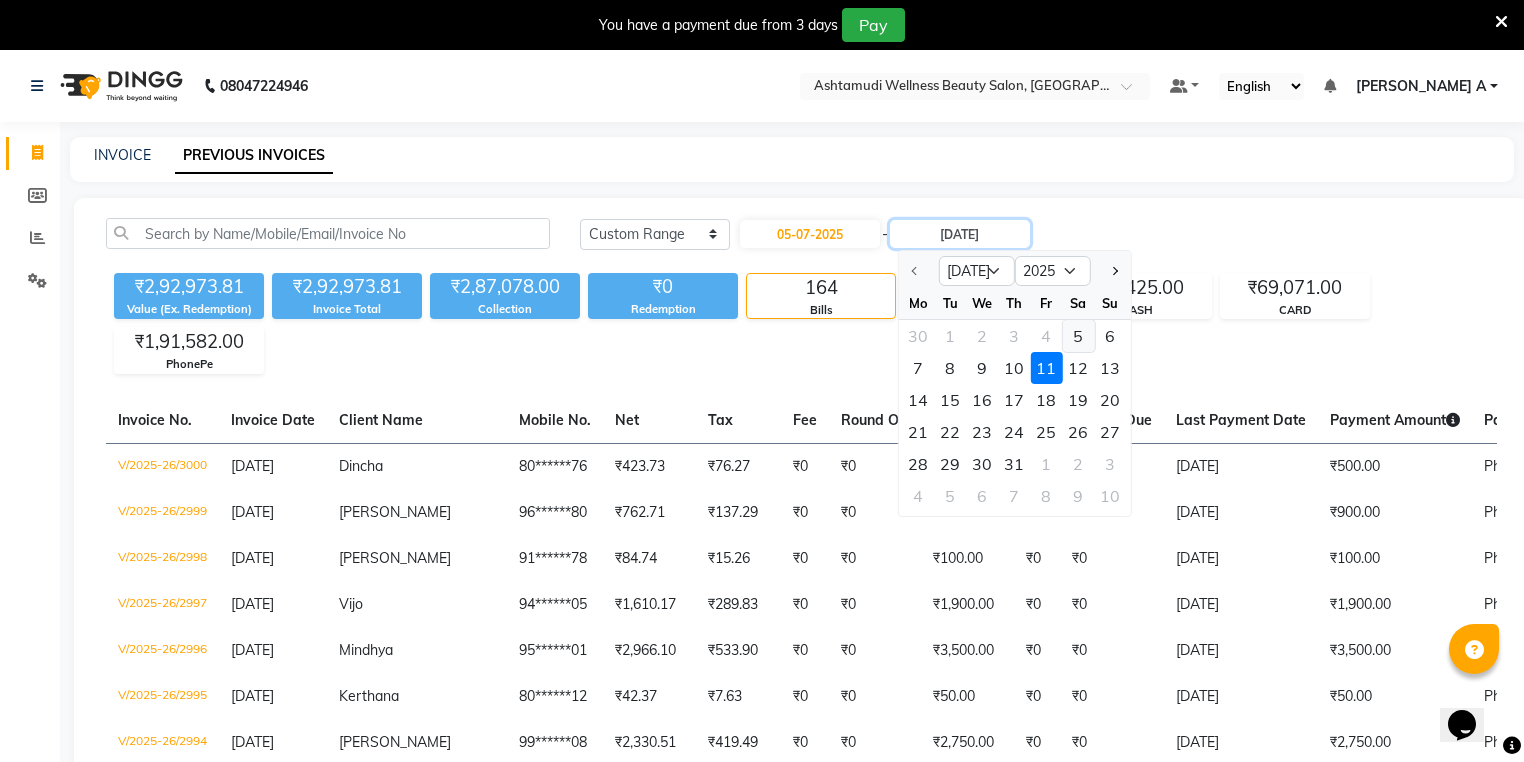 type on "05-07-2025" 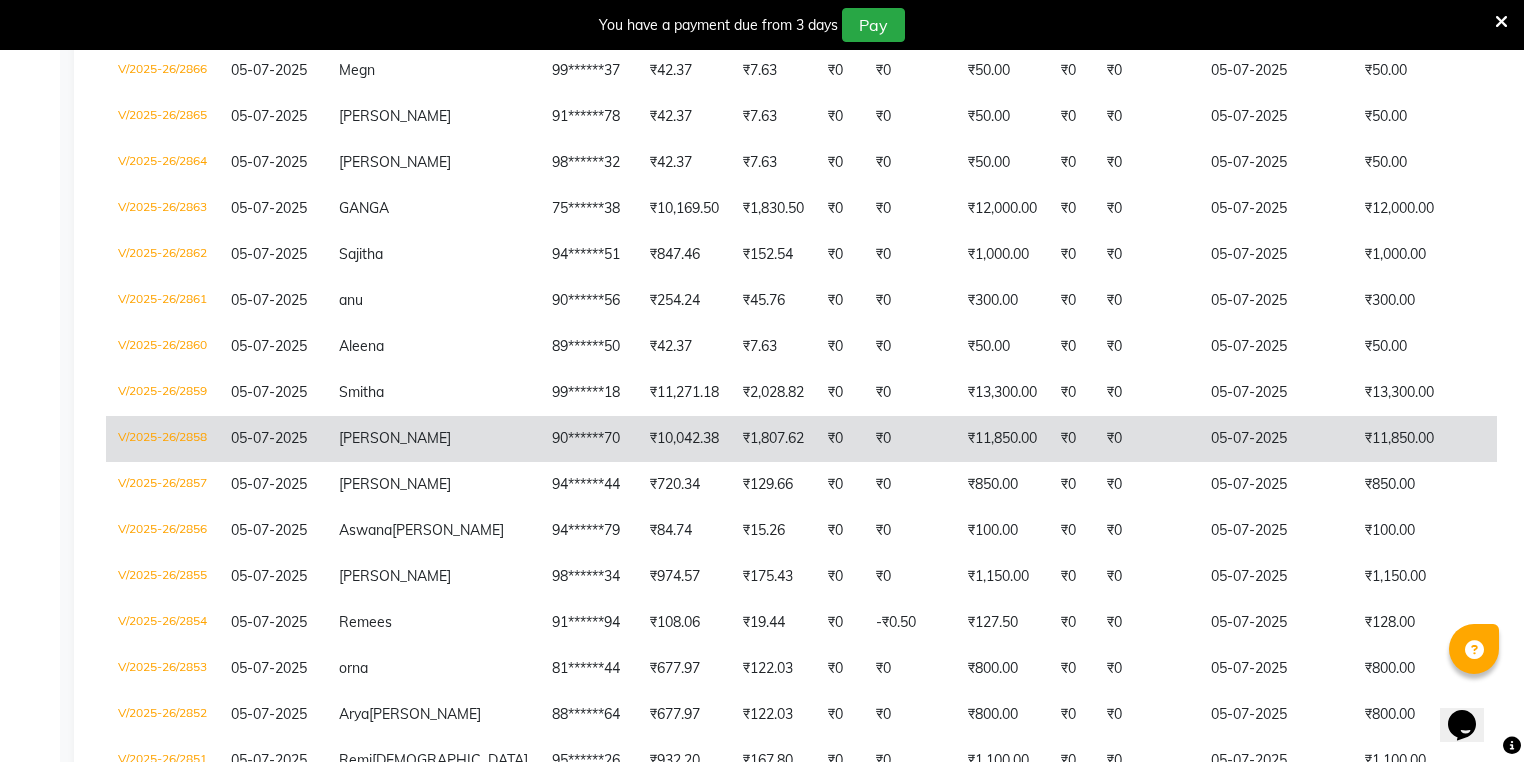 scroll, scrollTop: 1120, scrollLeft: 0, axis: vertical 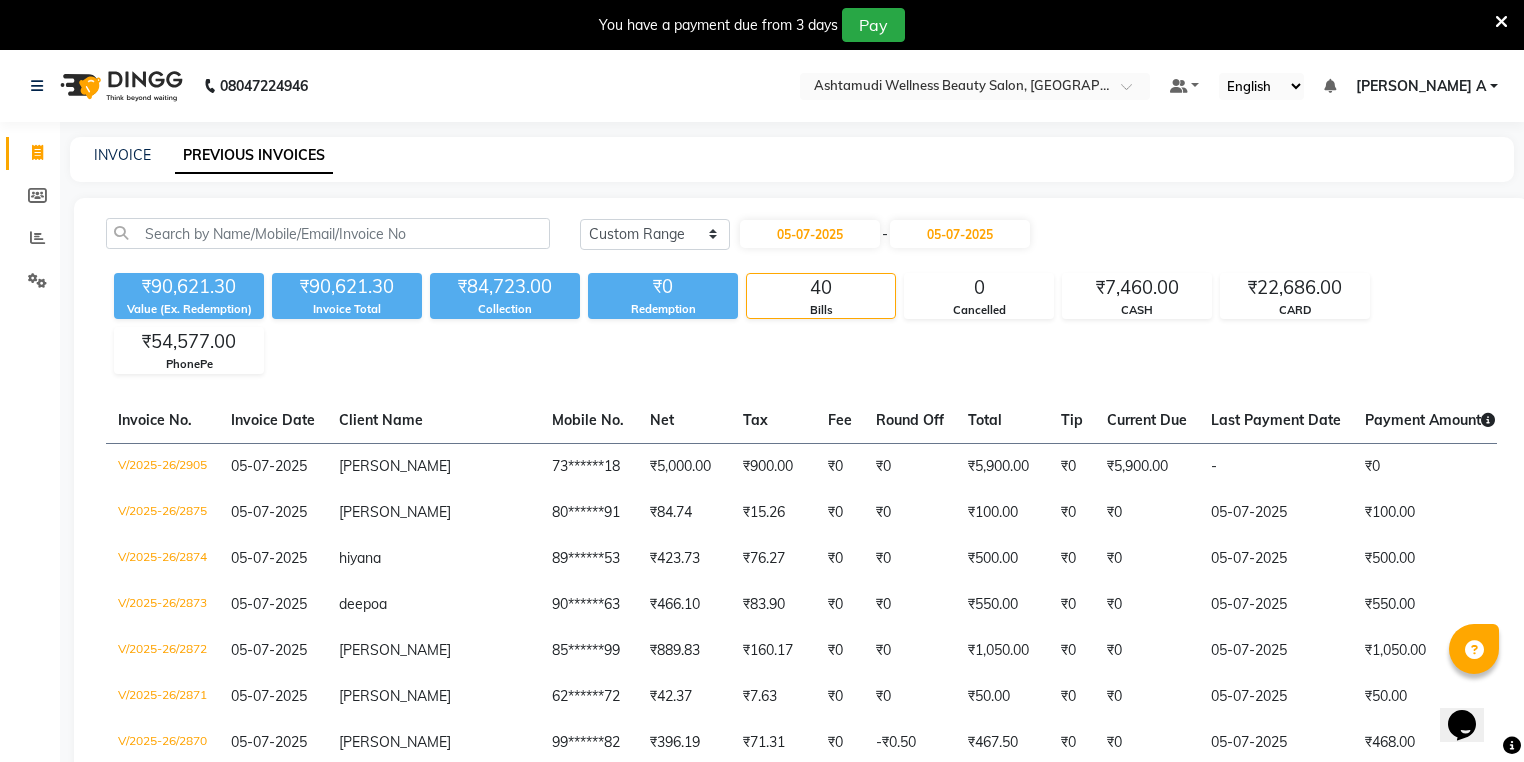 click on "You have a payment due from 3 days   Pay" at bounding box center (751, 25) 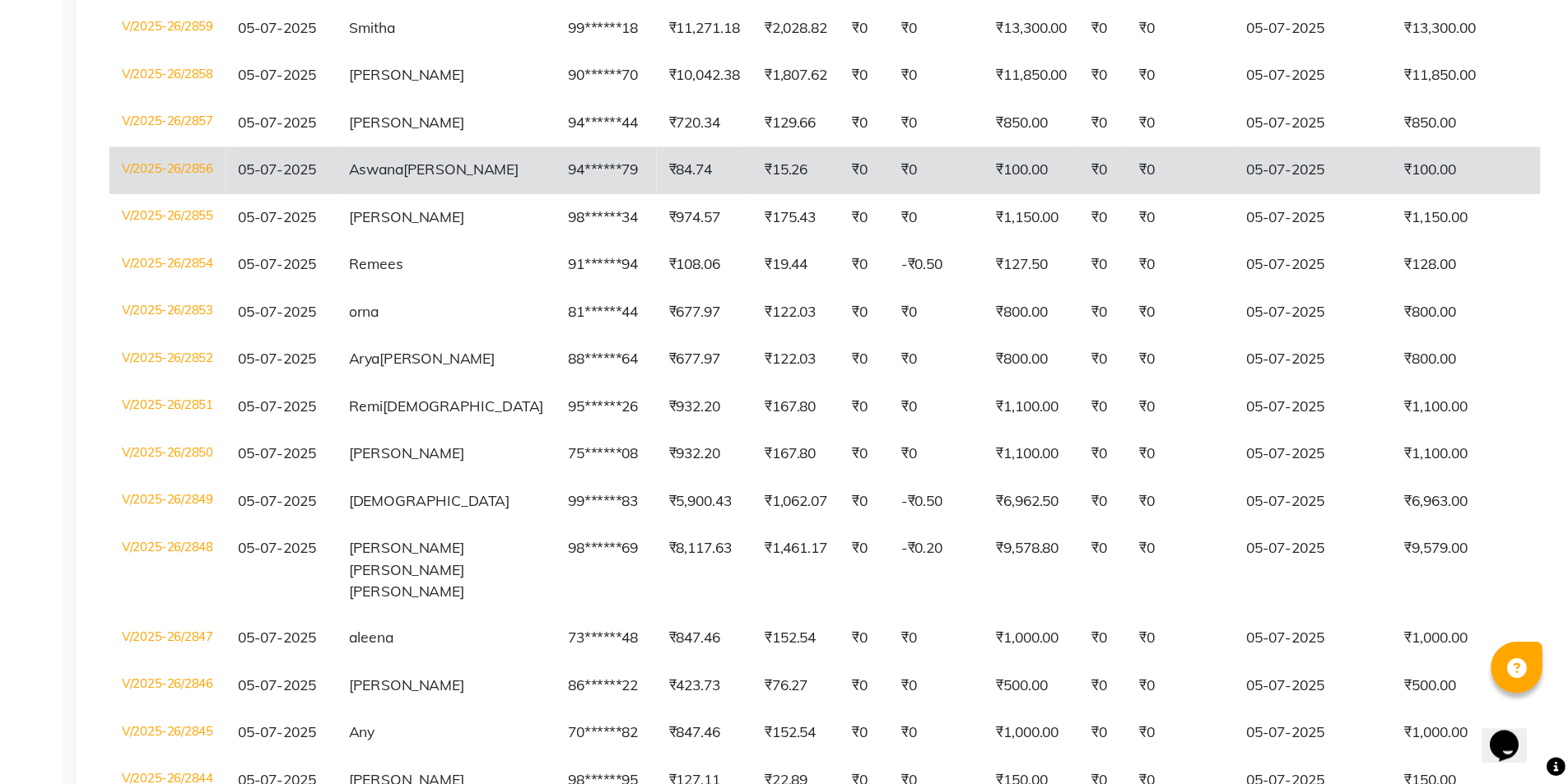 scroll, scrollTop: 987, scrollLeft: 0, axis: vertical 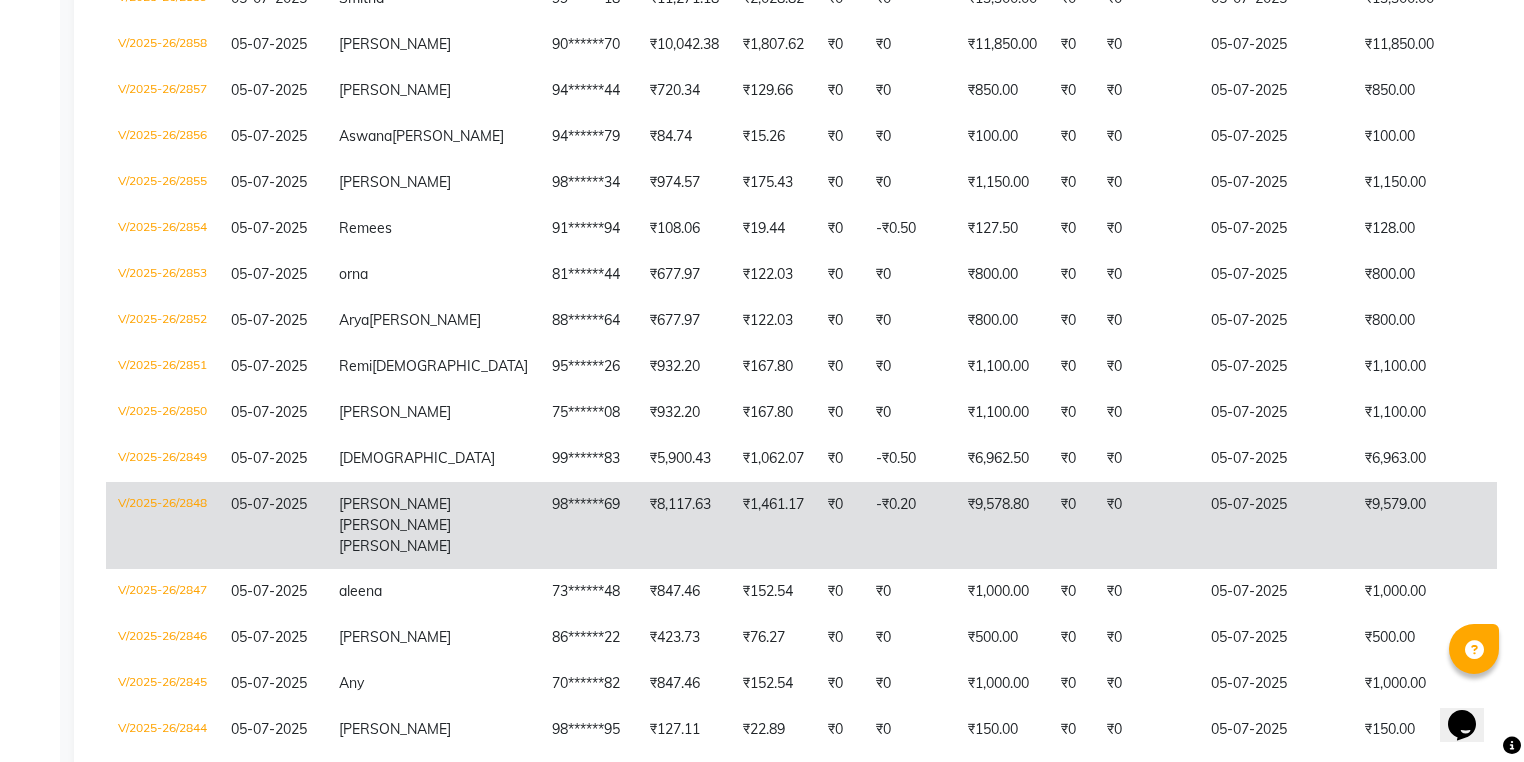 click on "Tina Ann  Varghese" 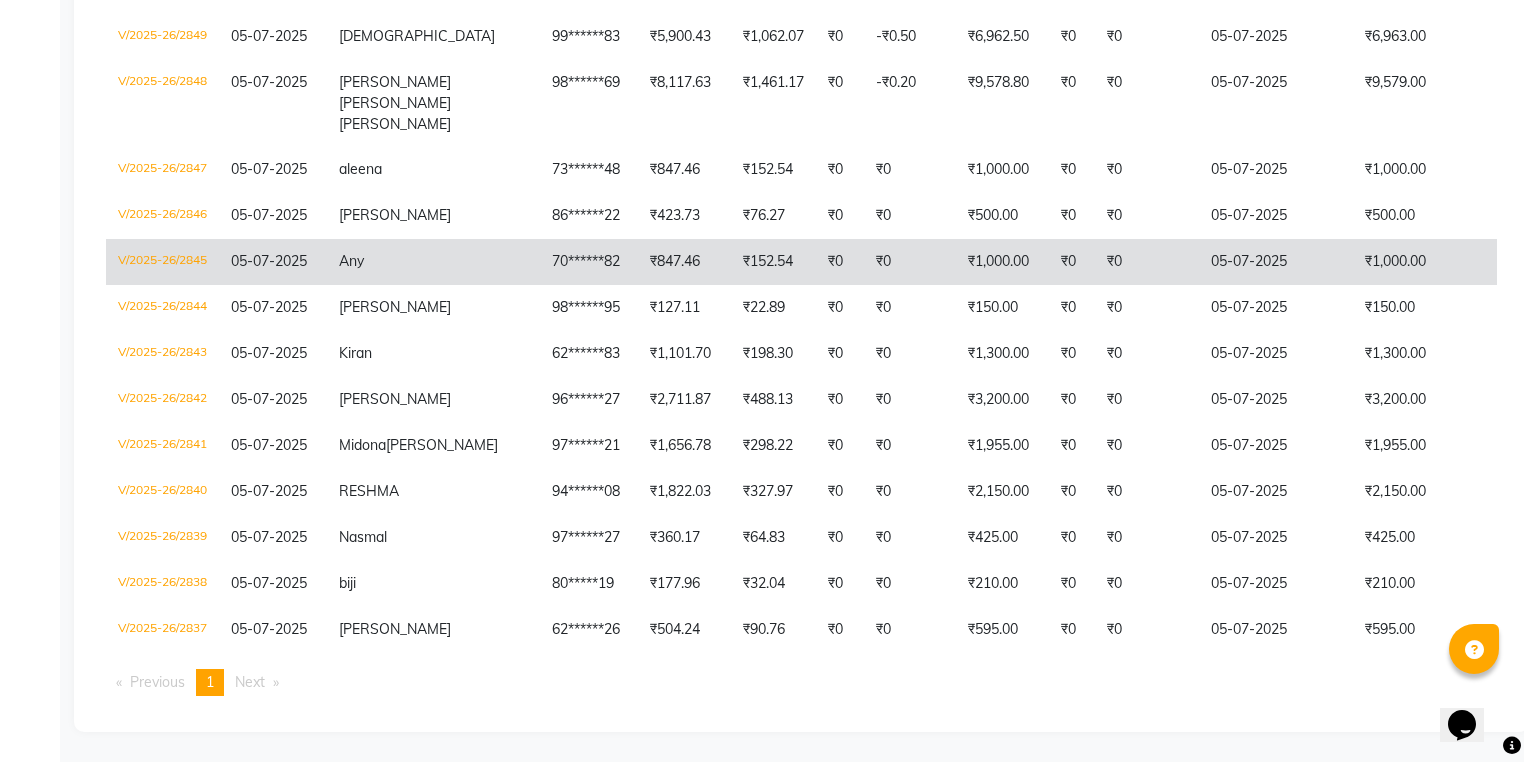 scroll, scrollTop: 1639, scrollLeft: 0, axis: vertical 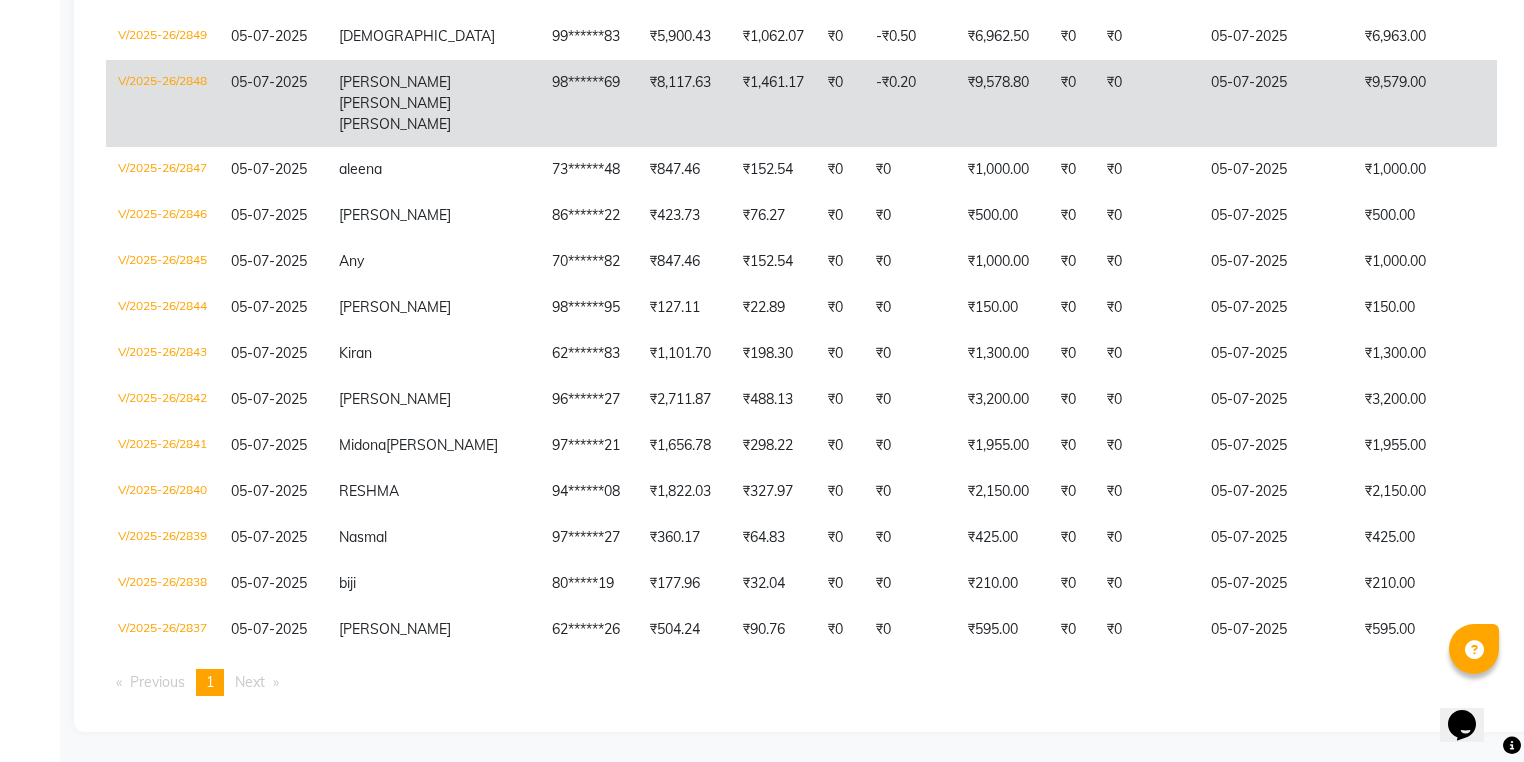 click on "Tina Ann  Varghese" 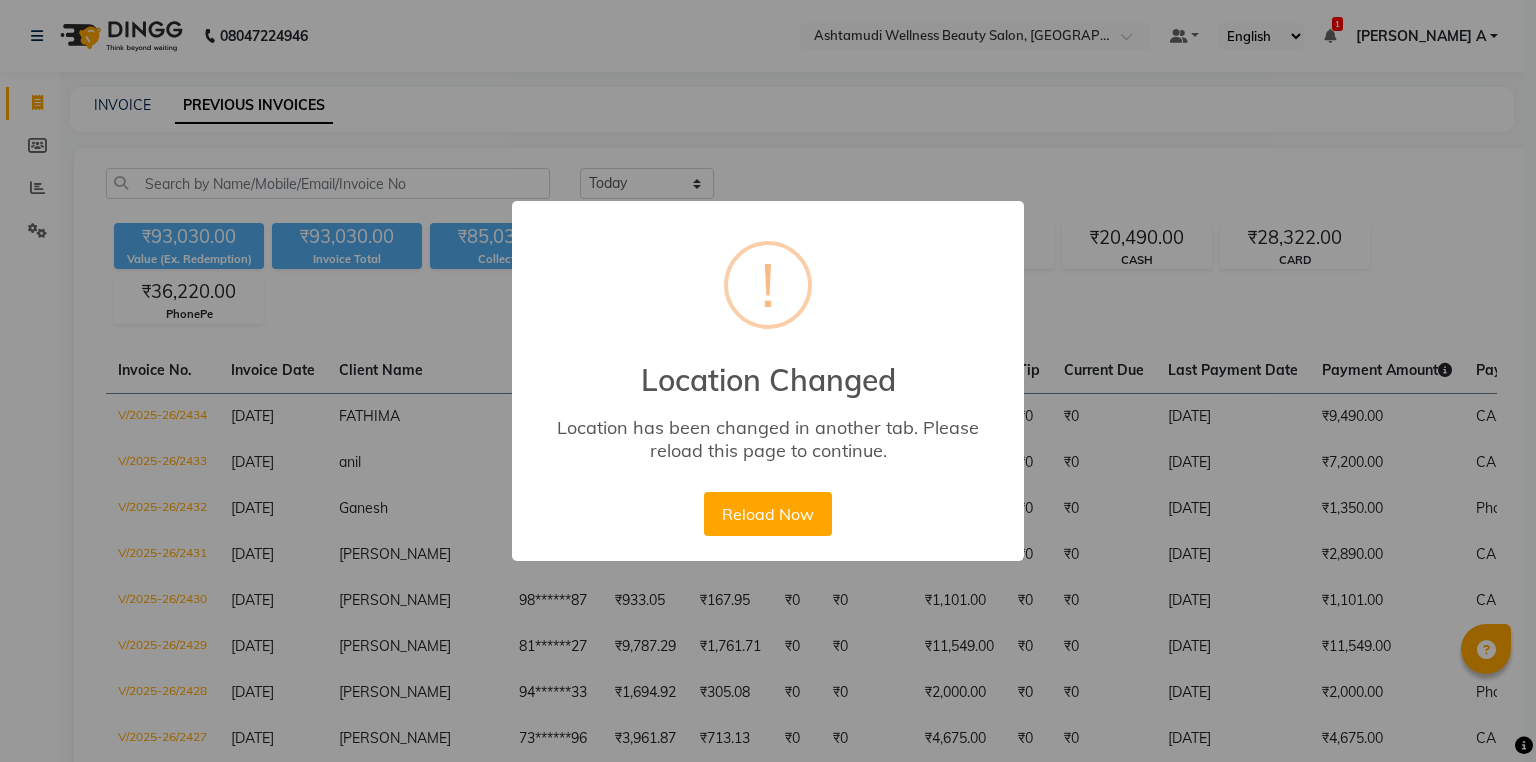 select on "[DATE]" 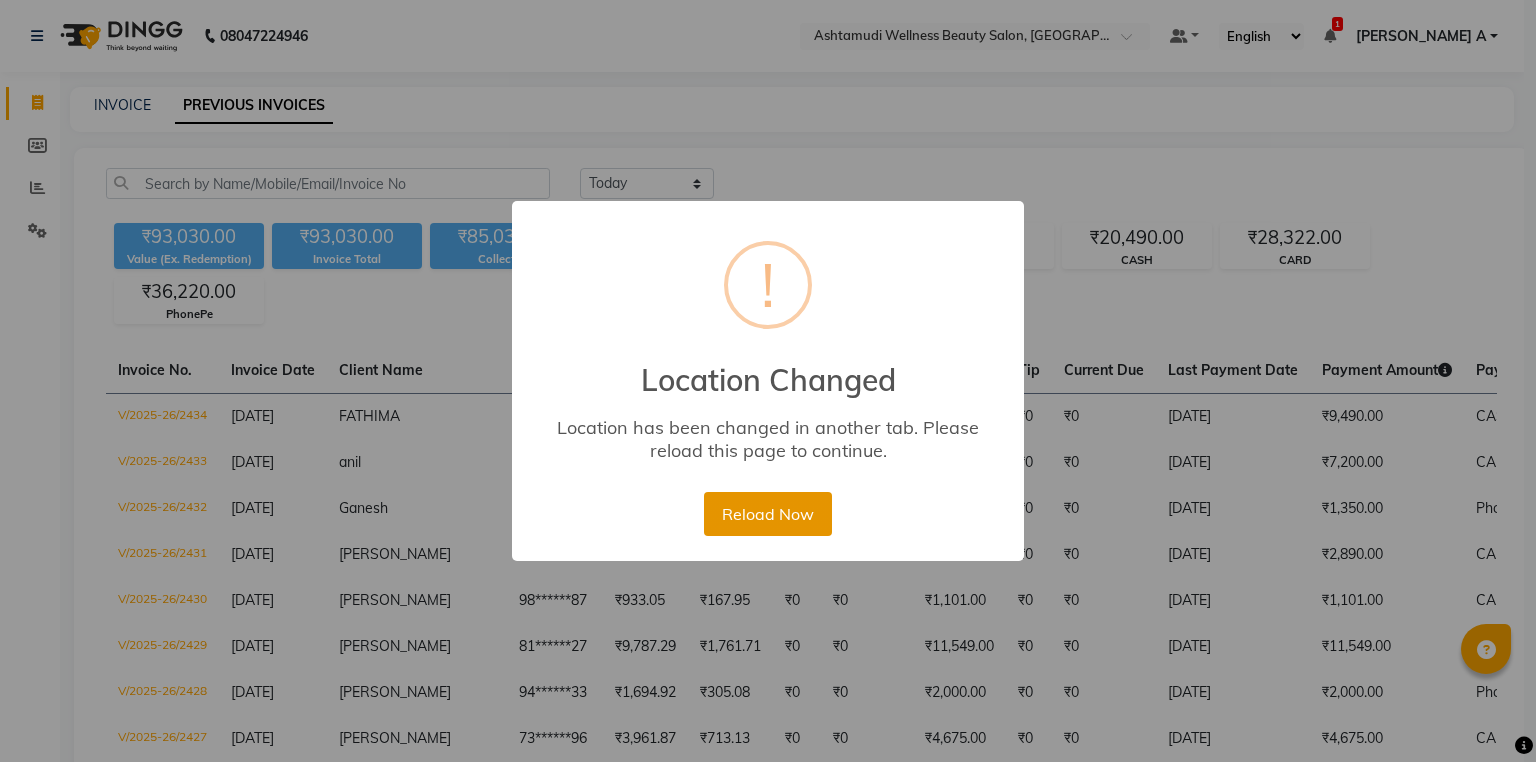 scroll, scrollTop: 800, scrollLeft: 0, axis: vertical 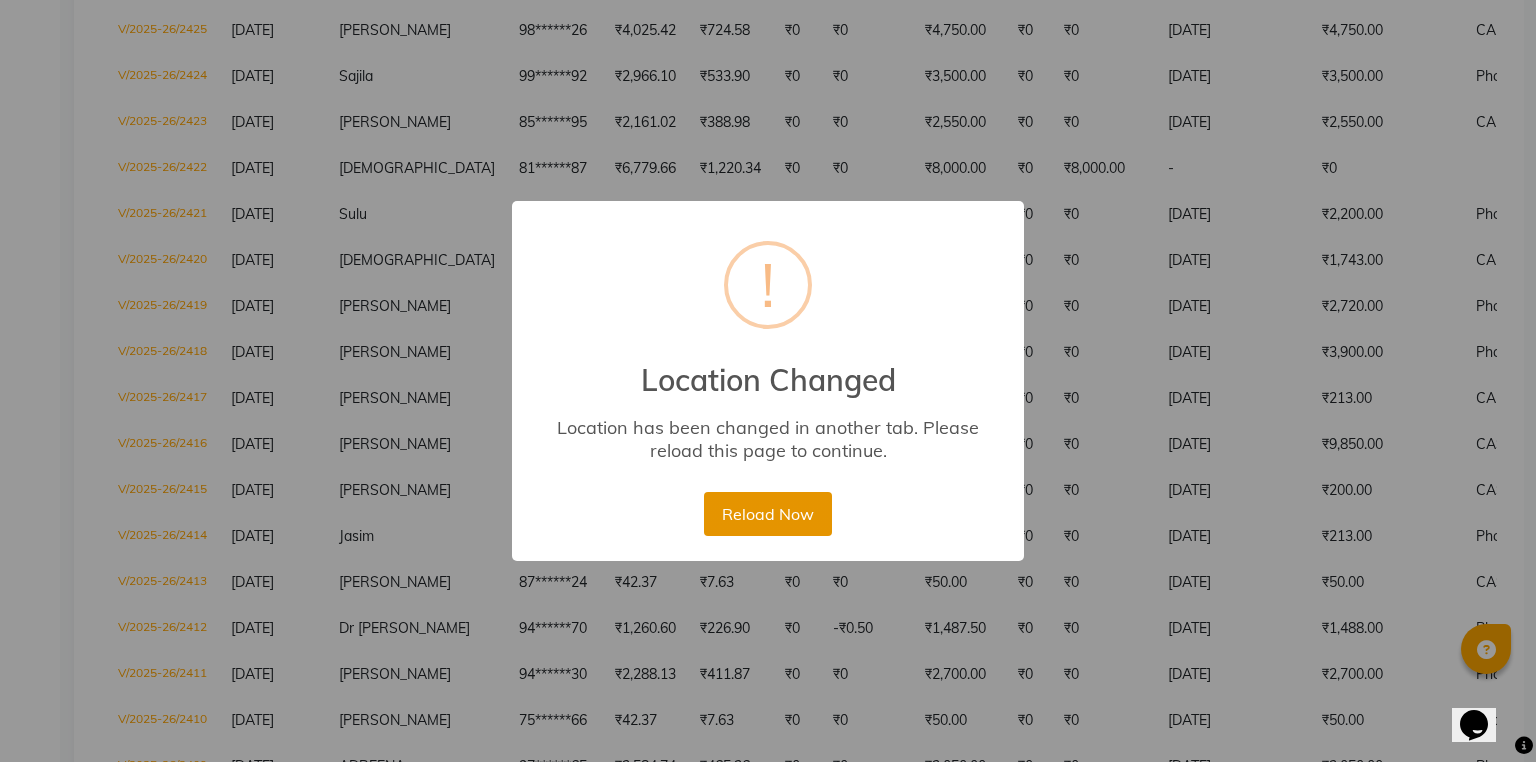 click on "Reload Now" at bounding box center (767, 514) 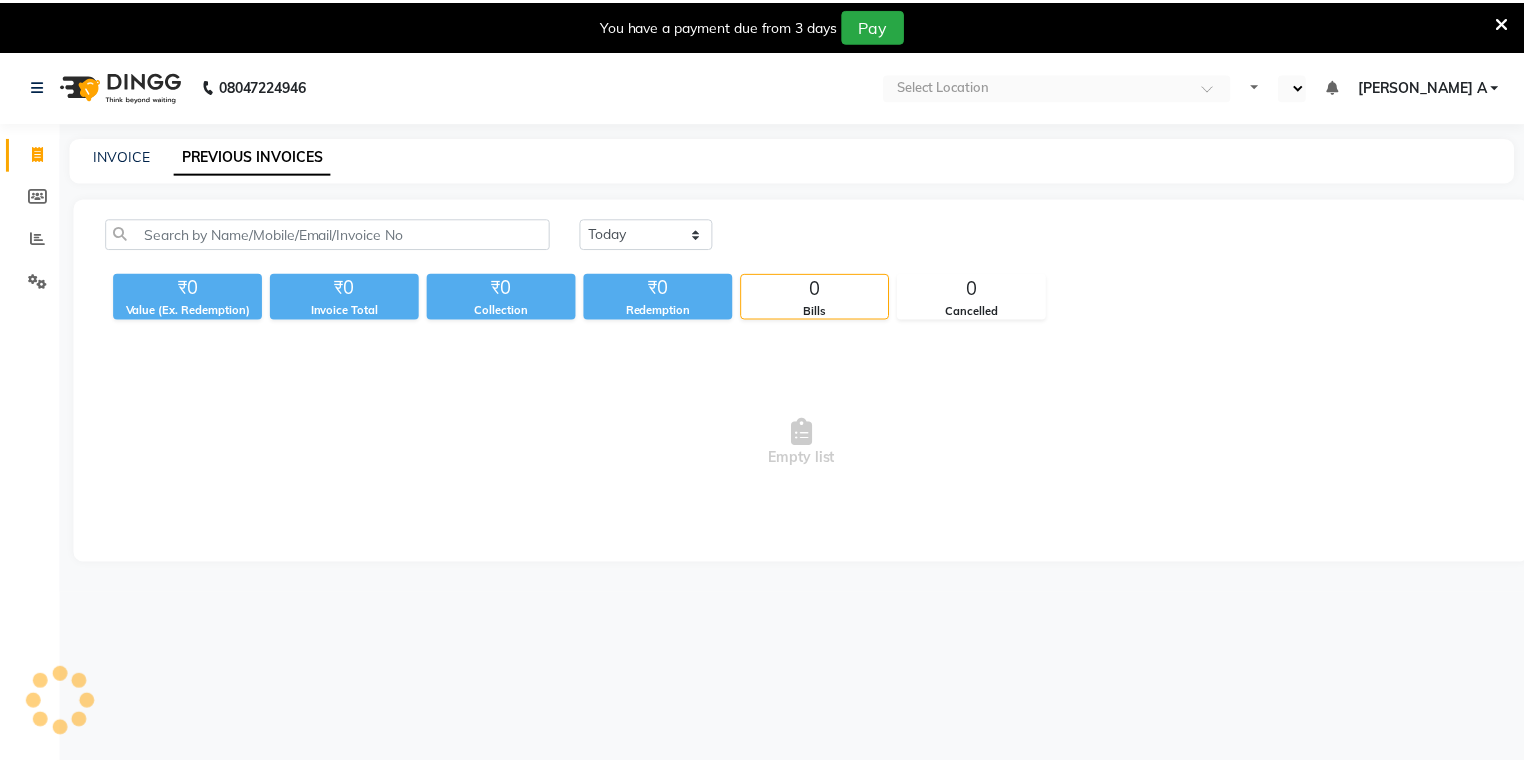 scroll, scrollTop: 0, scrollLeft: 0, axis: both 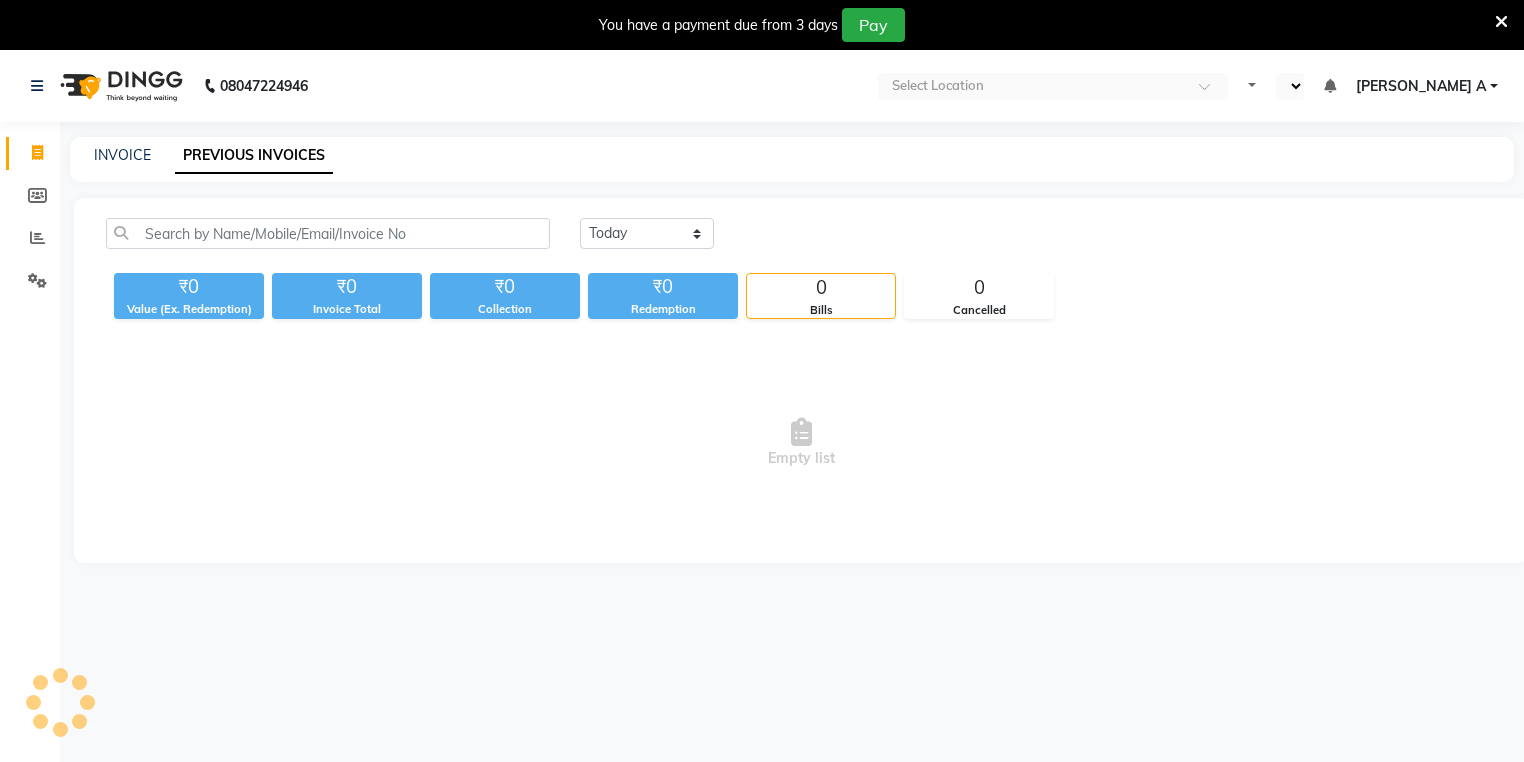select on "en" 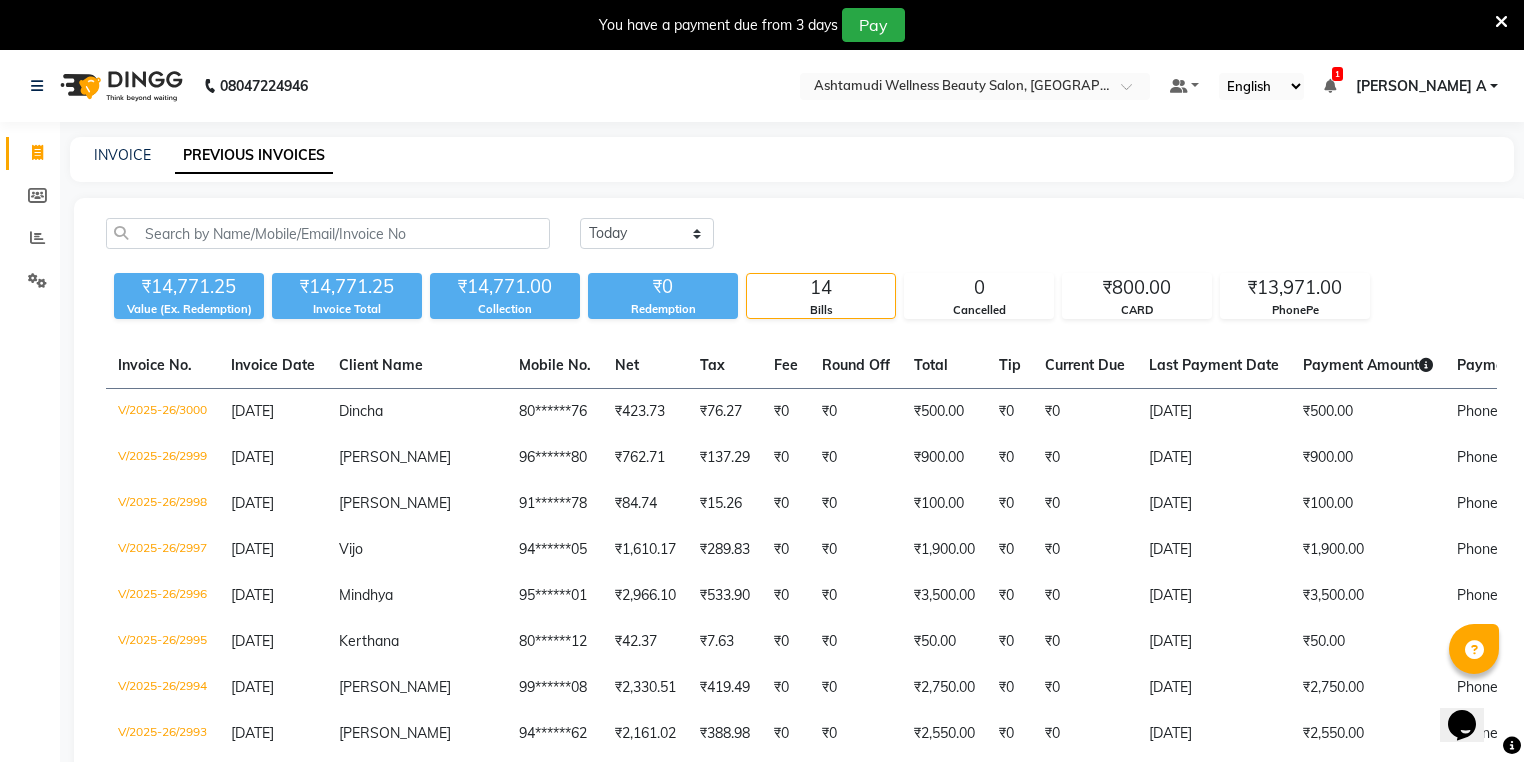 scroll, scrollTop: 0, scrollLeft: 0, axis: both 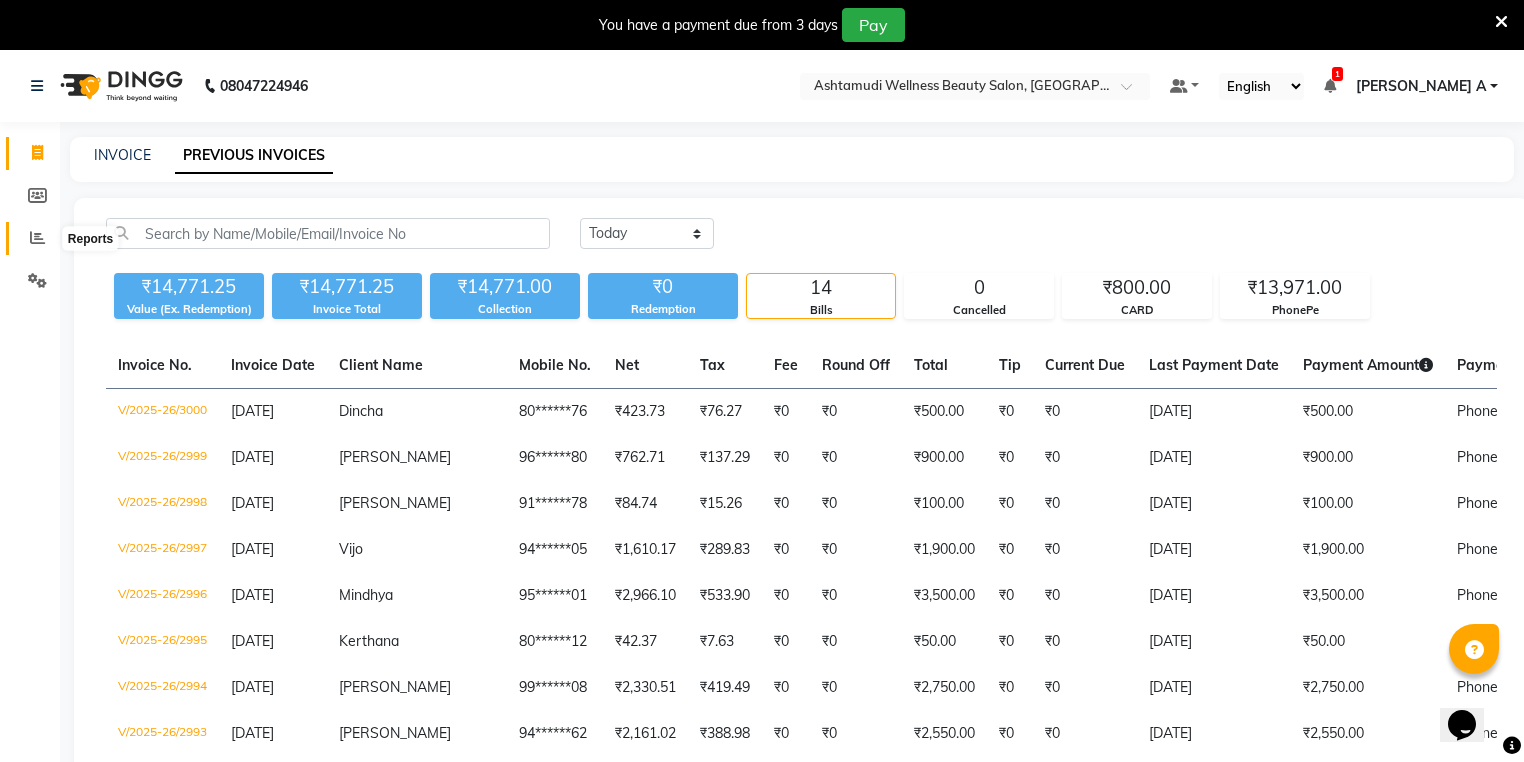 click 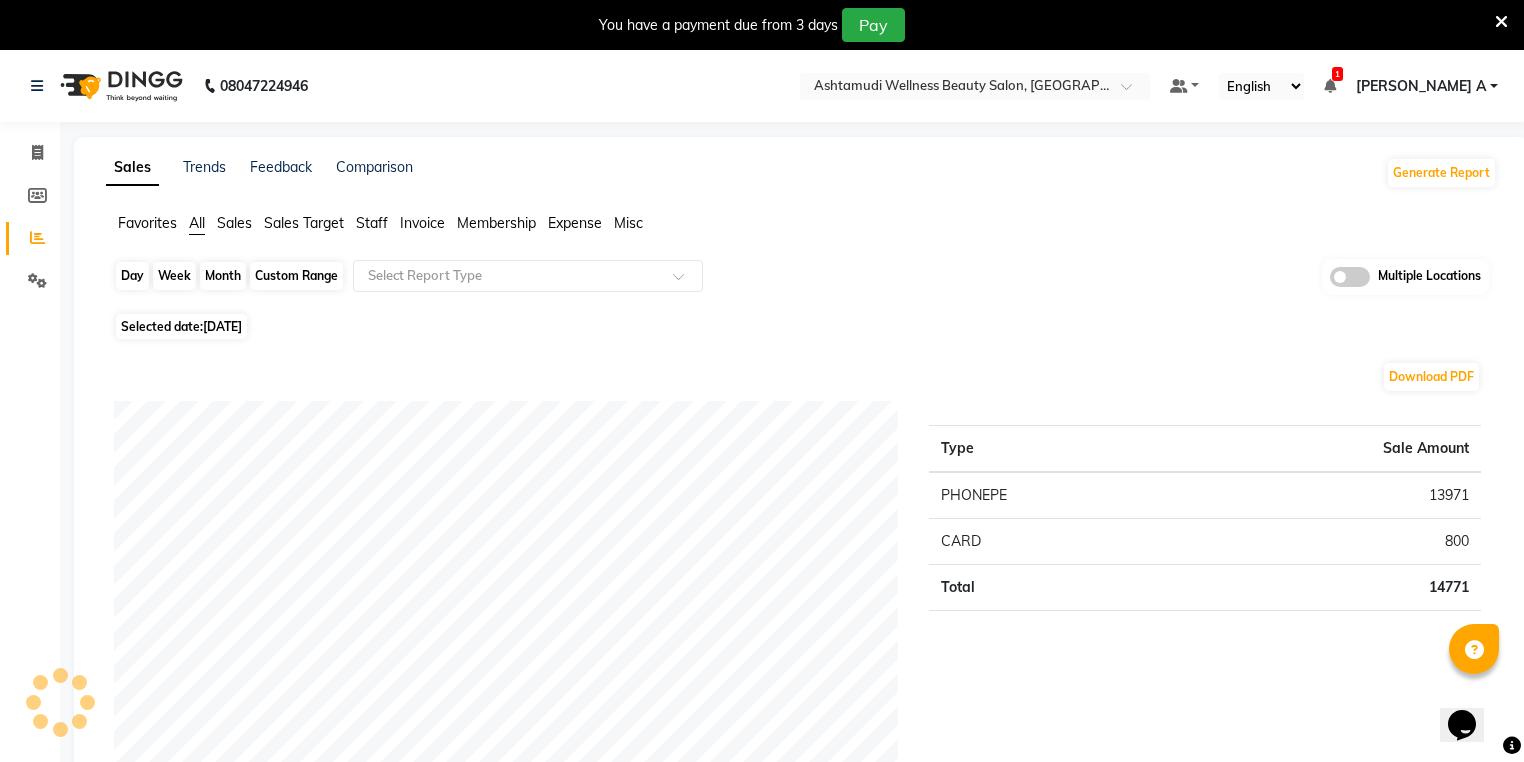 click on "Day" 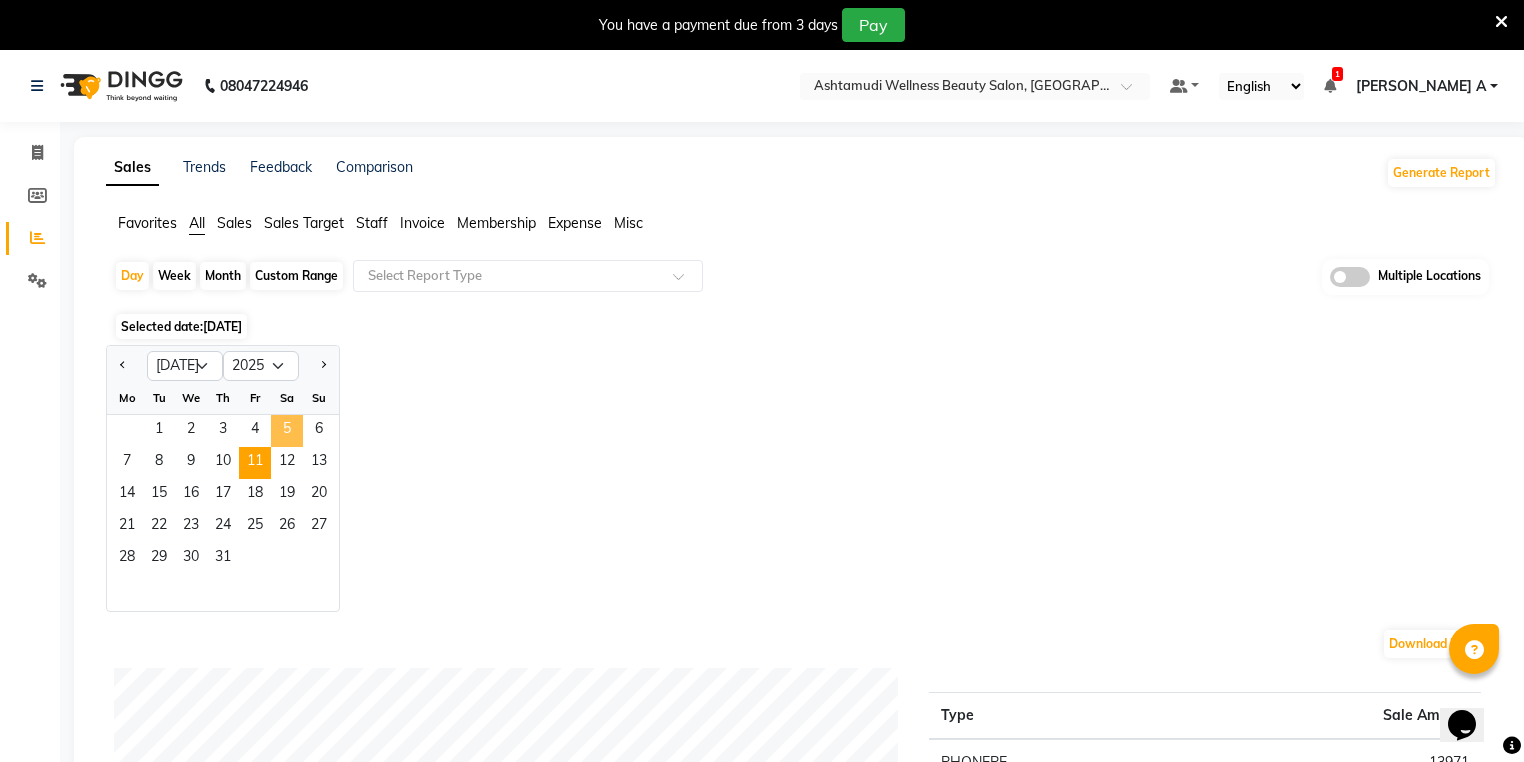 click on "5" 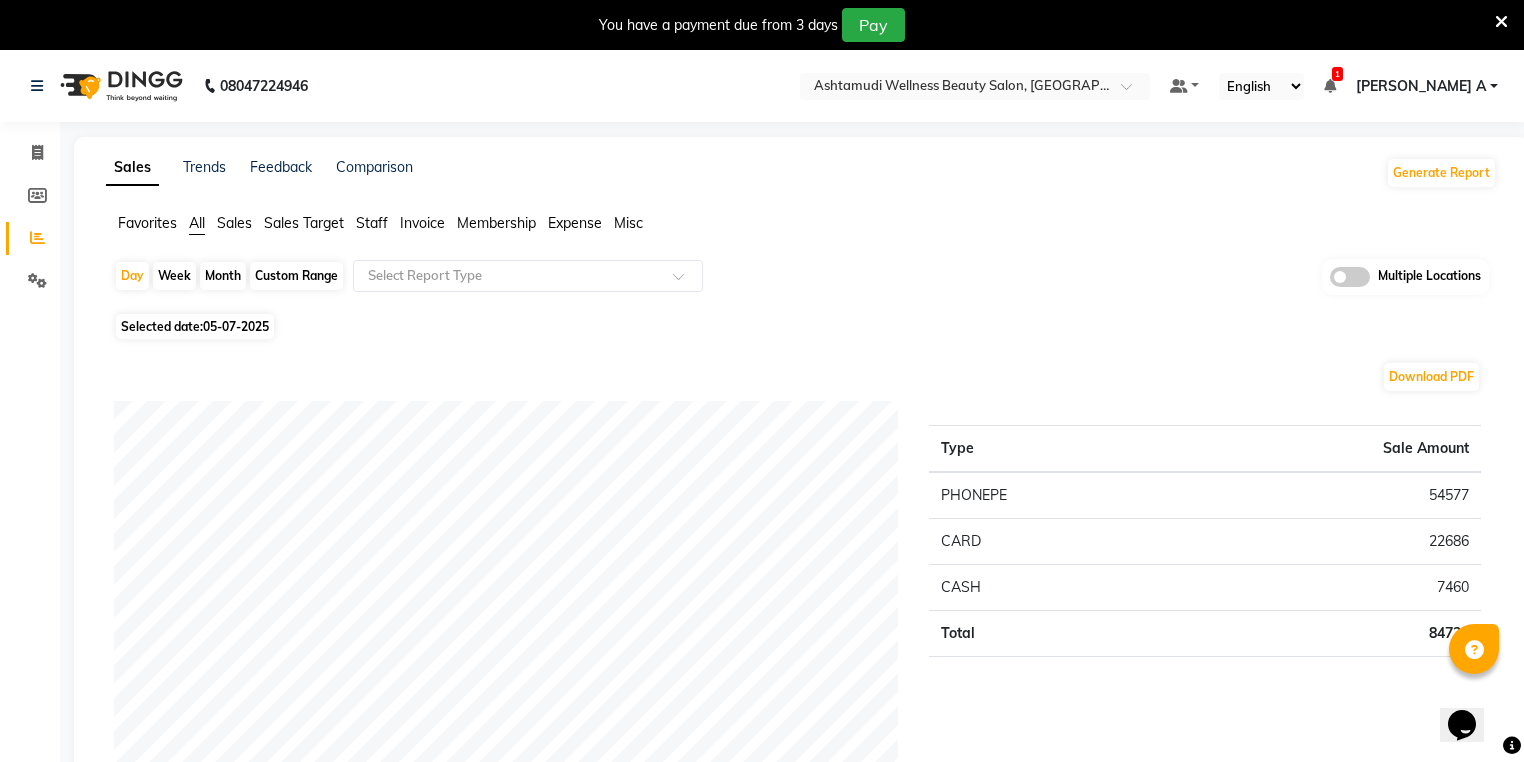 click on "Invoice" 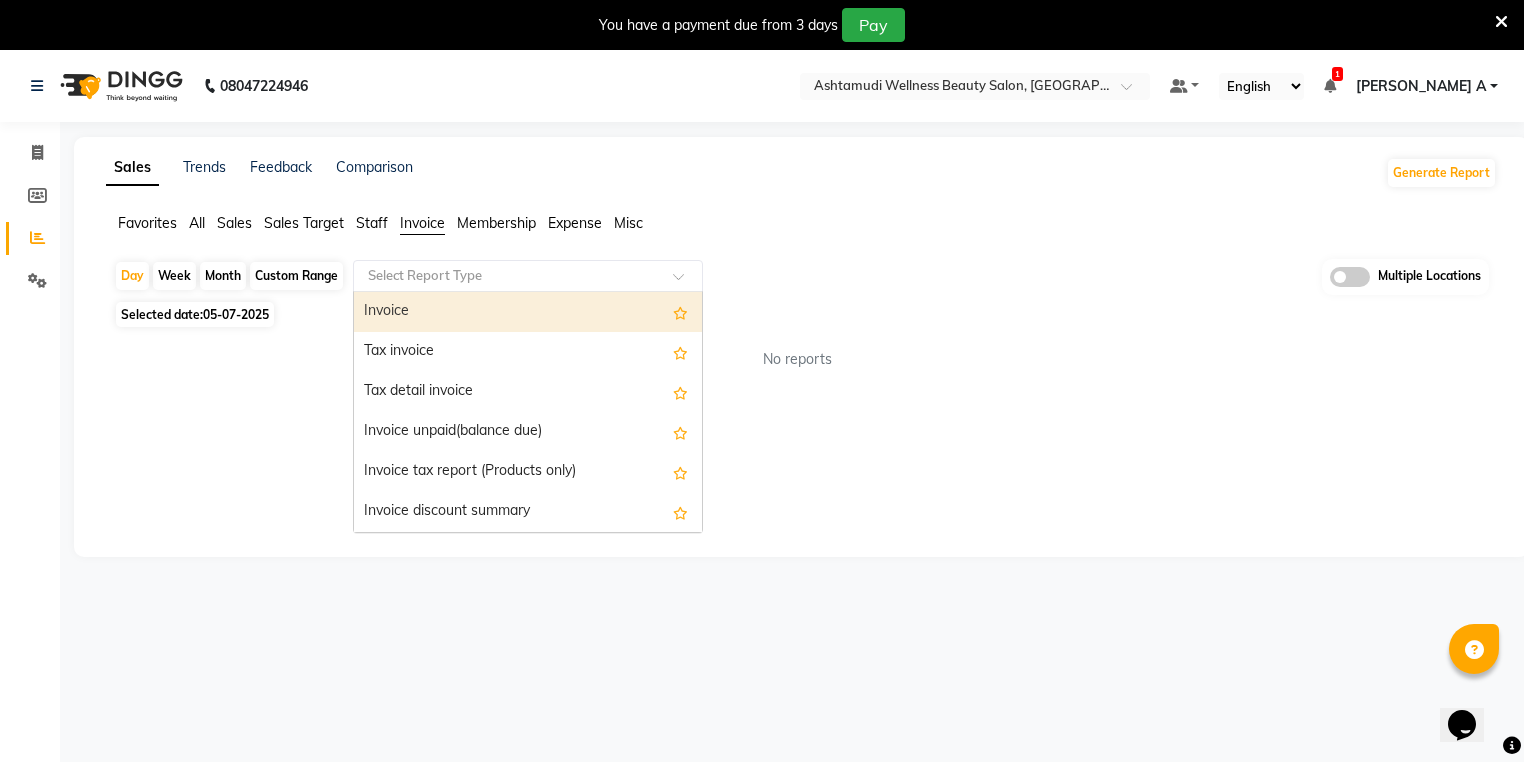 click on "Select Report Type" 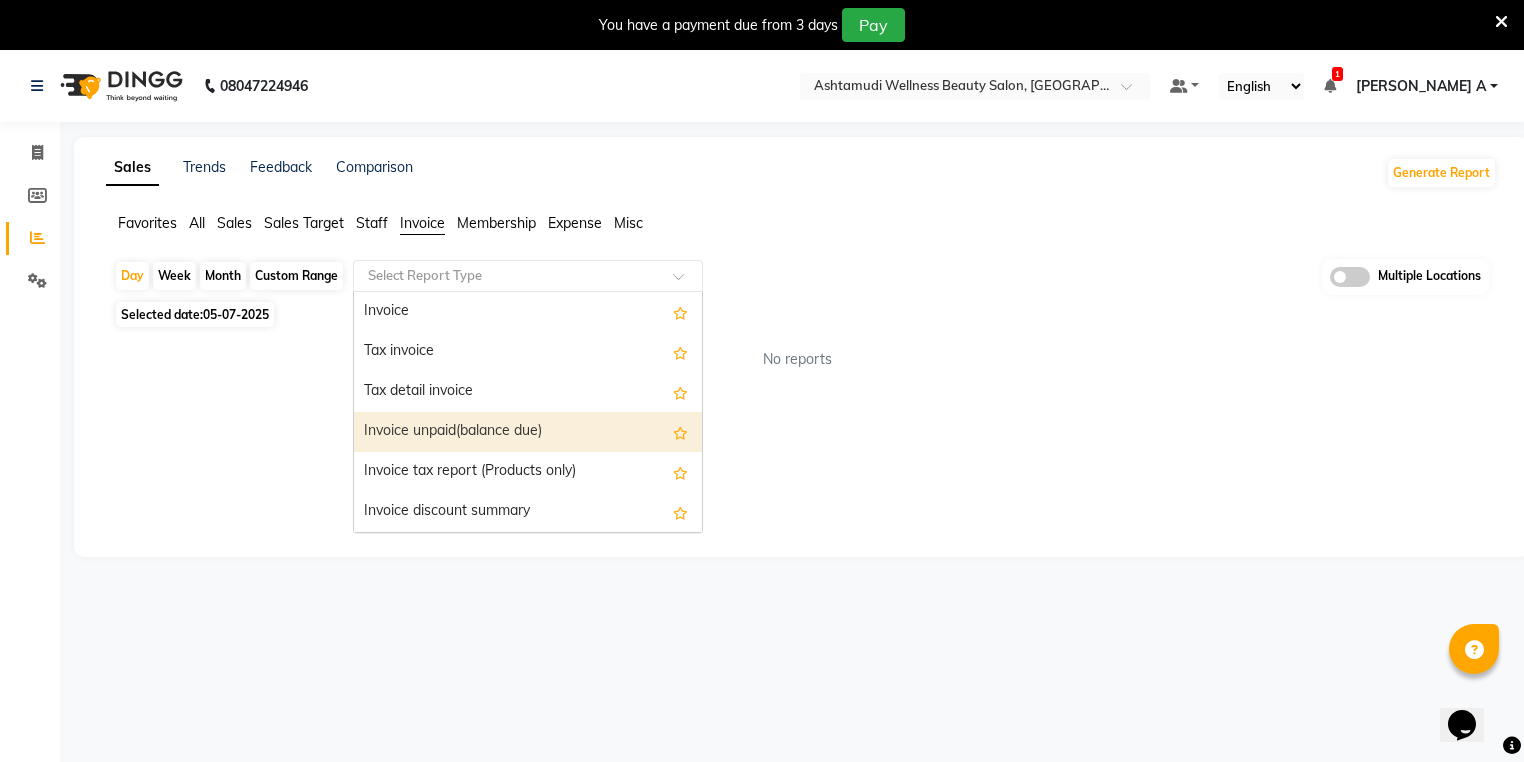 scroll, scrollTop: 80, scrollLeft: 0, axis: vertical 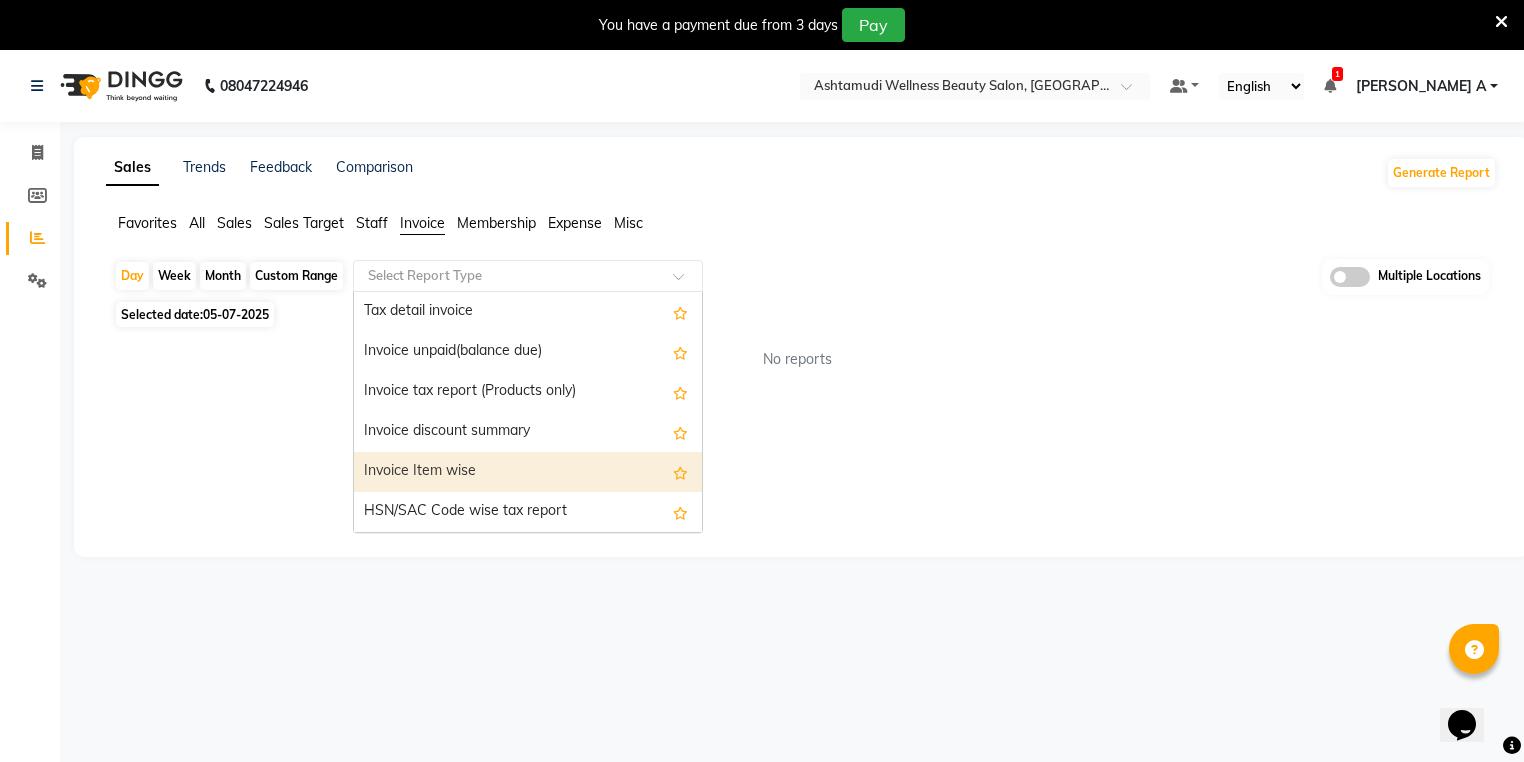 click on "Invoice Item wise" at bounding box center (528, 472) 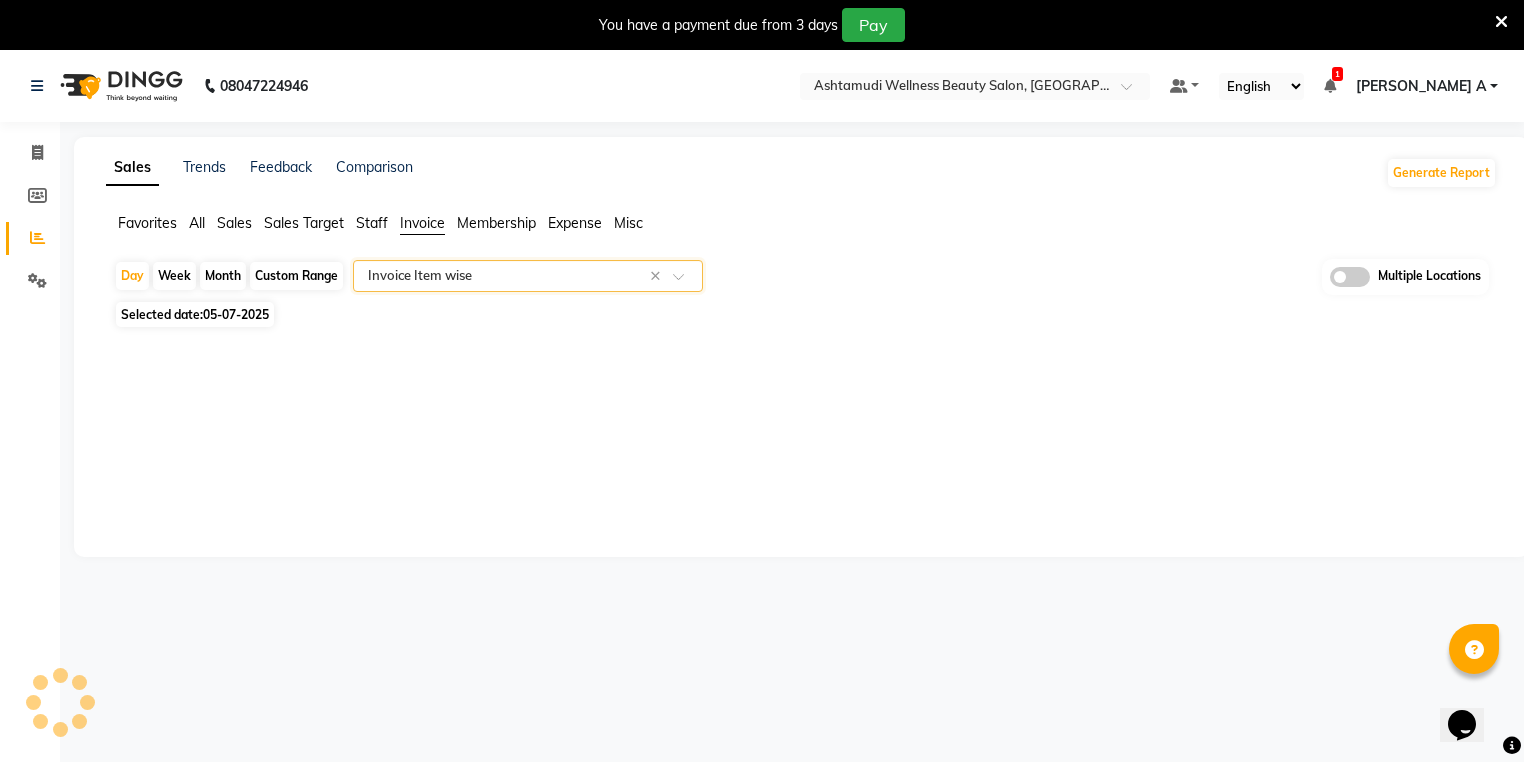 select on "full_report" 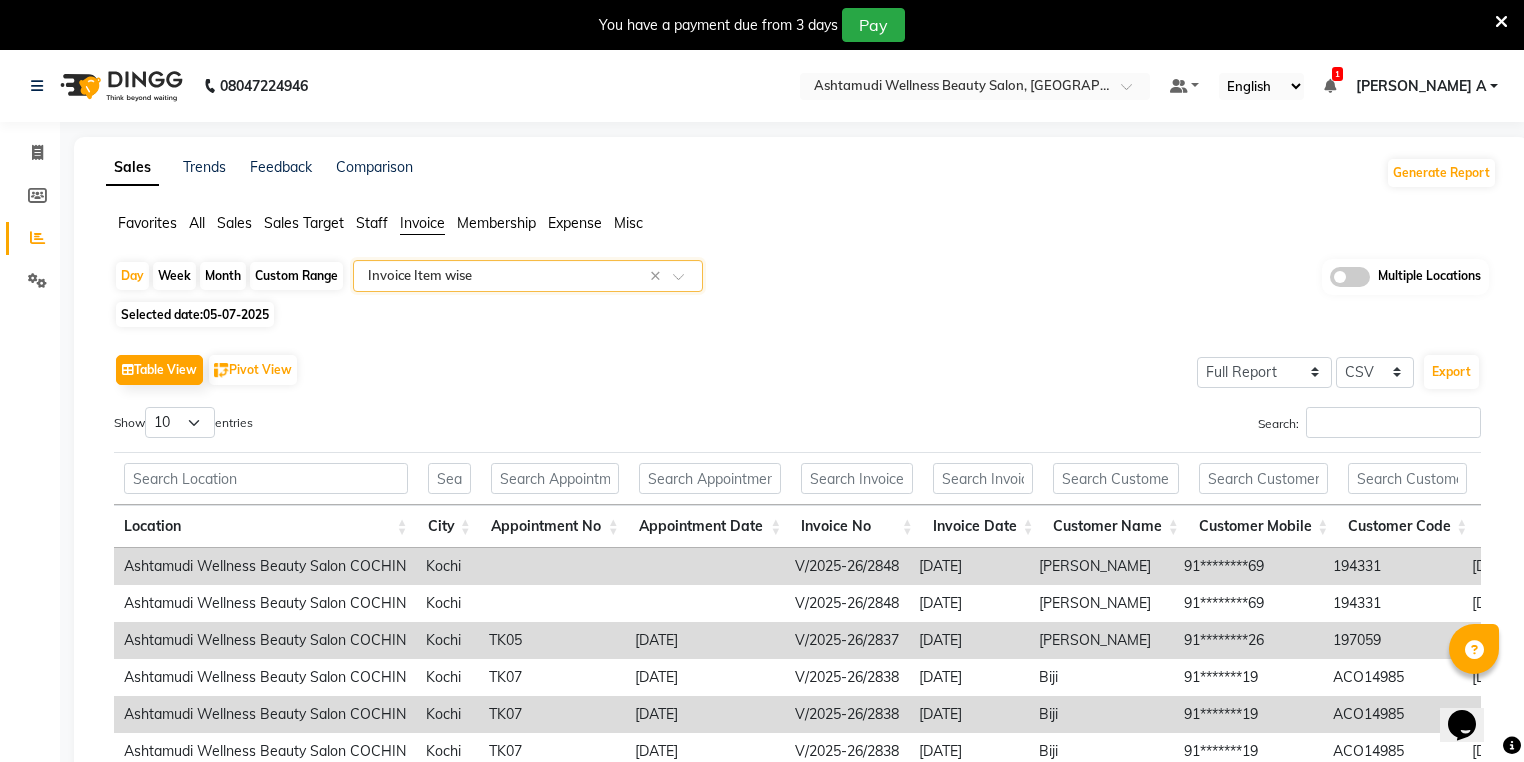 click on "Search:" at bounding box center [1147, 426] 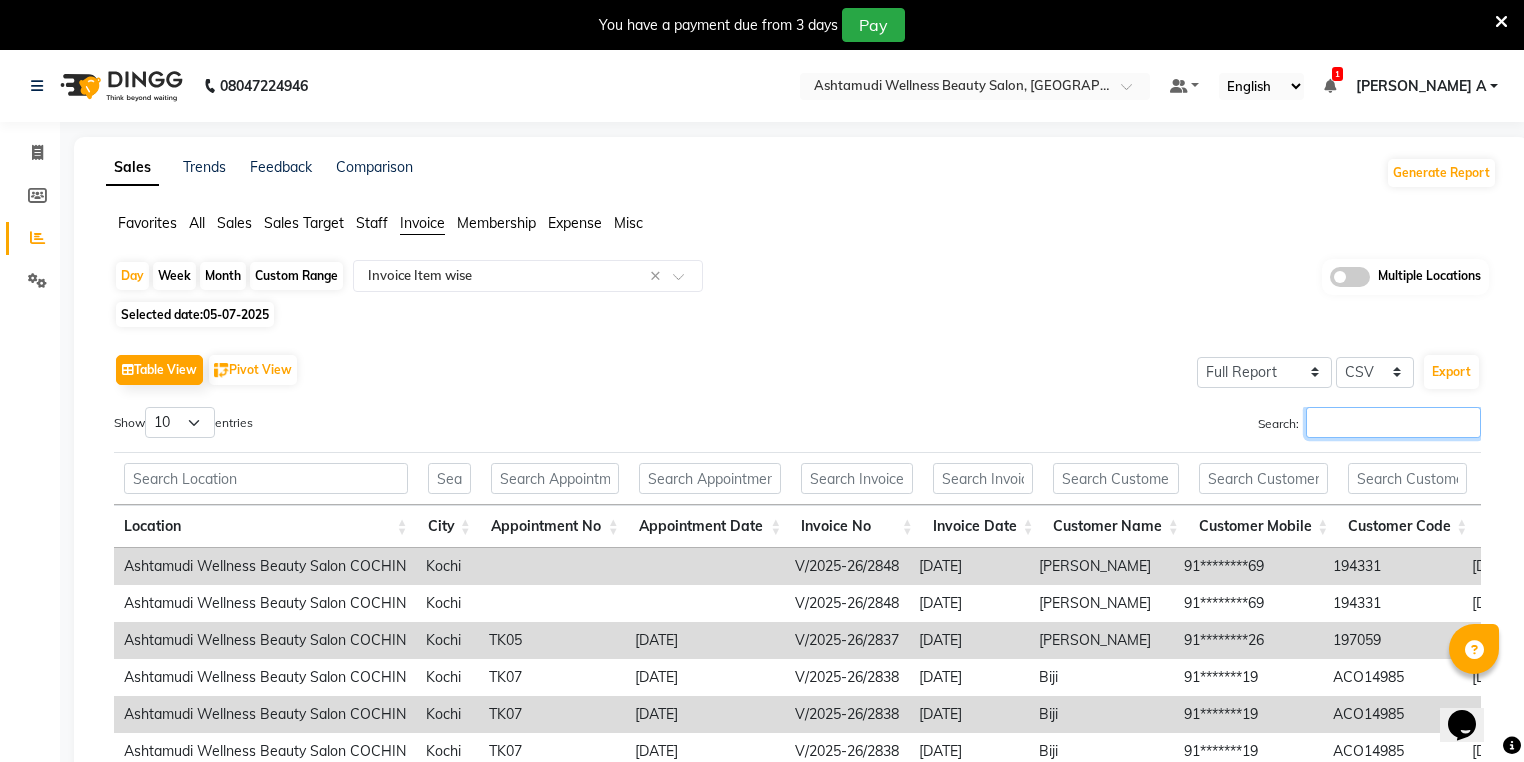 click on "Search:" at bounding box center [1393, 422] 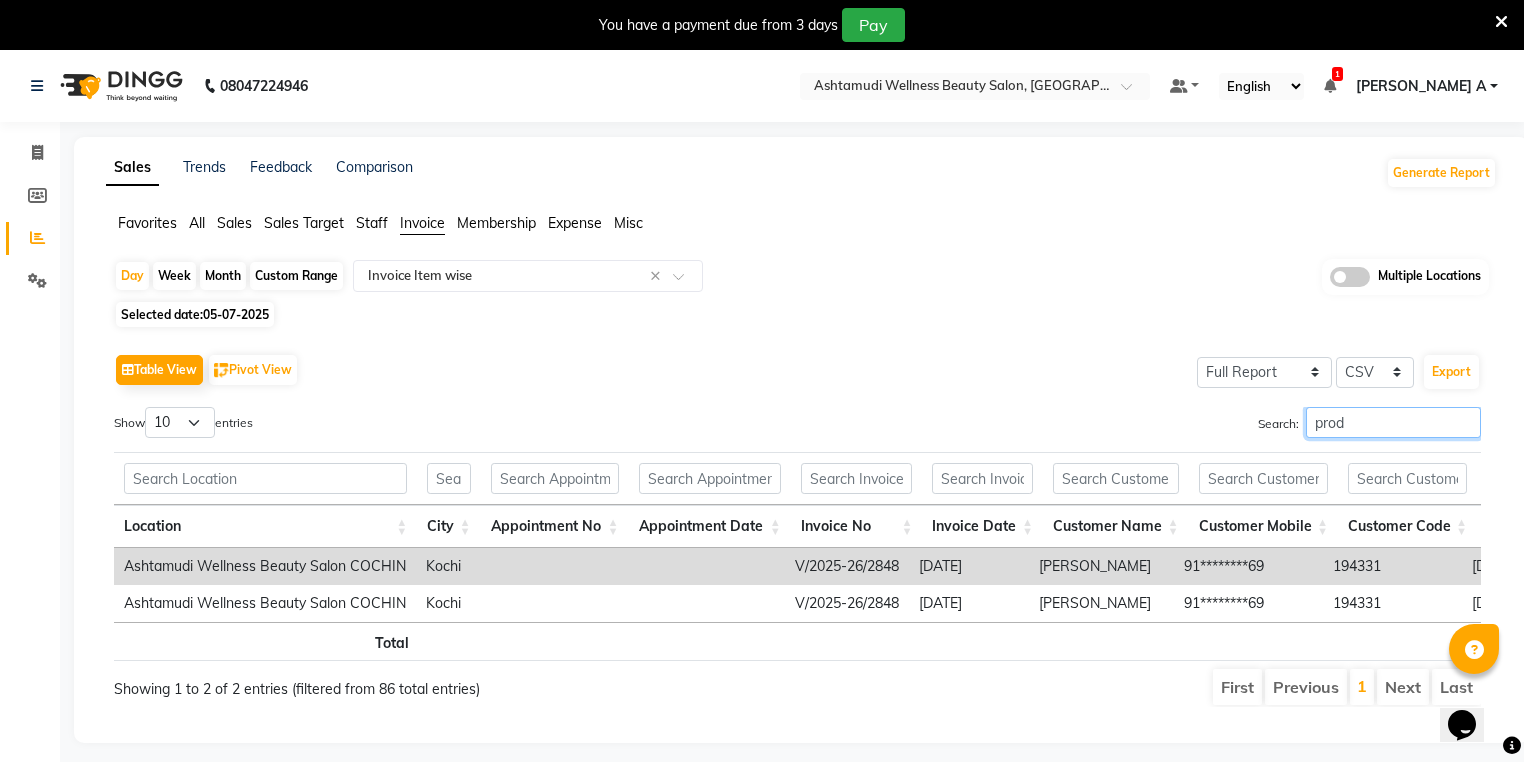 scroll, scrollTop: 0, scrollLeft: 200, axis: horizontal 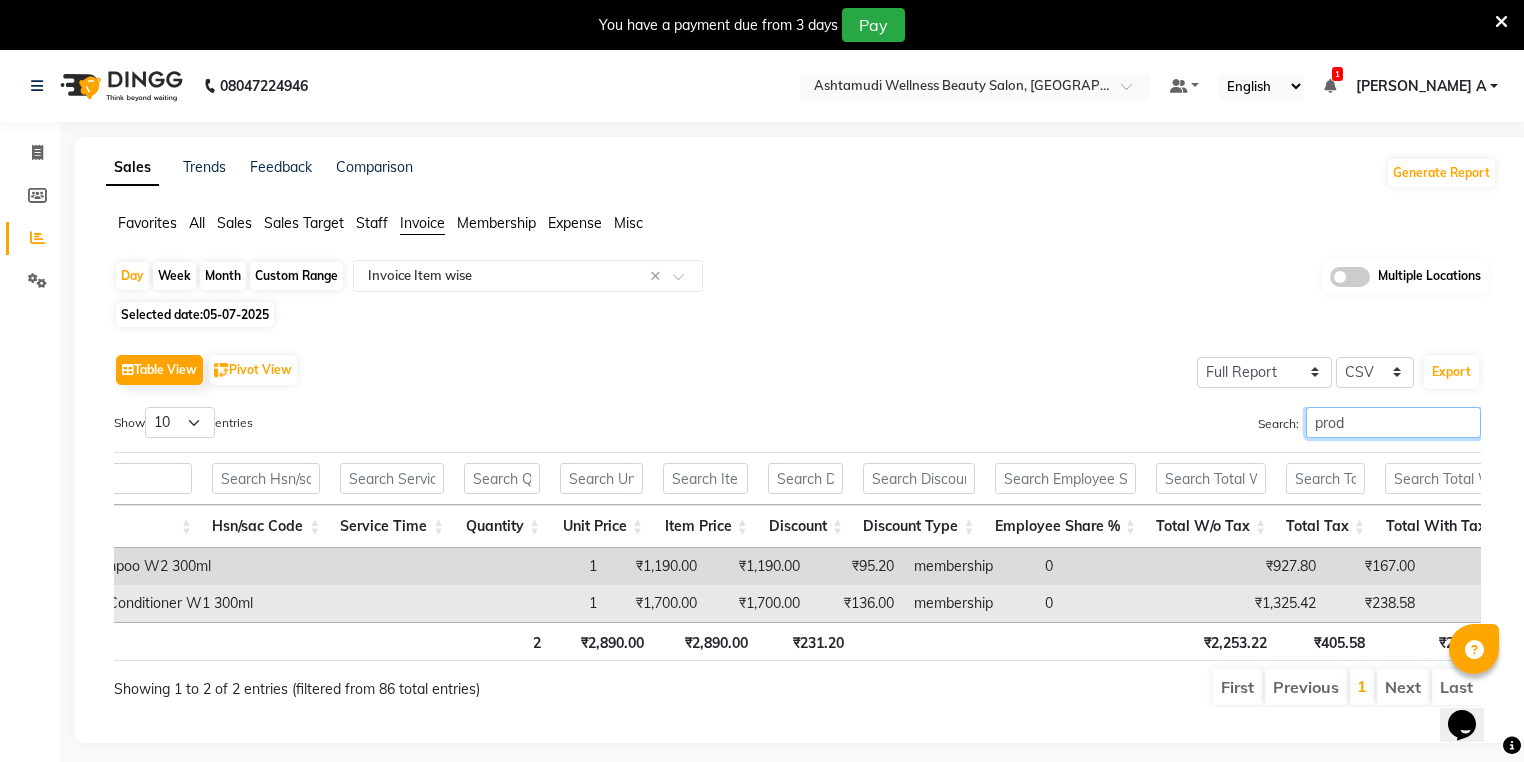 type on "prod" 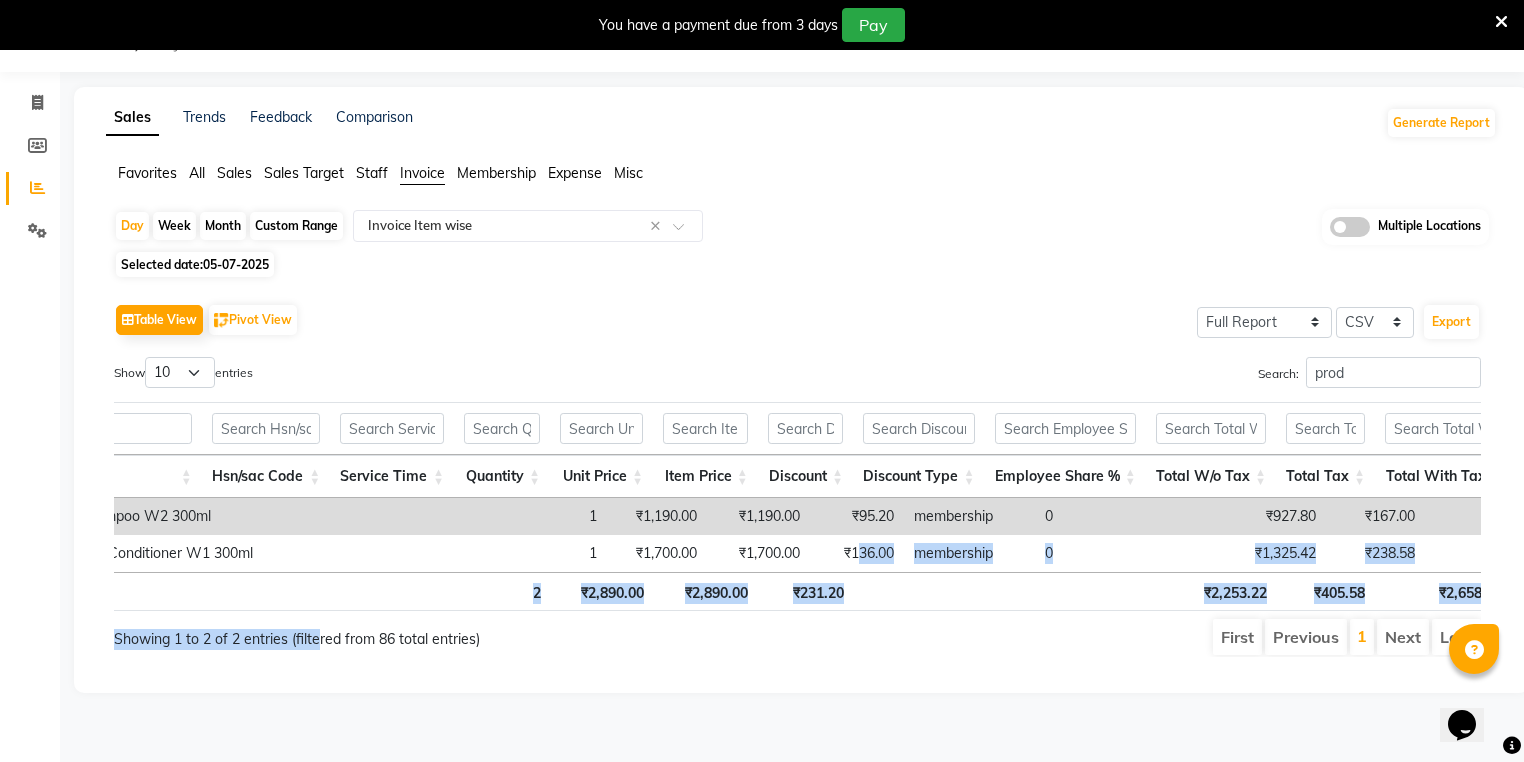drag, startPoint x: 804, startPoint y: 620, endPoint x: 324, endPoint y: 748, distance: 496.7736 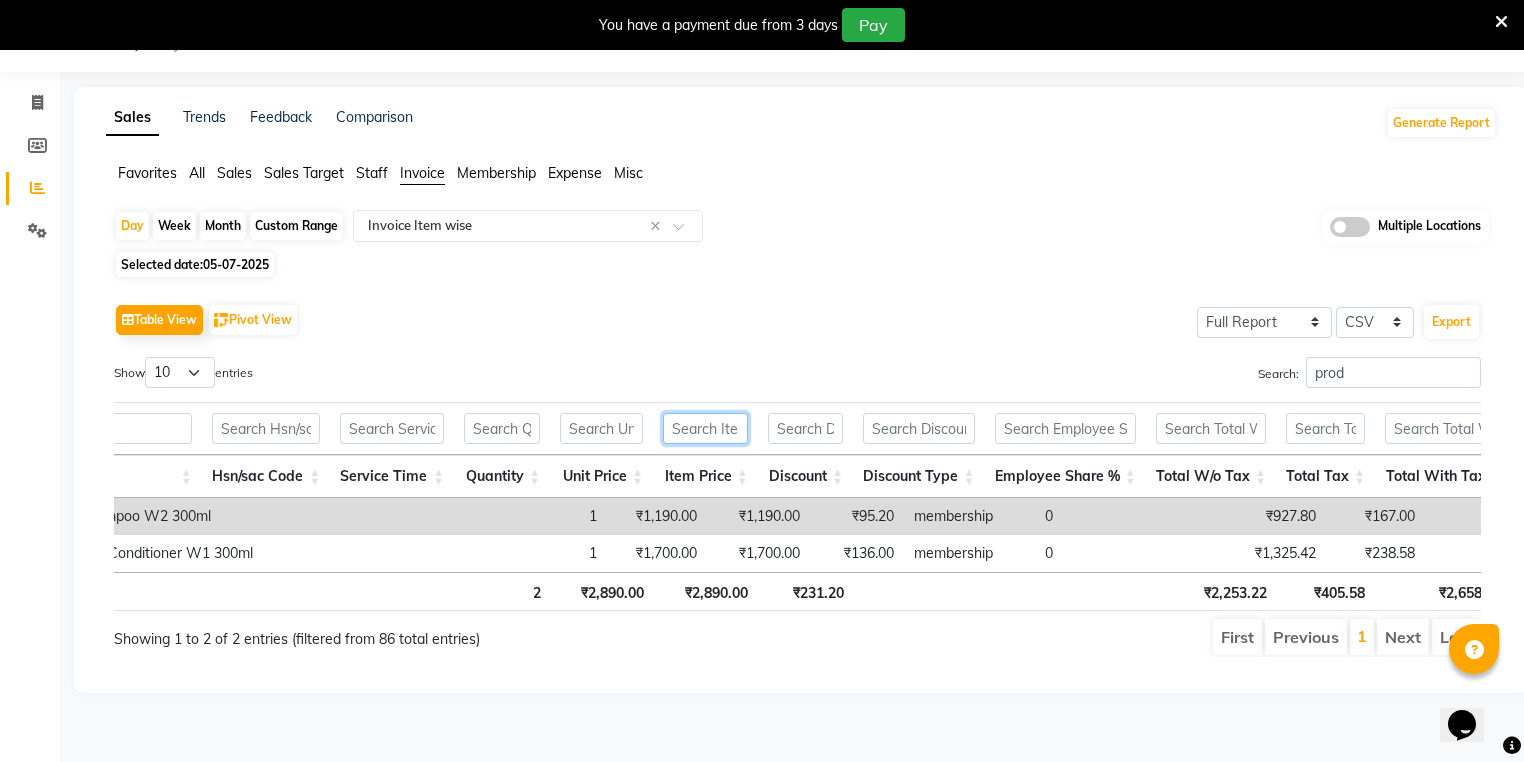 click at bounding box center [705, 428] 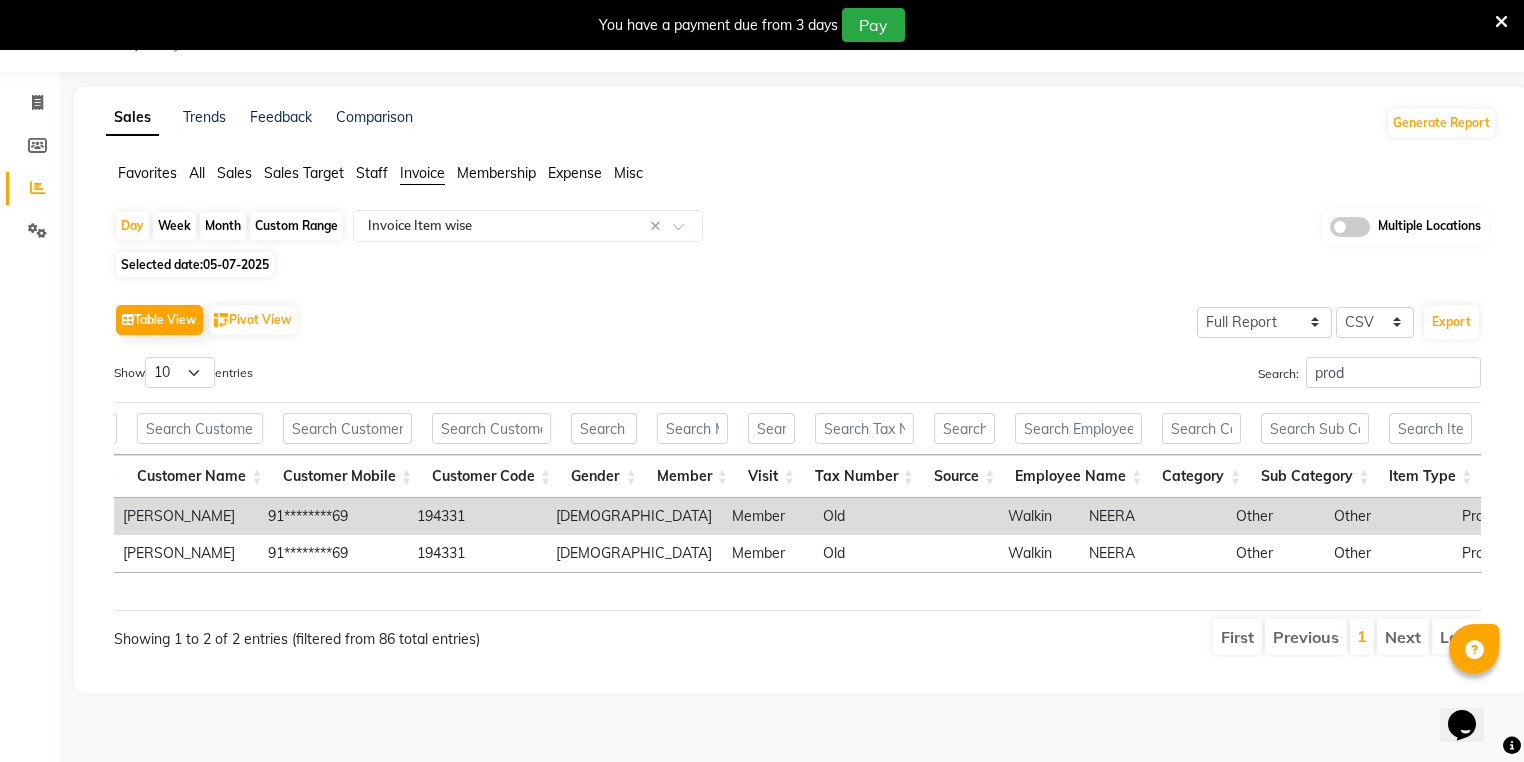 click on "Table View   Pivot View  Select Full Report Filtered Report Select CSV PDF  Export" 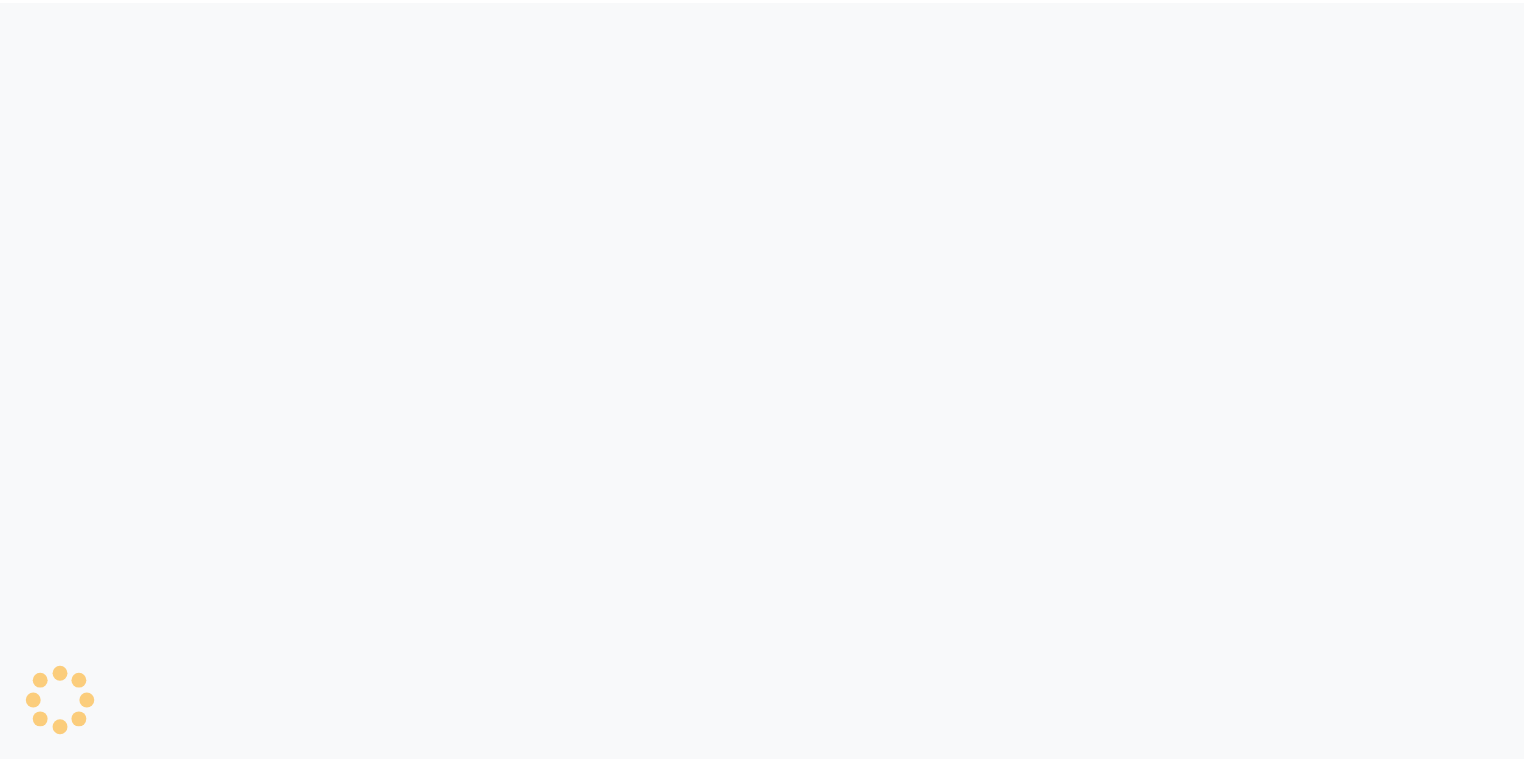 scroll, scrollTop: 0, scrollLeft: 0, axis: both 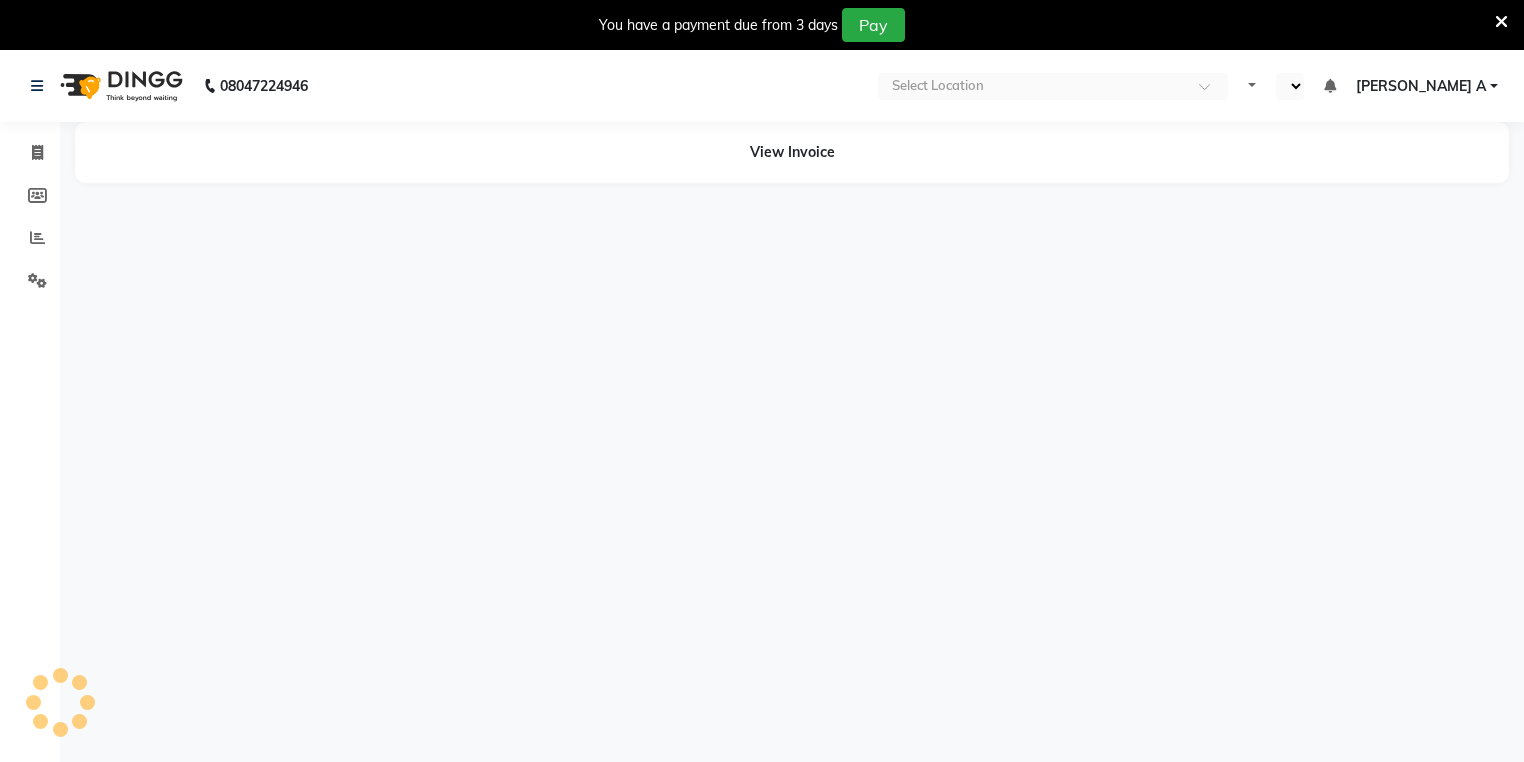select on "en" 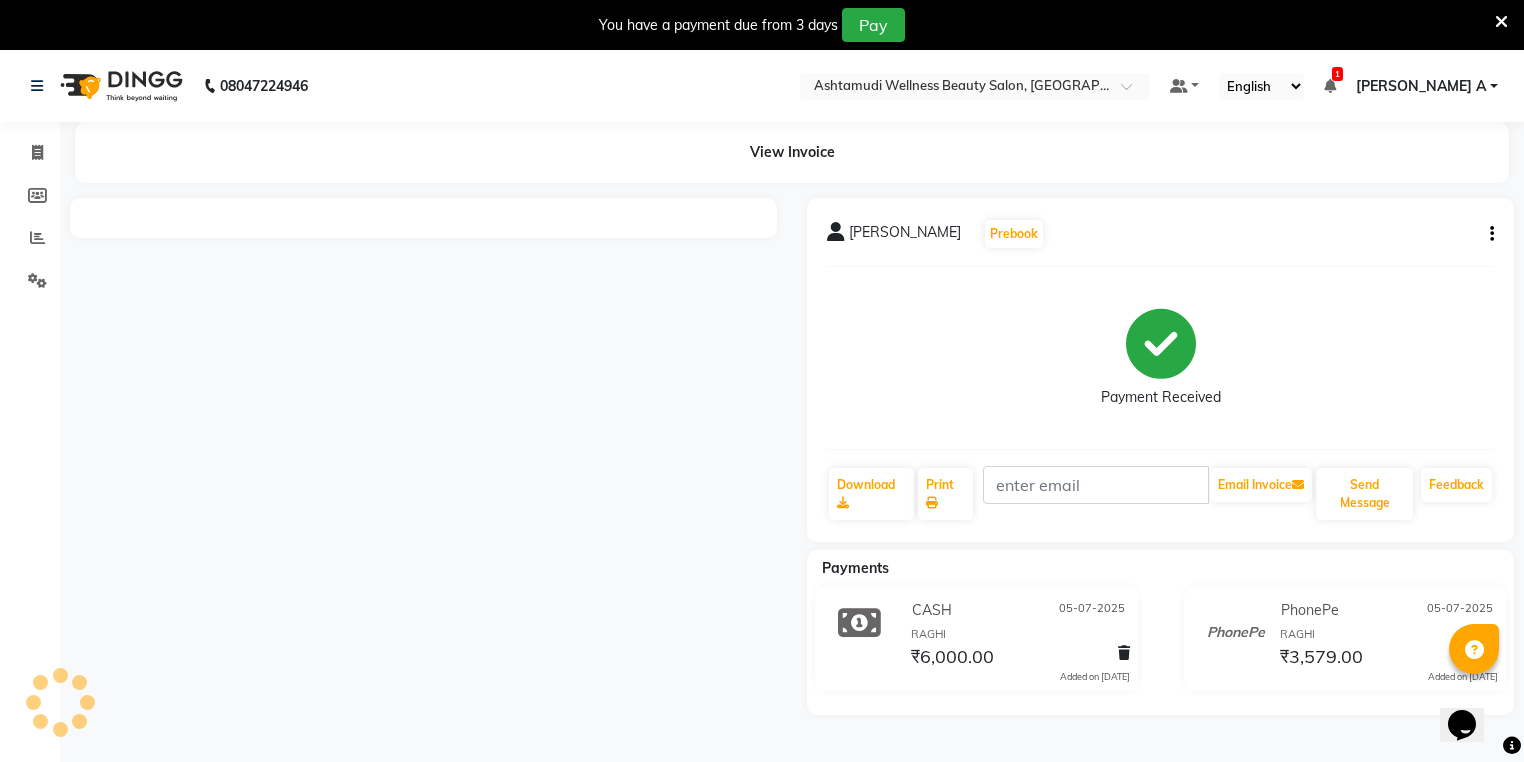 scroll, scrollTop: 0, scrollLeft: 0, axis: both 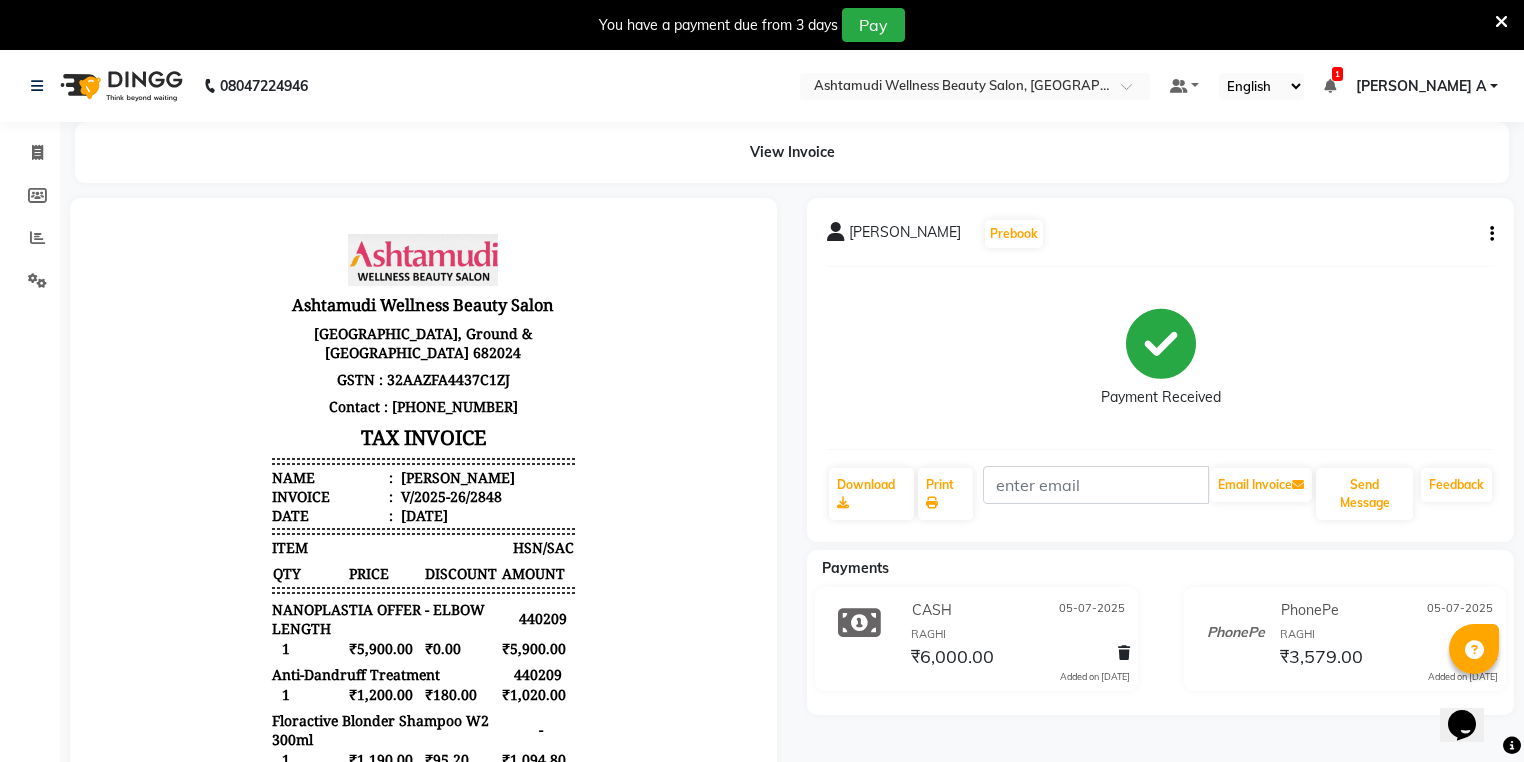 click 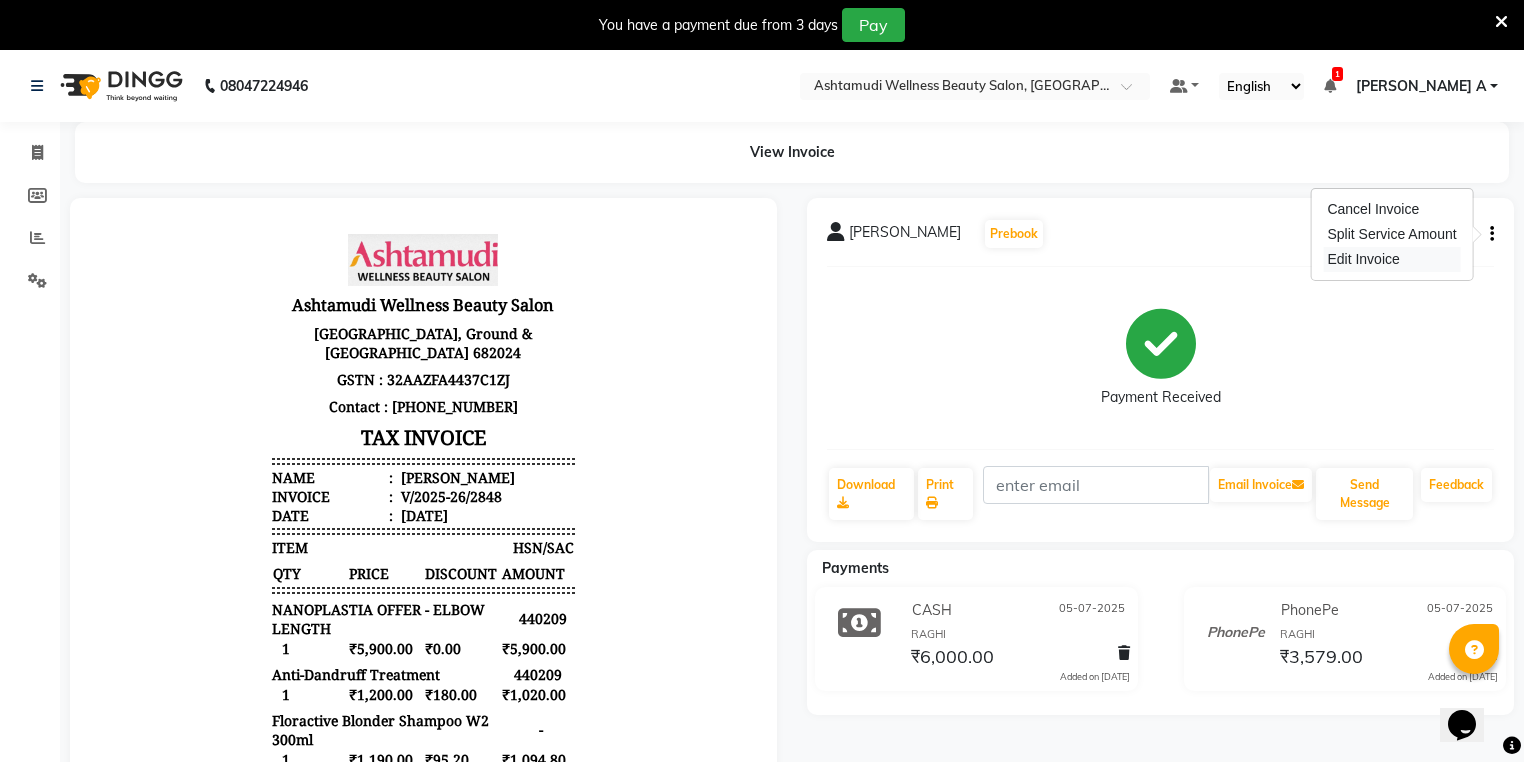 click on "Edit Invoice" at bounding box center (1391, 259) 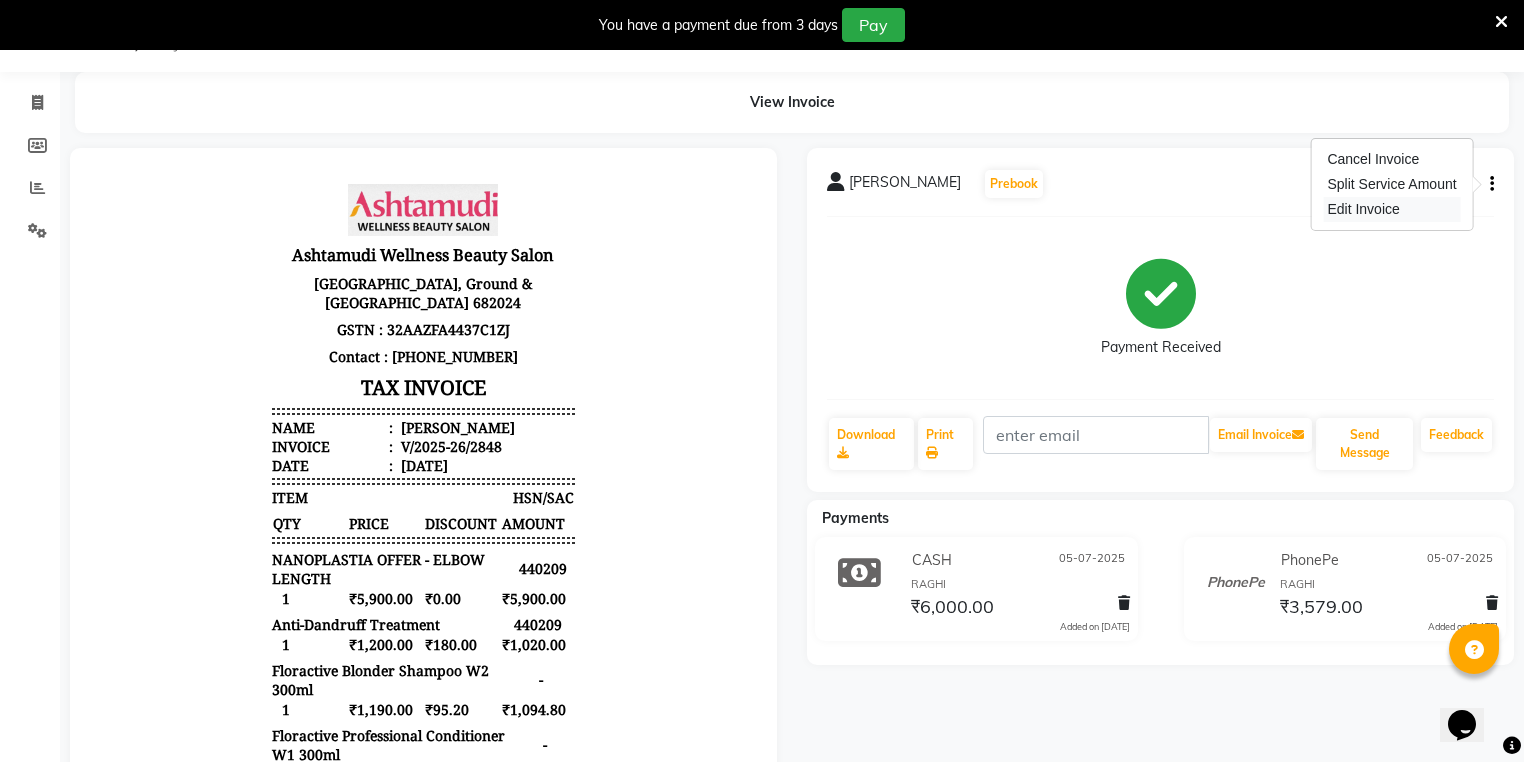 select on "service" 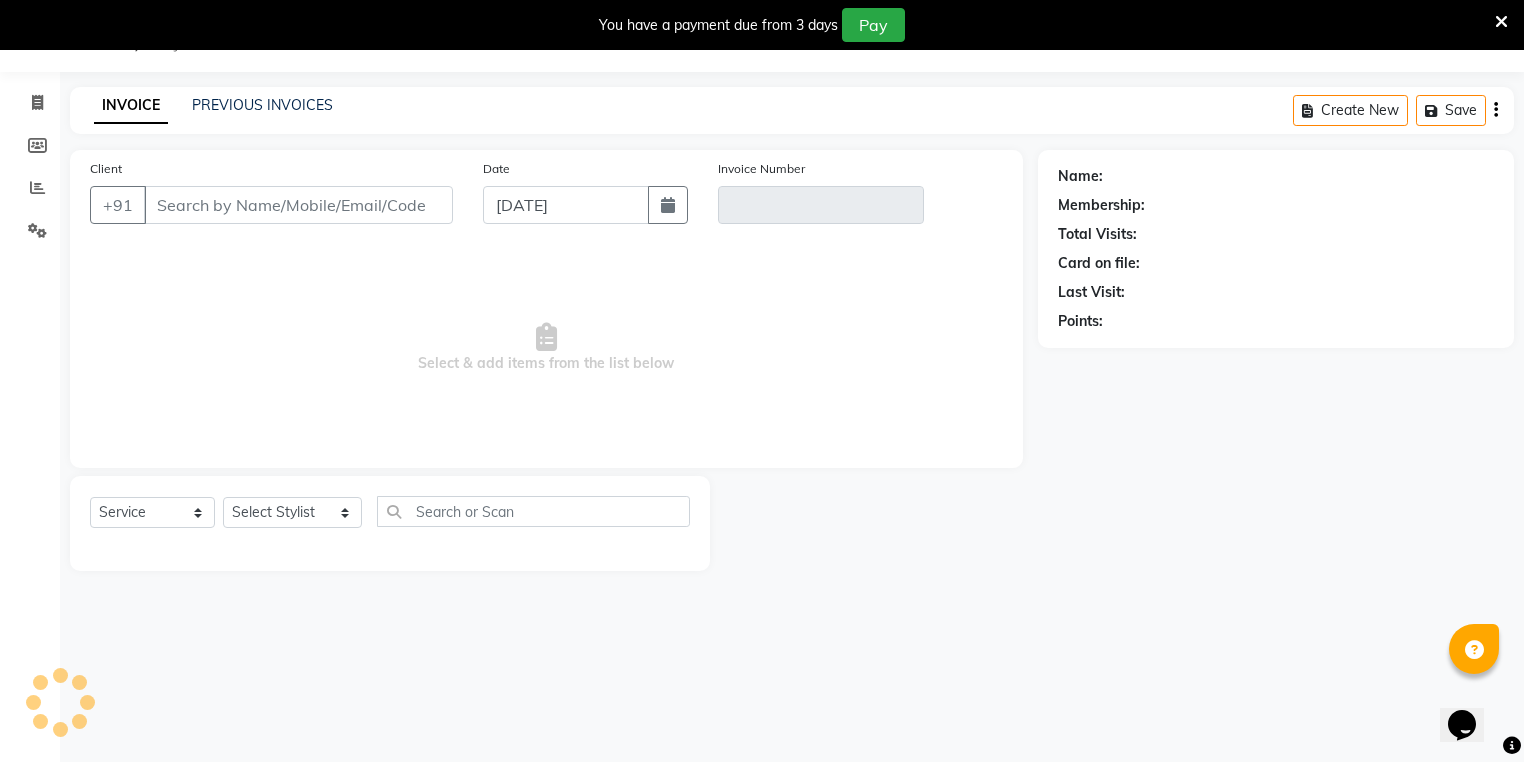 type on "98******69" 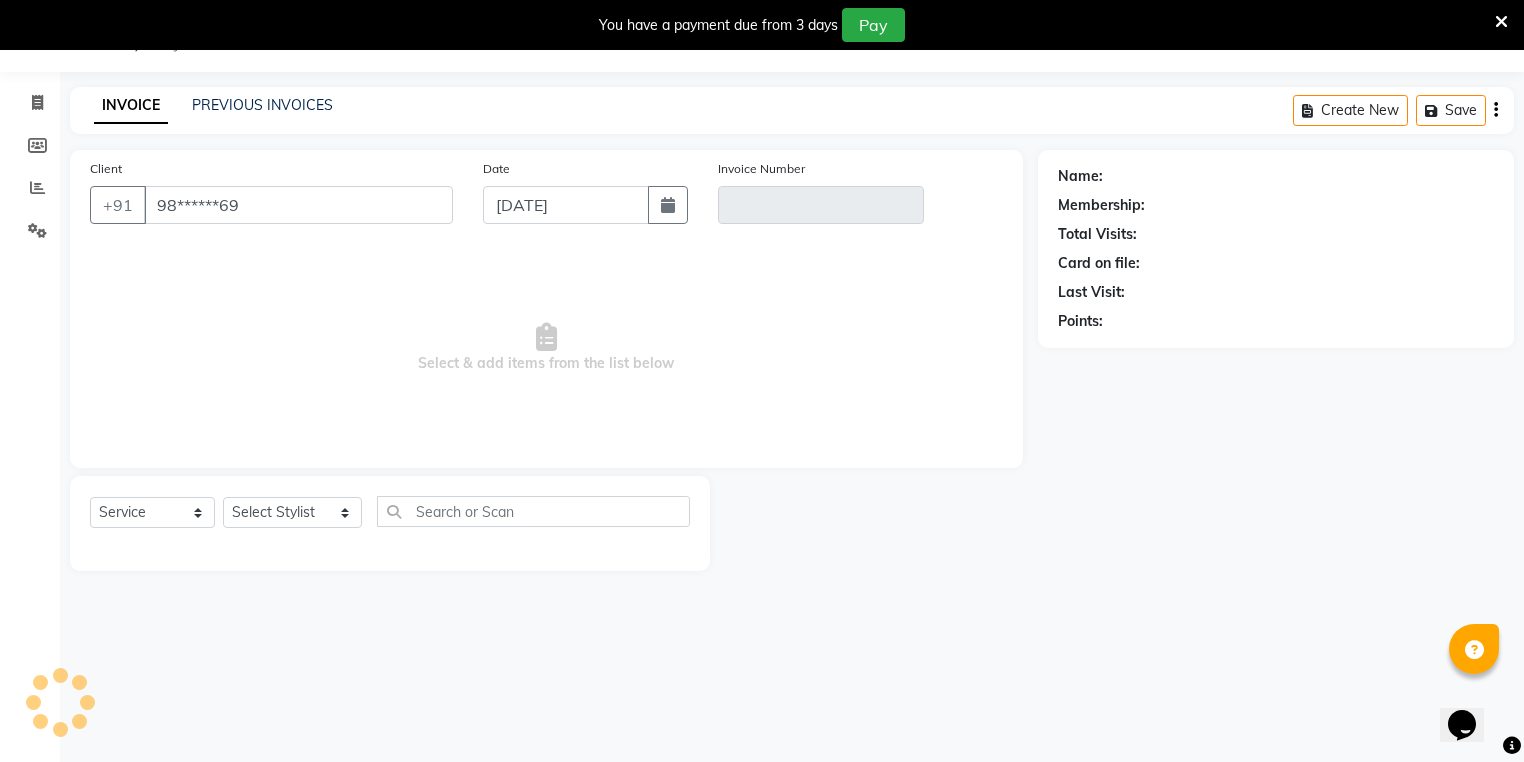 type on "V/2025-26/2848" 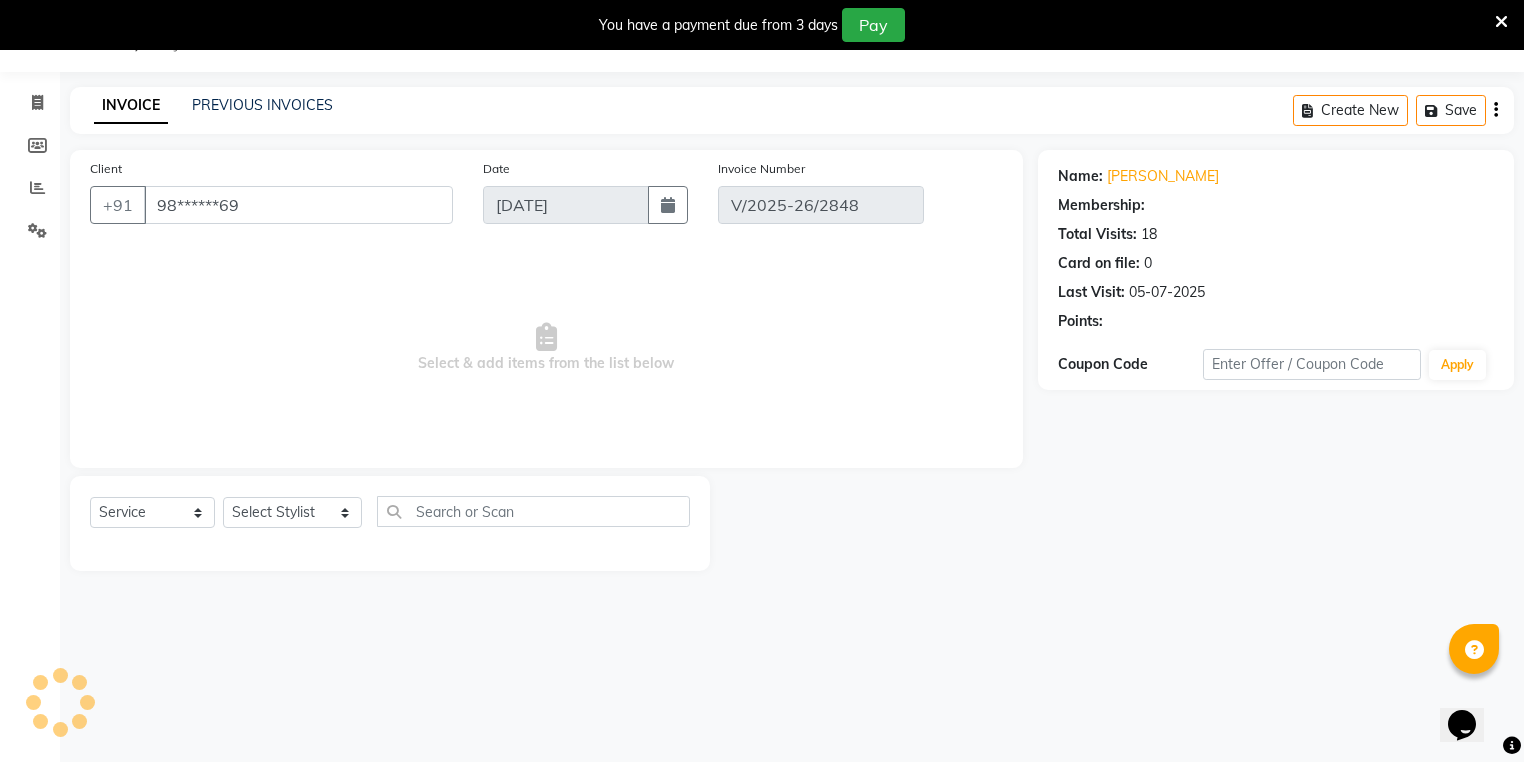 select on "2: Object" 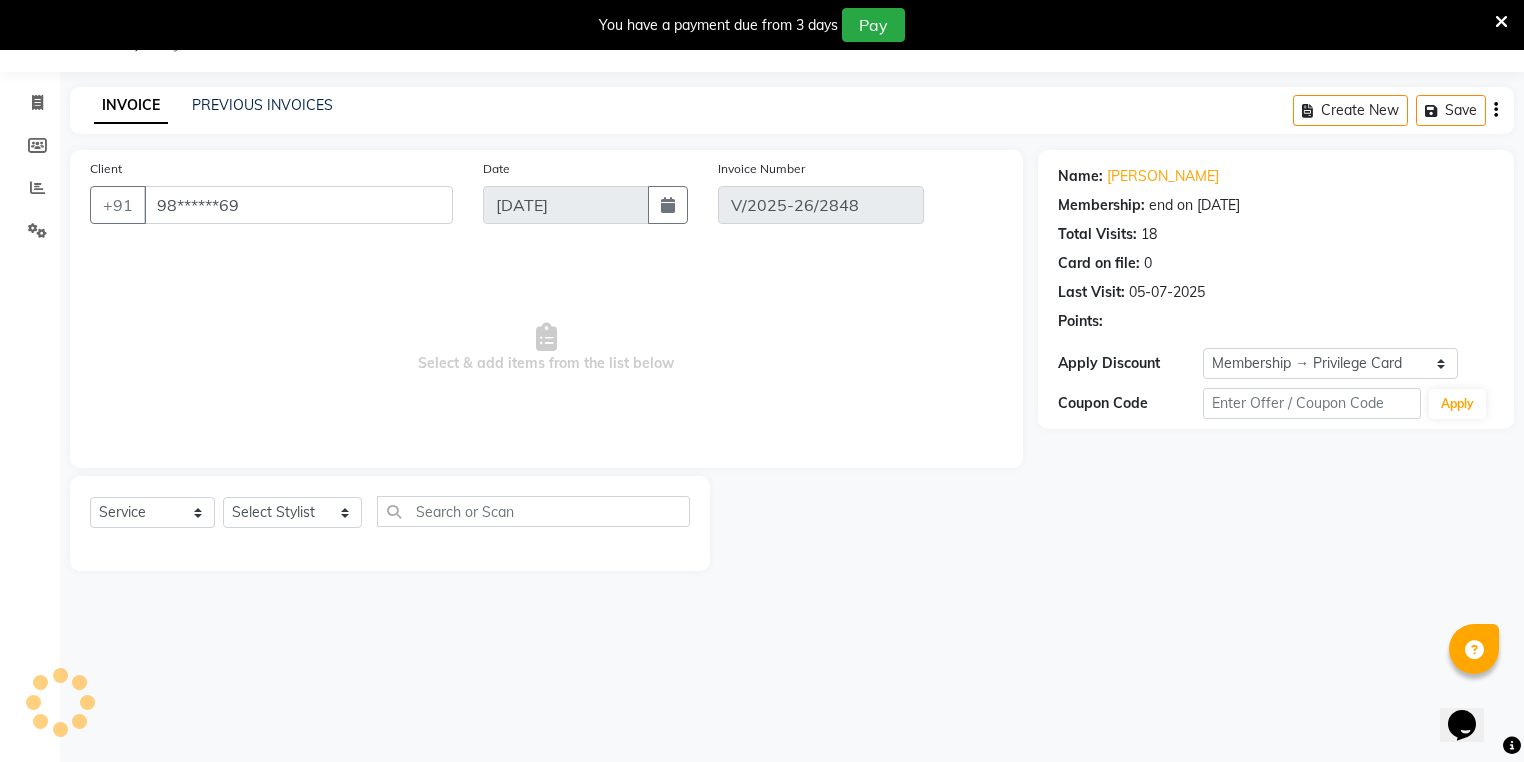 type on "05-07-2025" 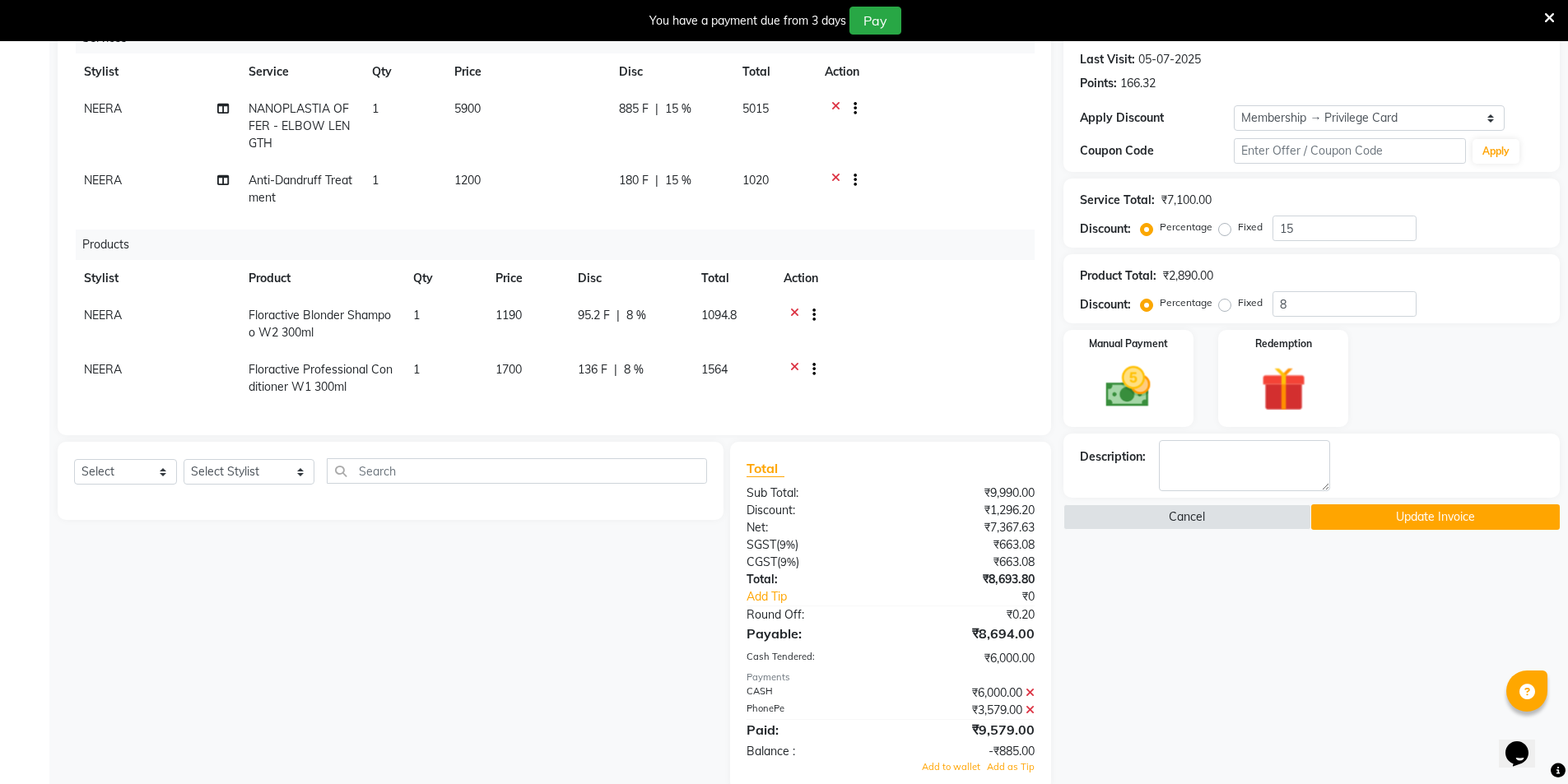 scroll, scrollTop: 247, scrollLeft: 0, axis: vertical 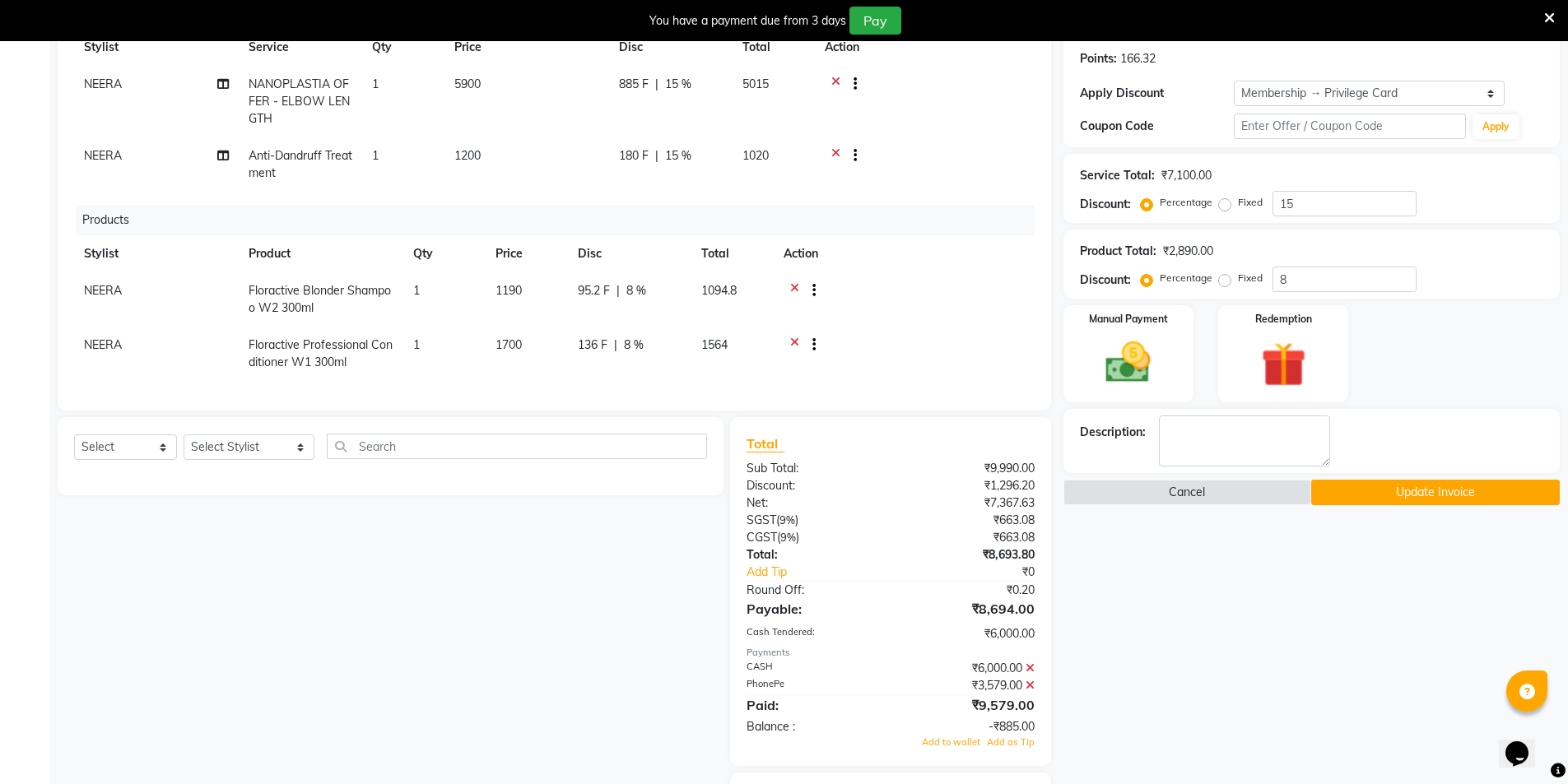 click on "885 F | 15 %" 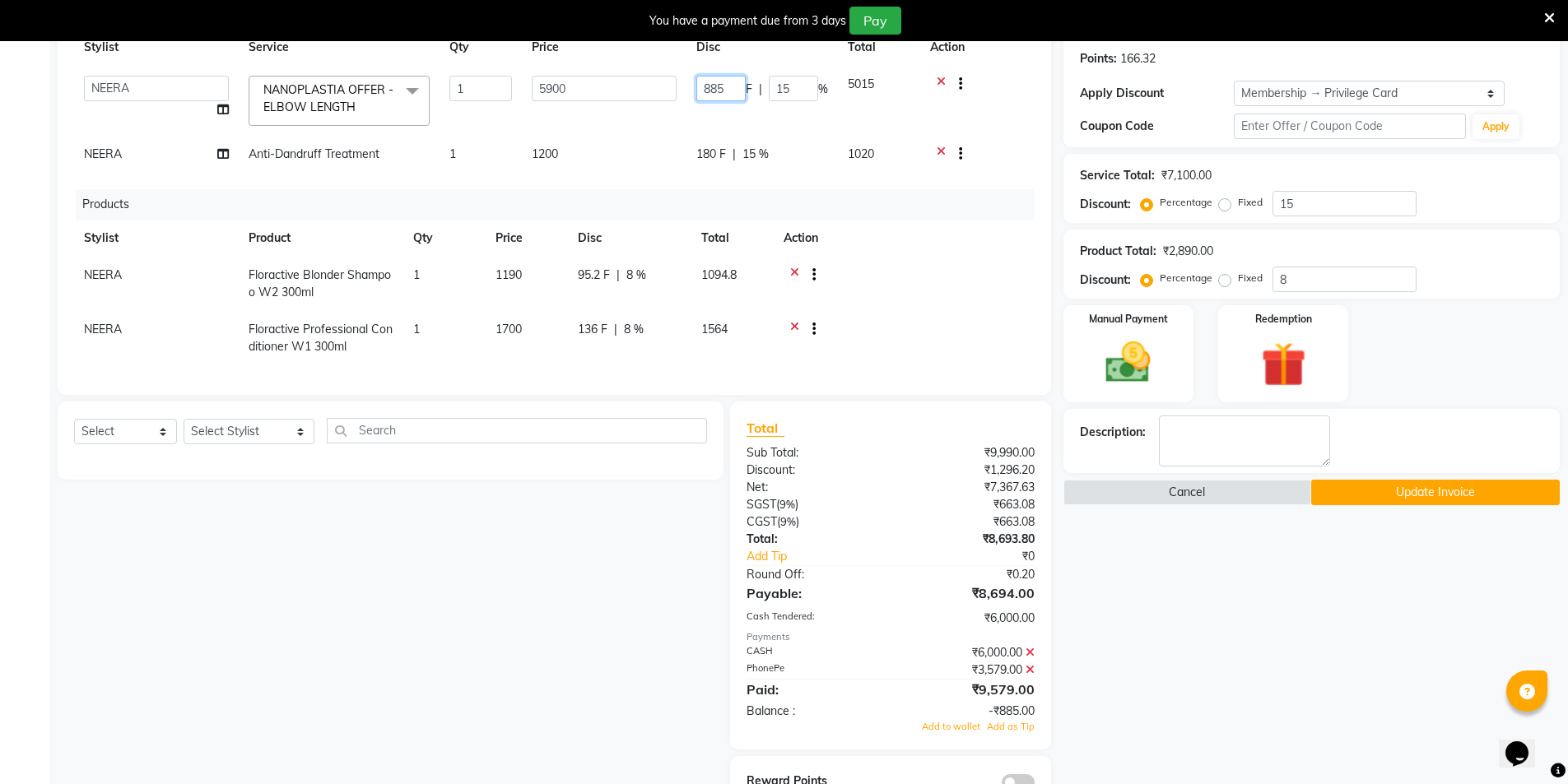 click on "885" 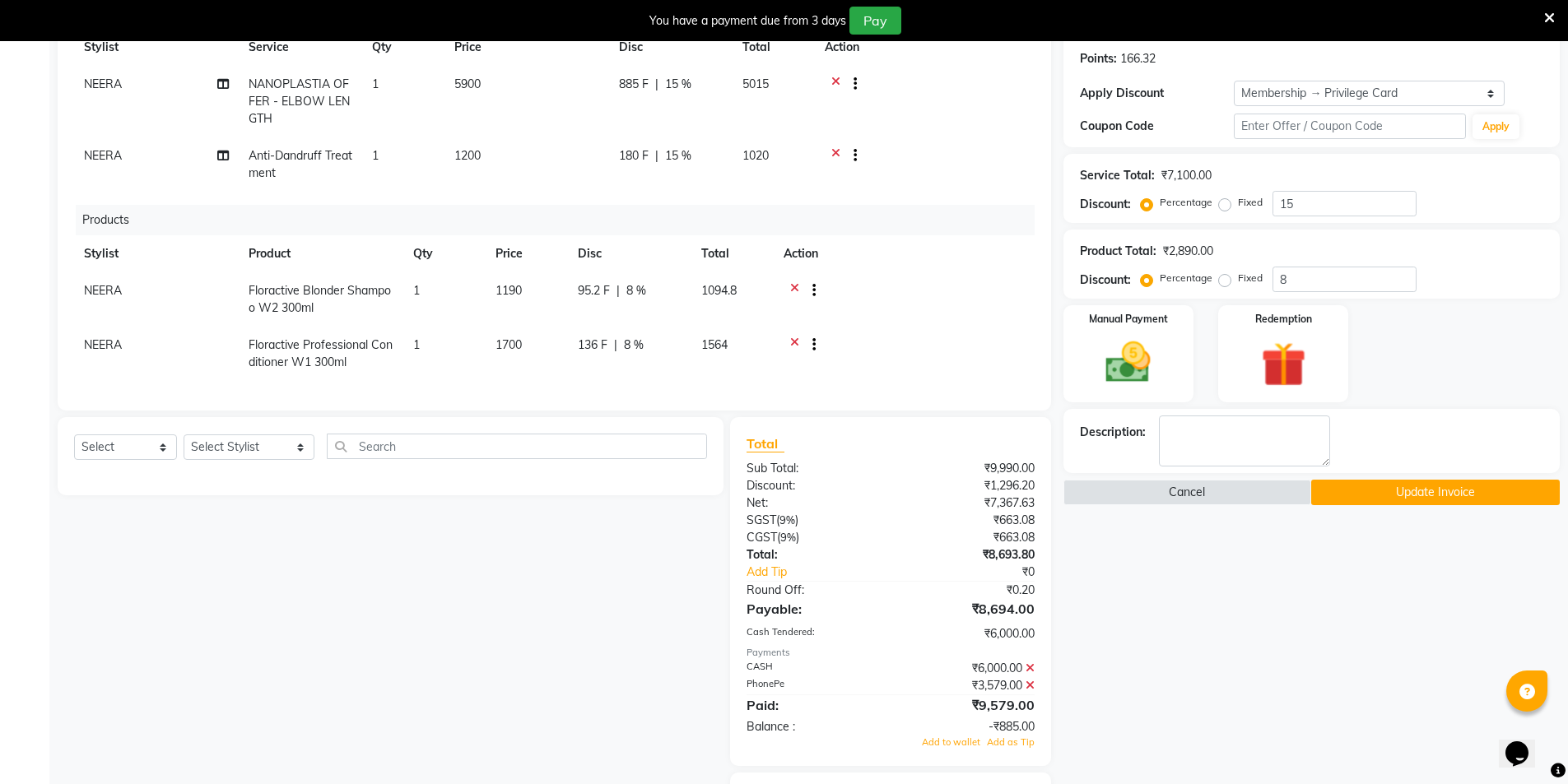 click on "885 F | 15 %" 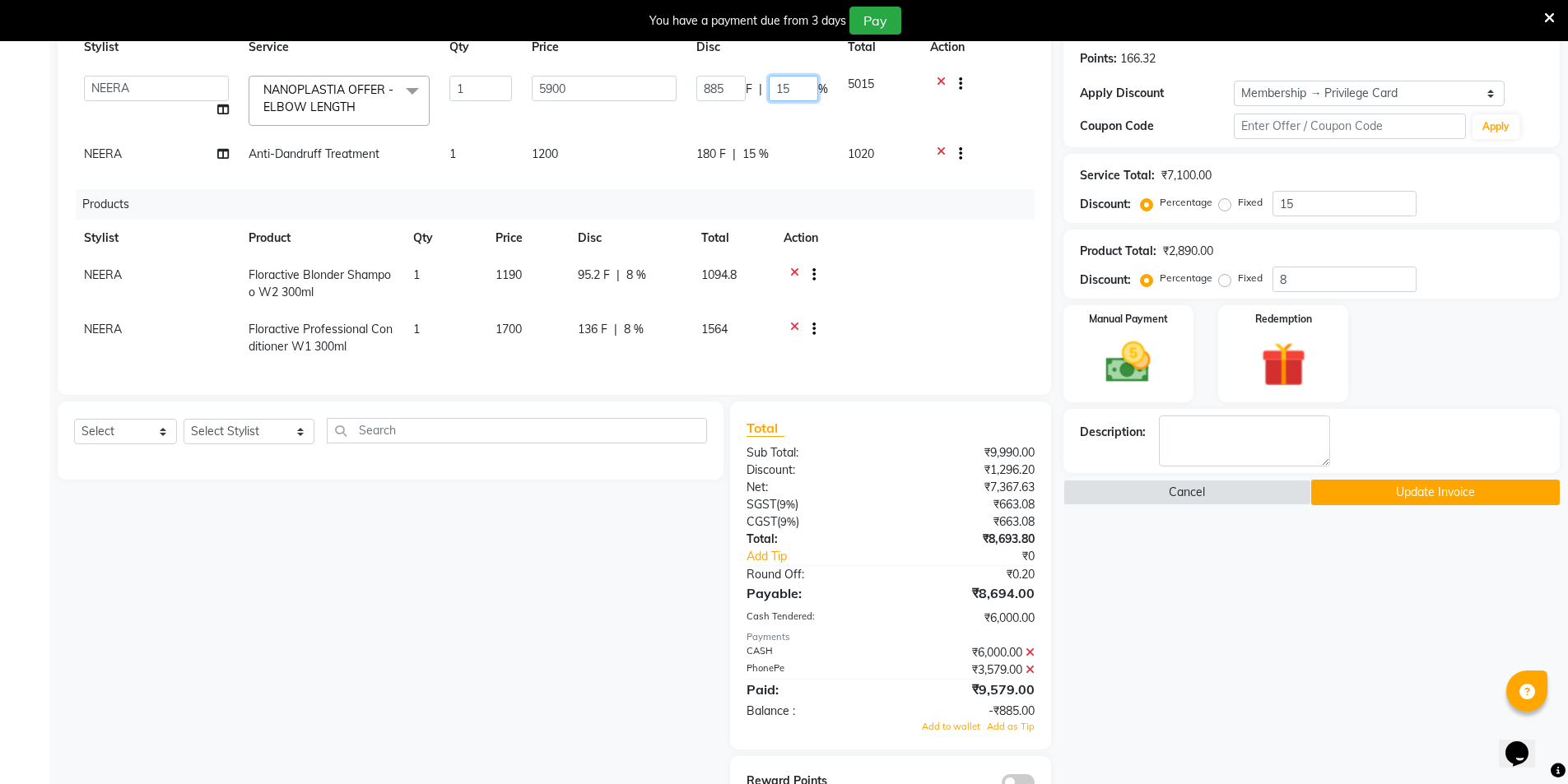 click on "15" 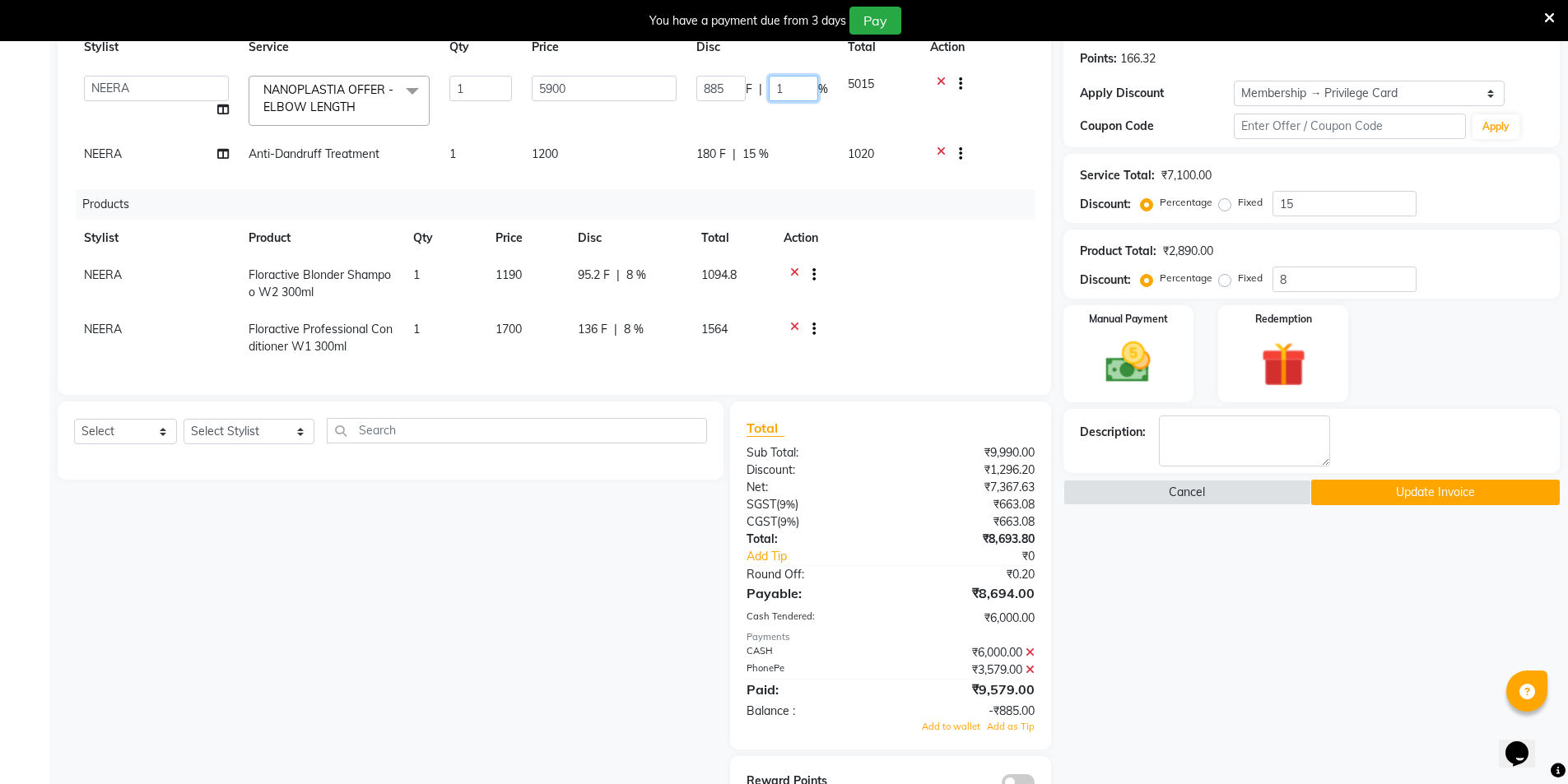 type 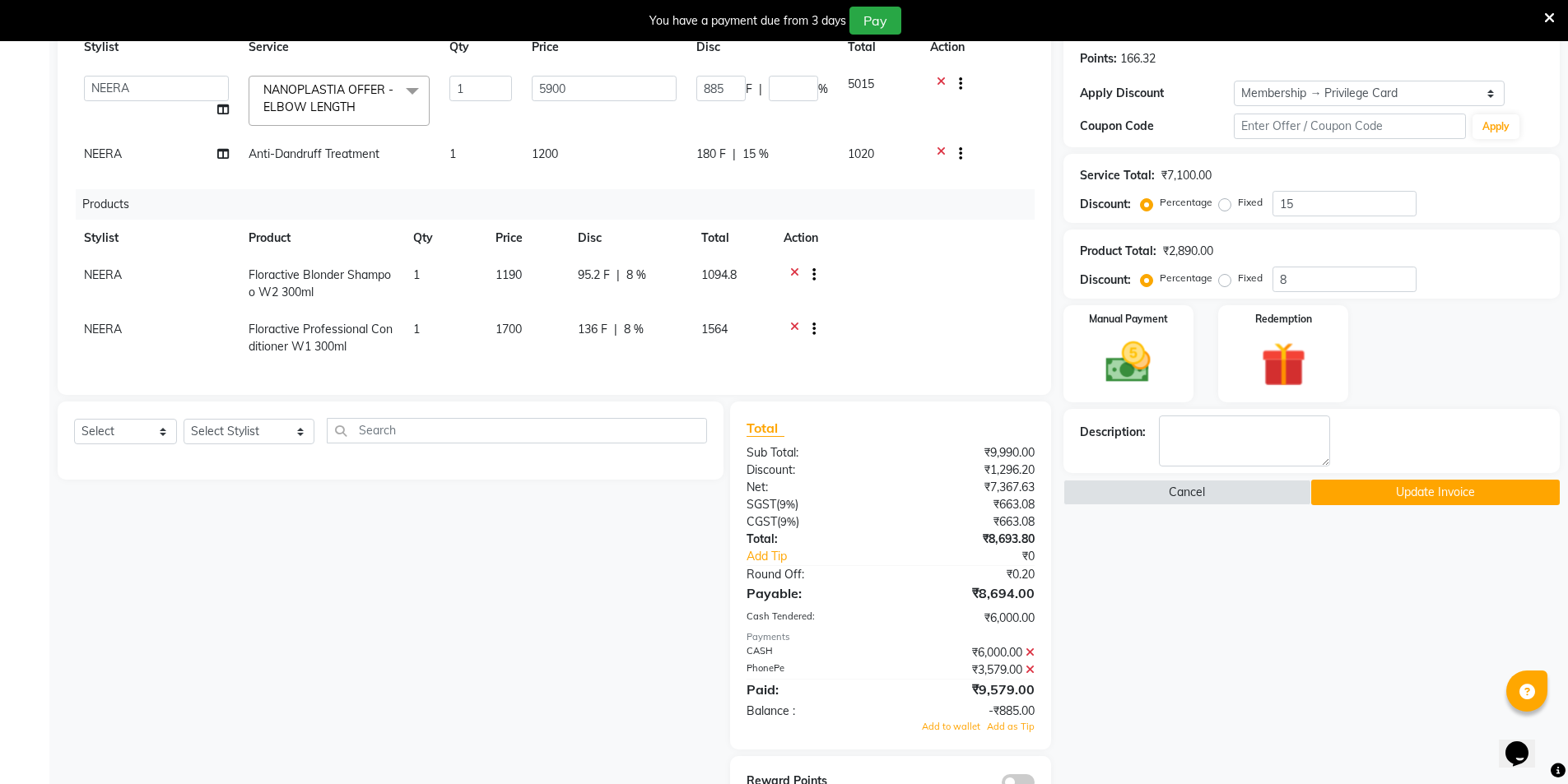 click on "NEERA Anti-[MEDICAL_DATA] Treatment 1 1200 180 F | 15 % 1020" 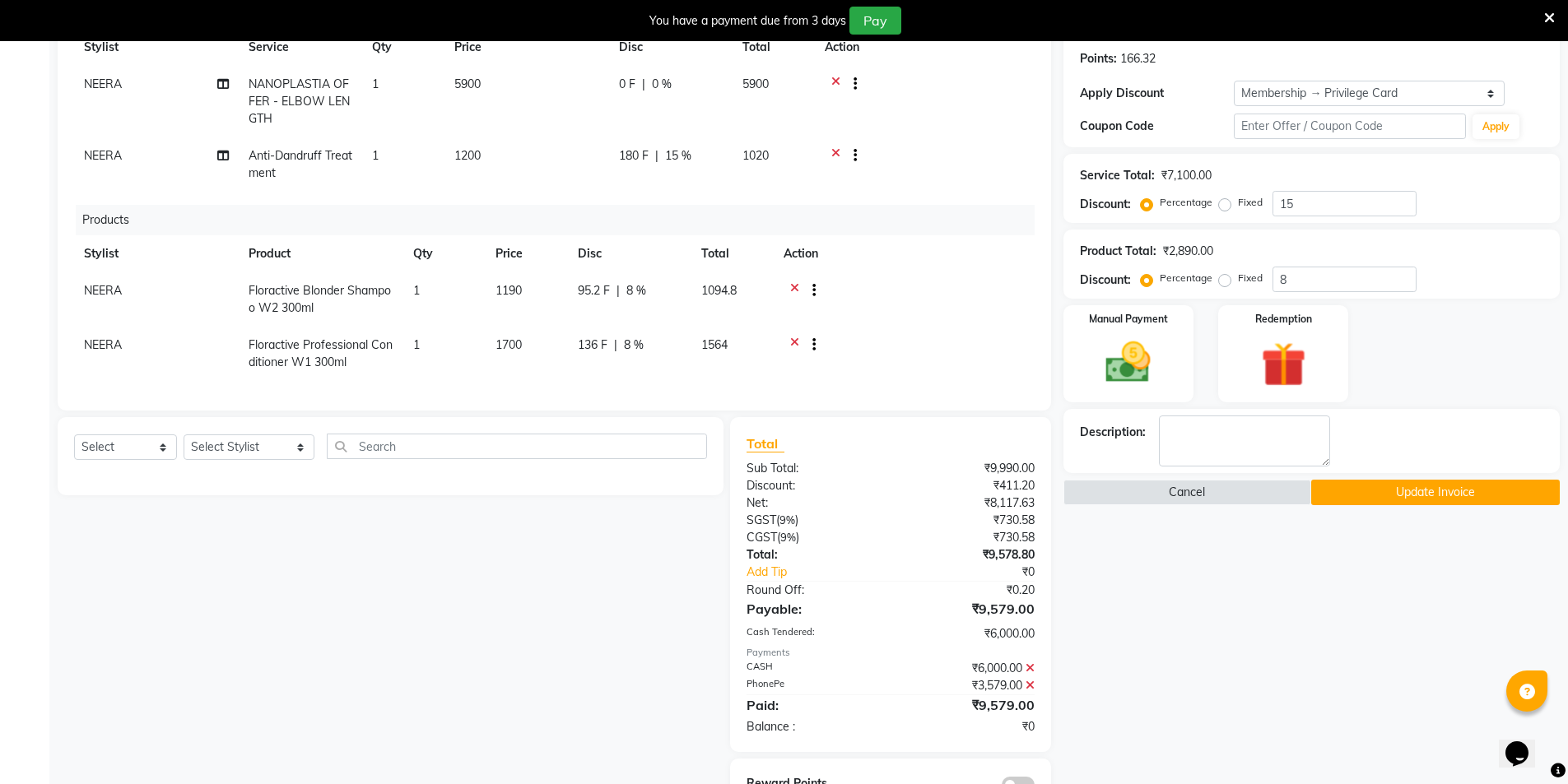 click on "Floractive Blonder Shampoo W2 300ml" 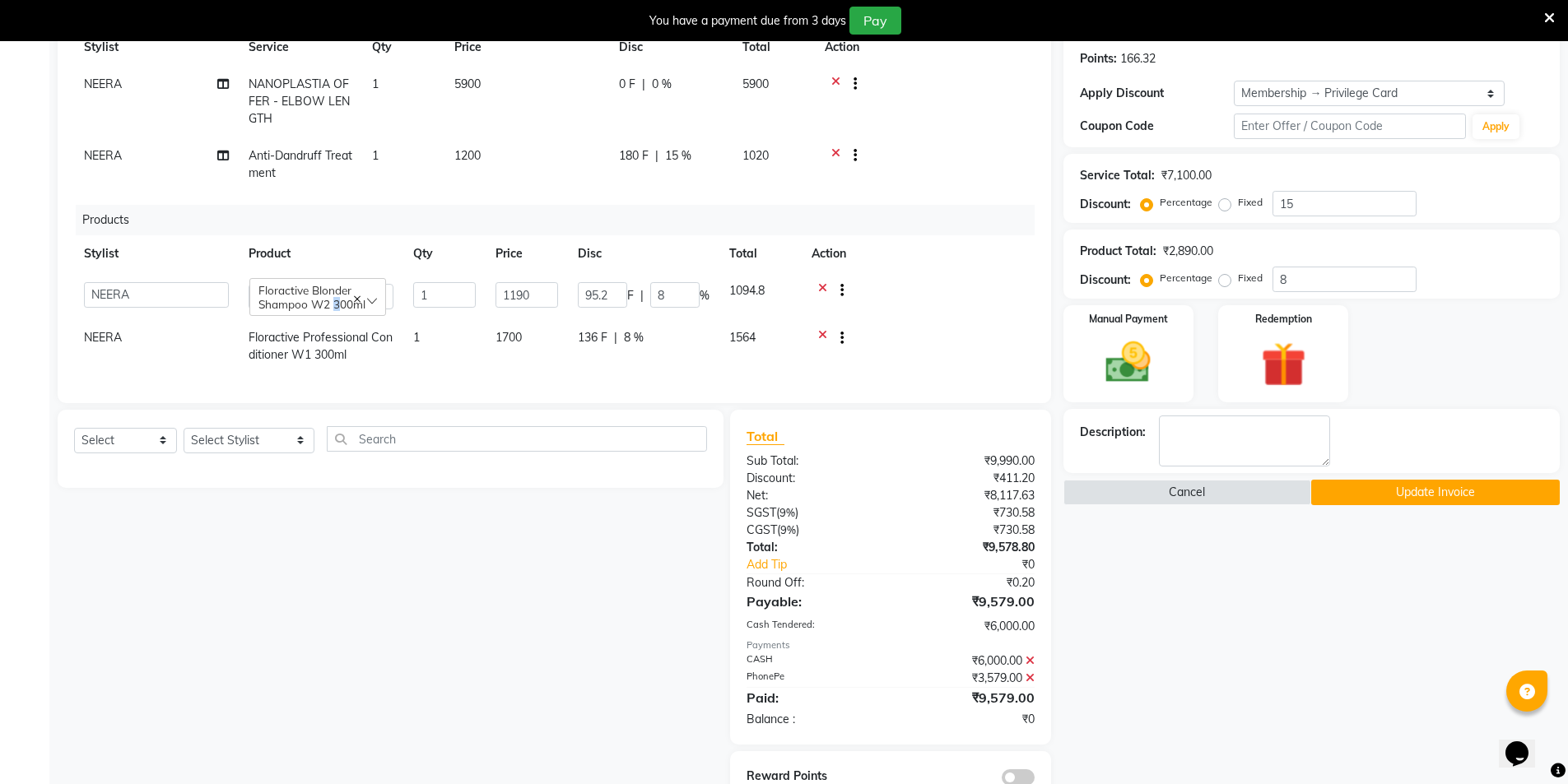 click on "Floractive Blonder Shampoo W2 300ml" 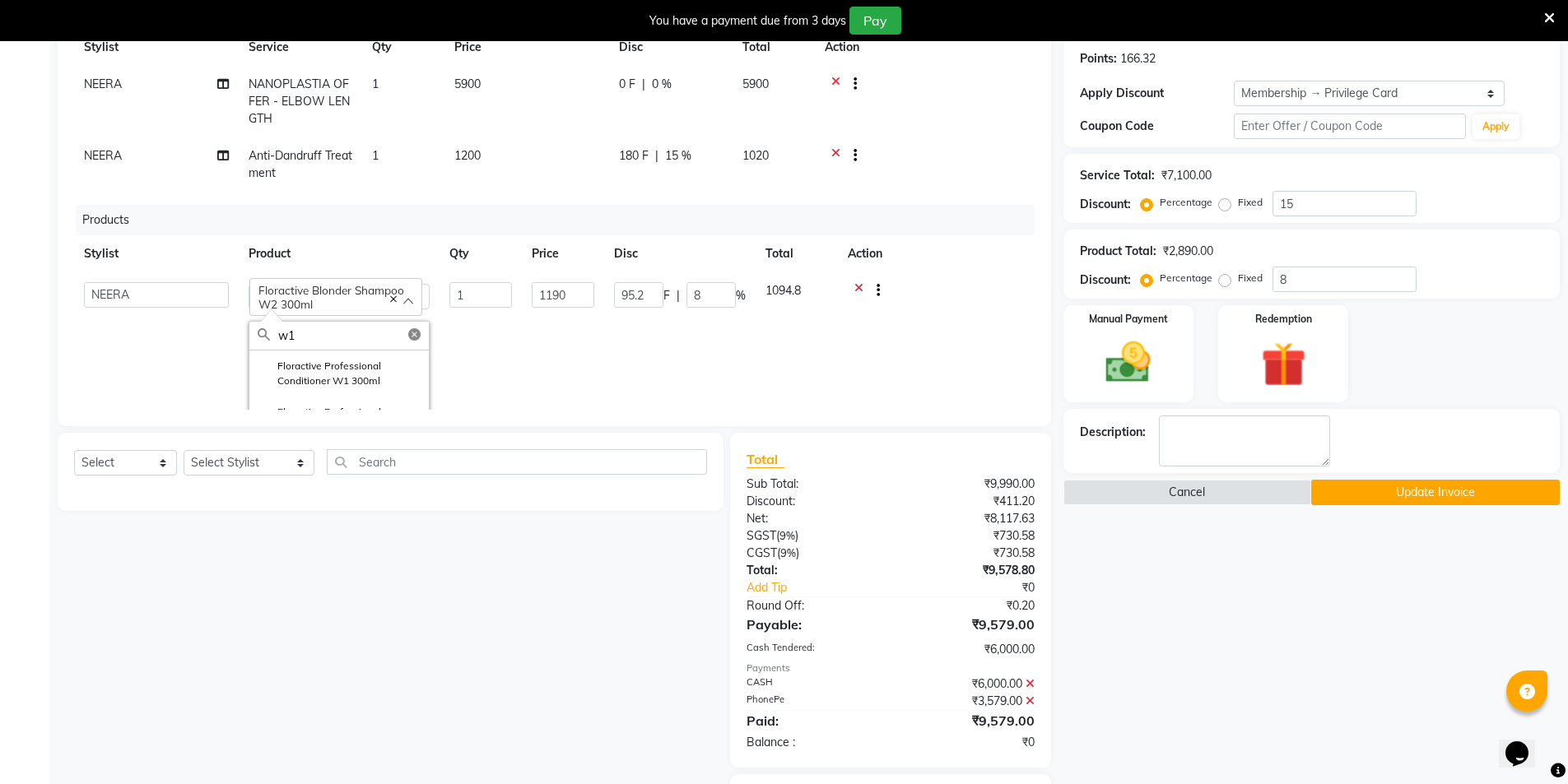 scroll, scrollTop: 82, scrollLeft: 0, axis: vertical 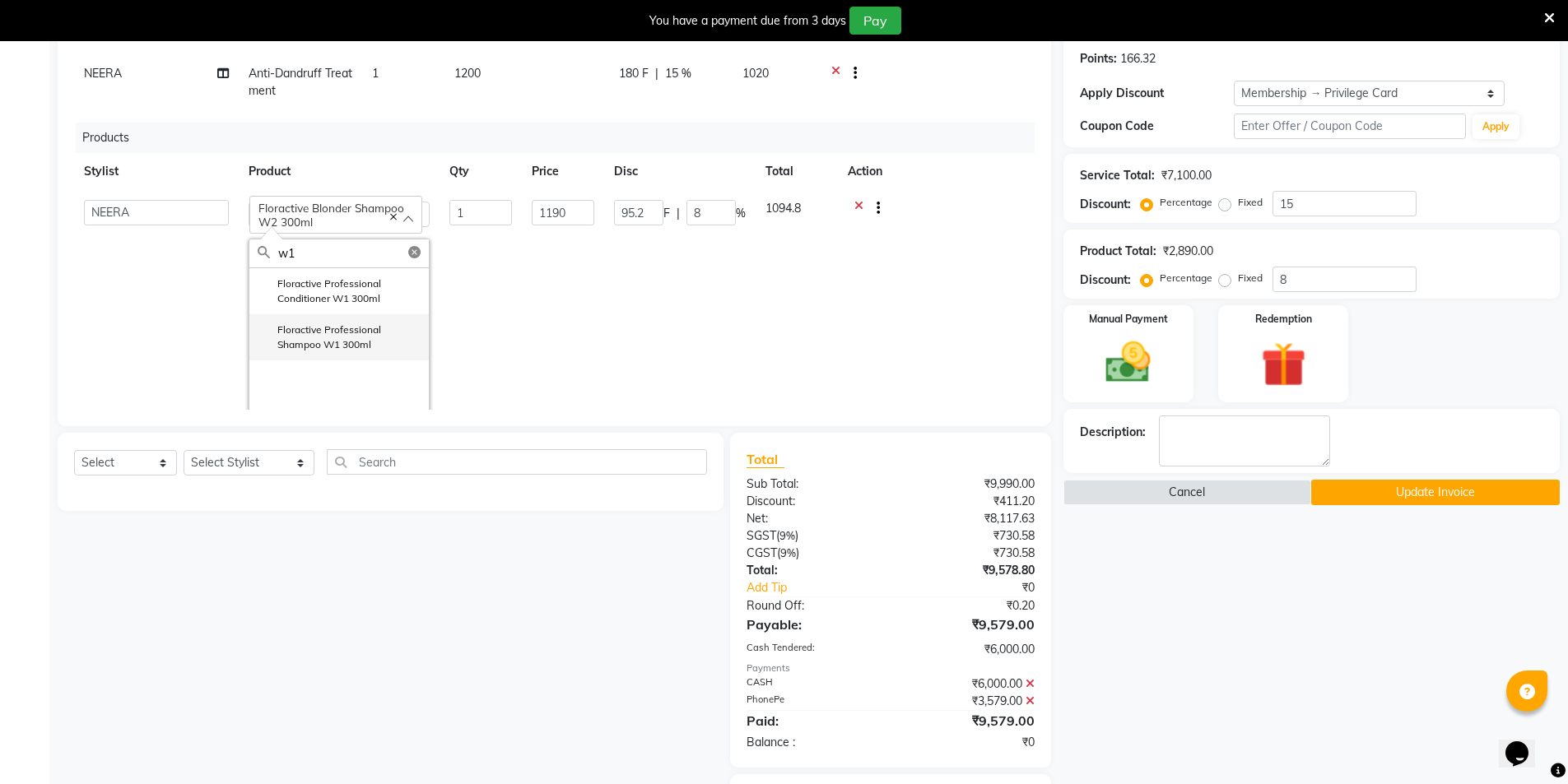 type on "w1" 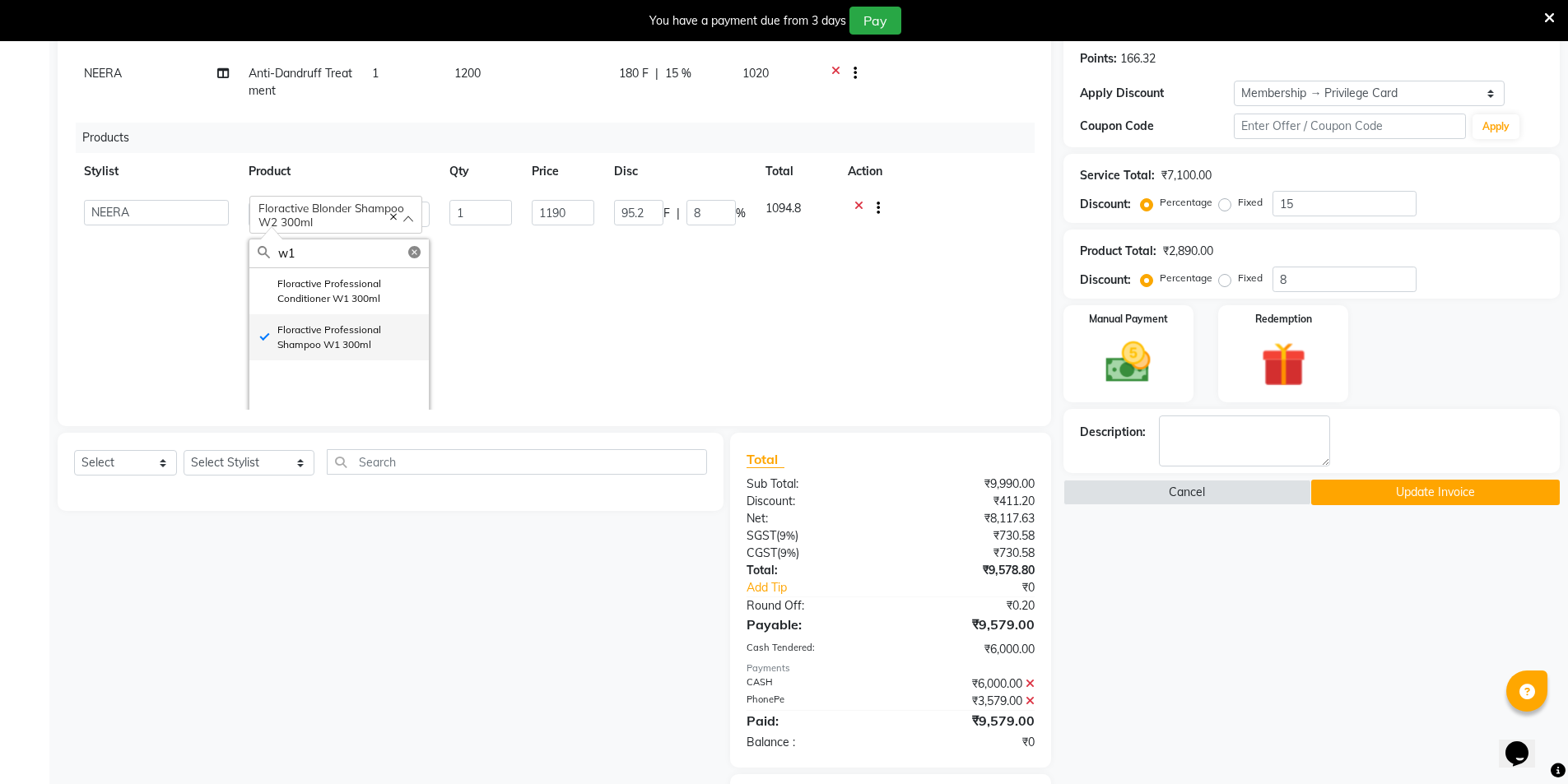 type on "1700" 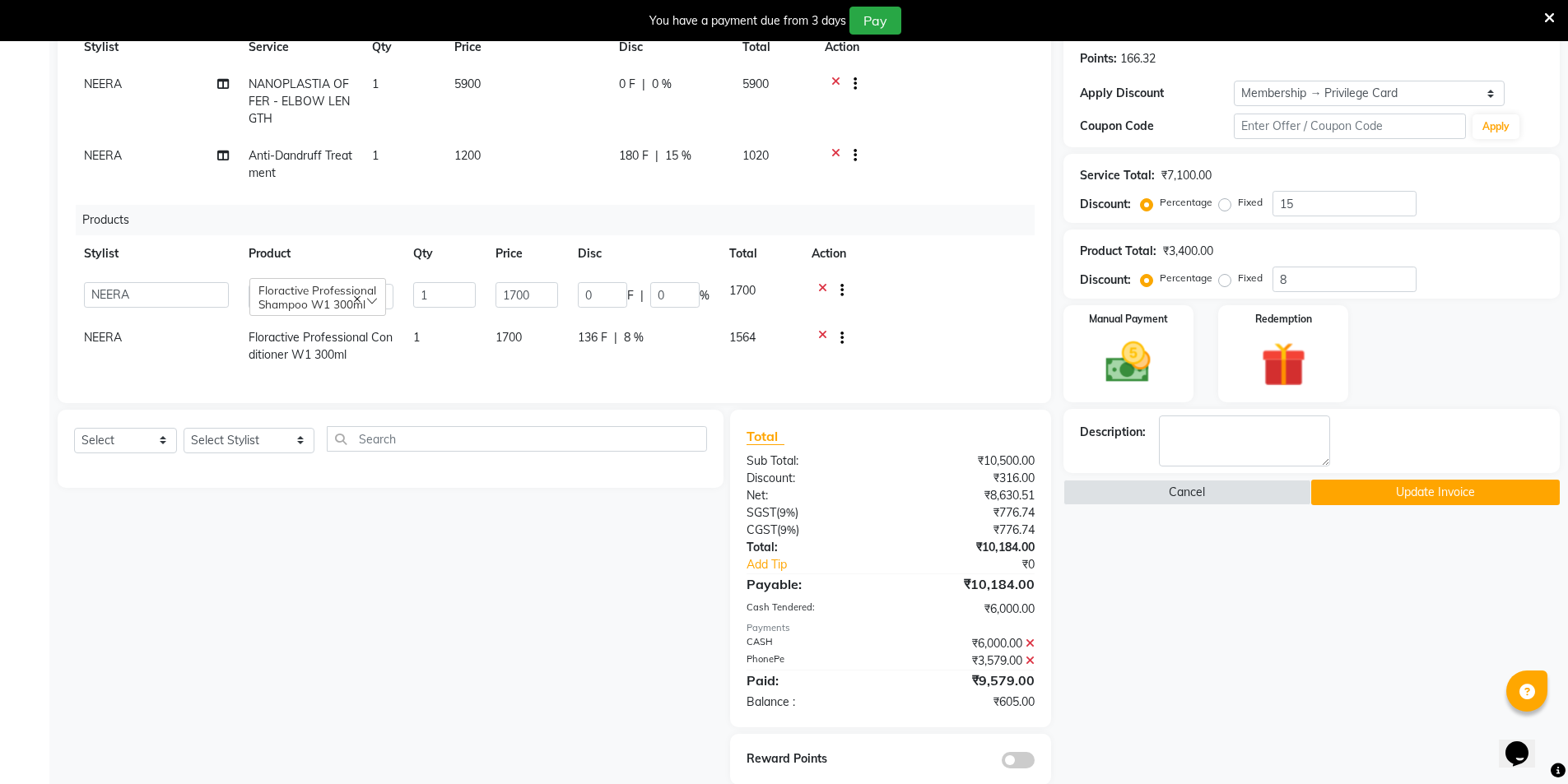 scroll, scrollTop: 0, scrollLeft: 0, axis: both 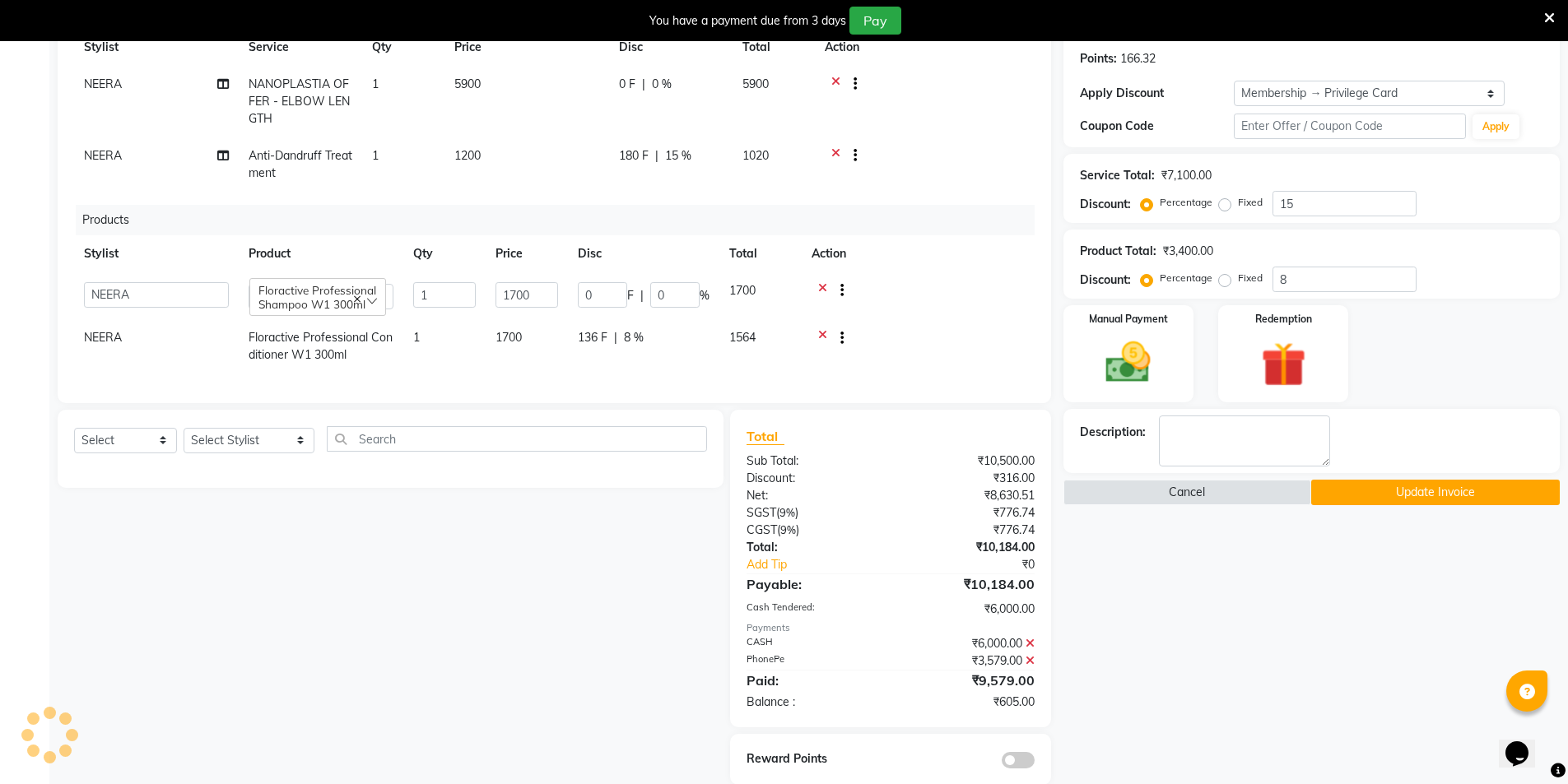 click on "136 F | 8 %" 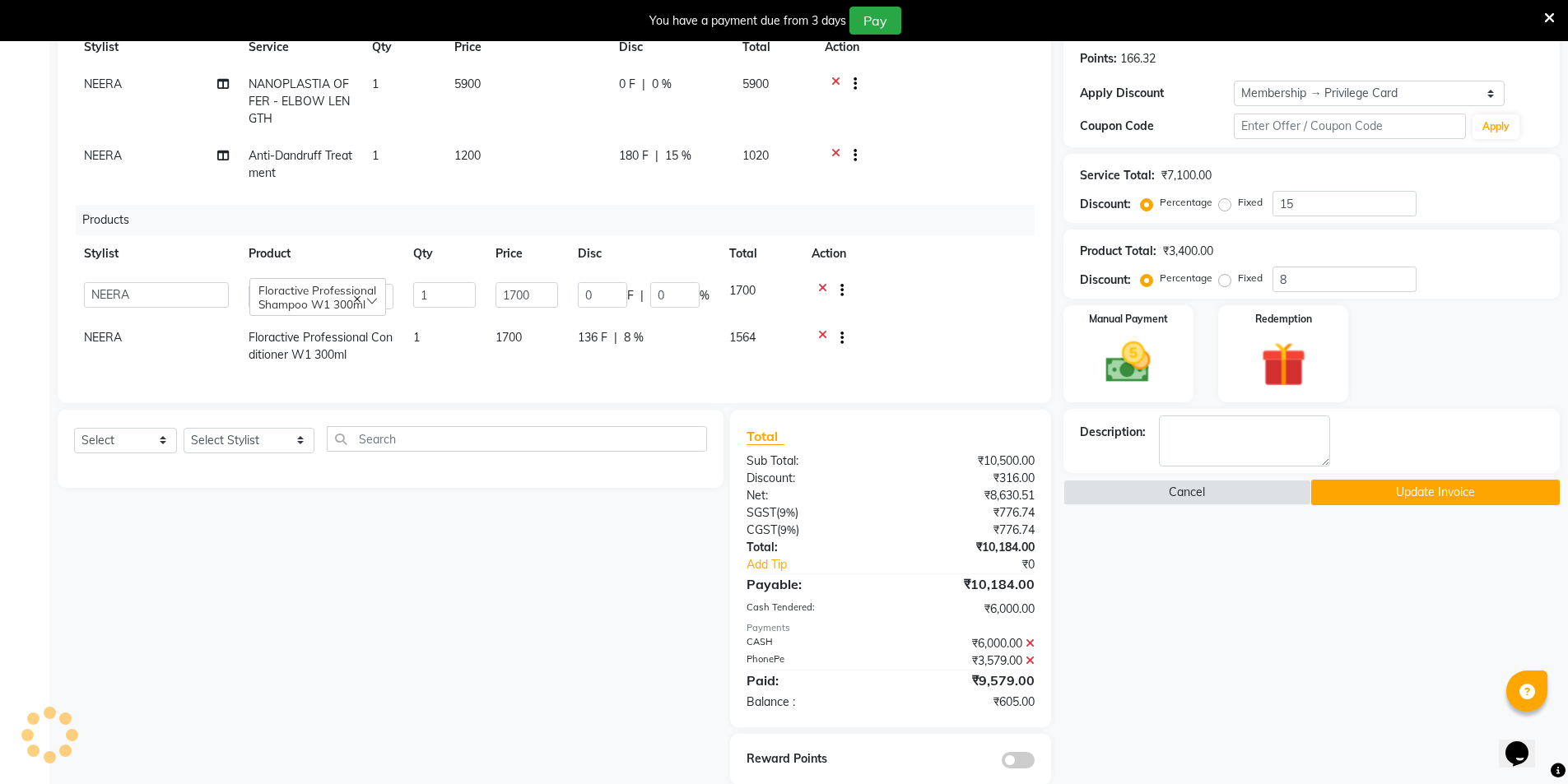 select on "76359" 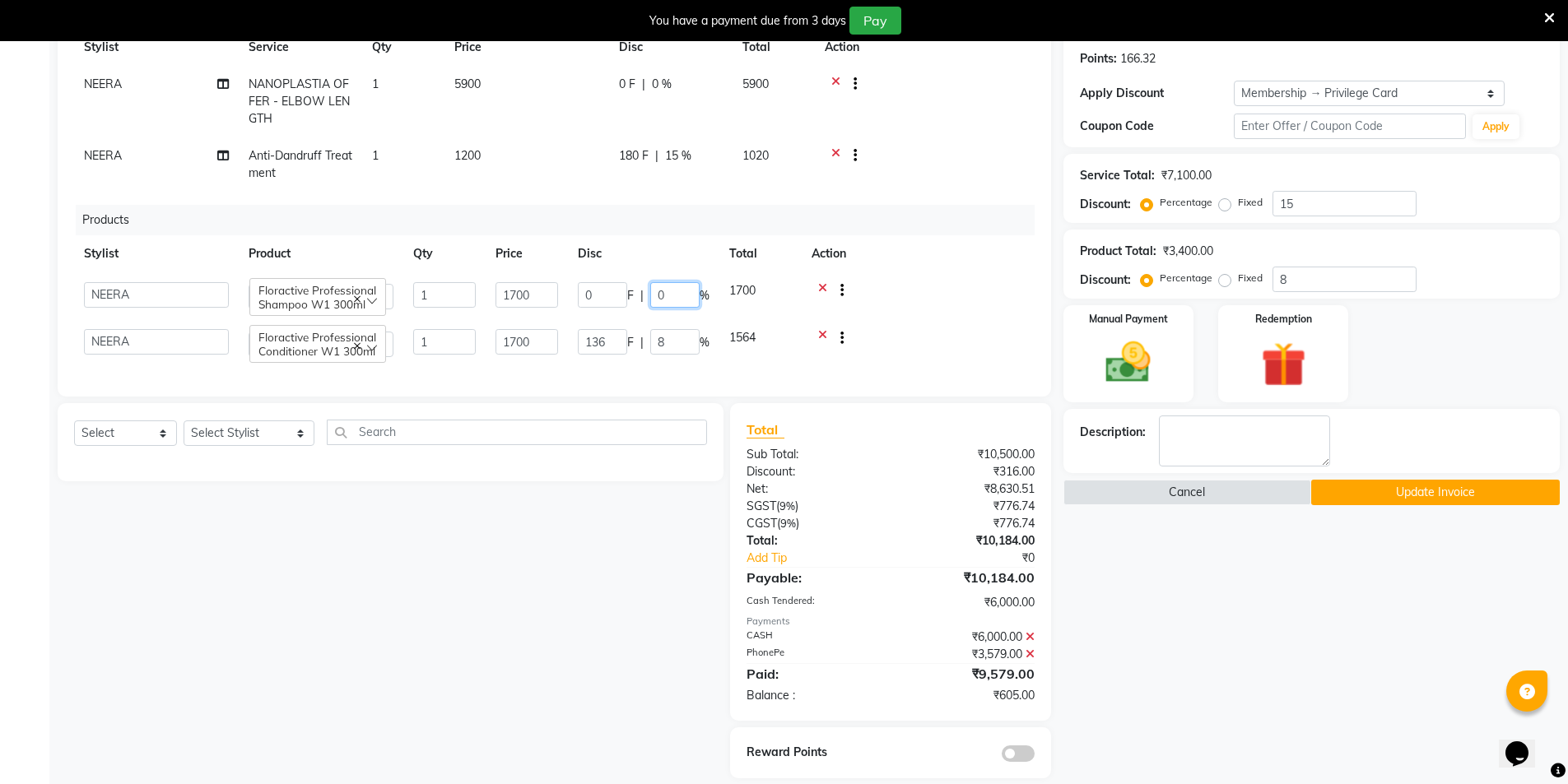 click on "0" 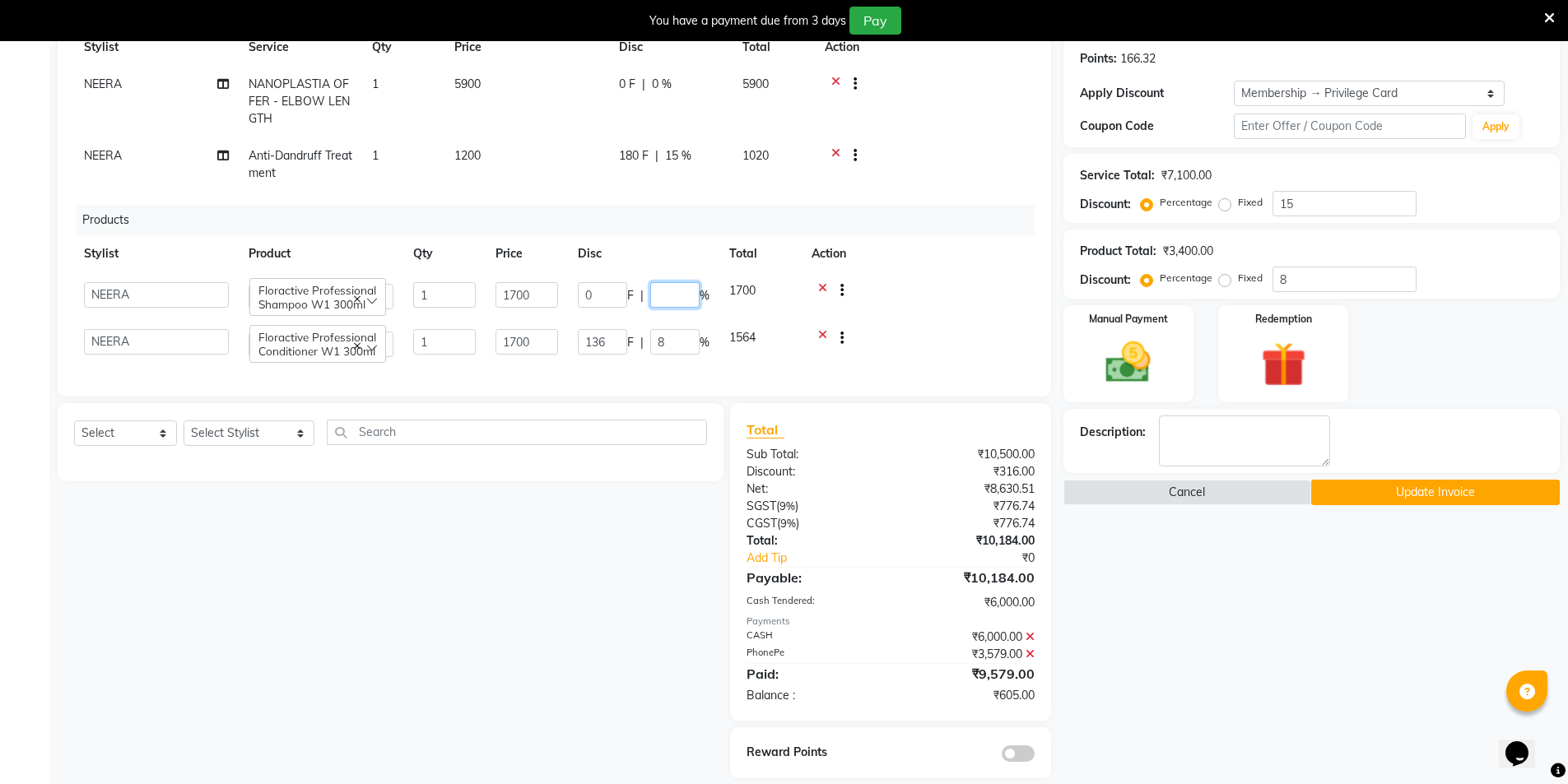 type on "8" 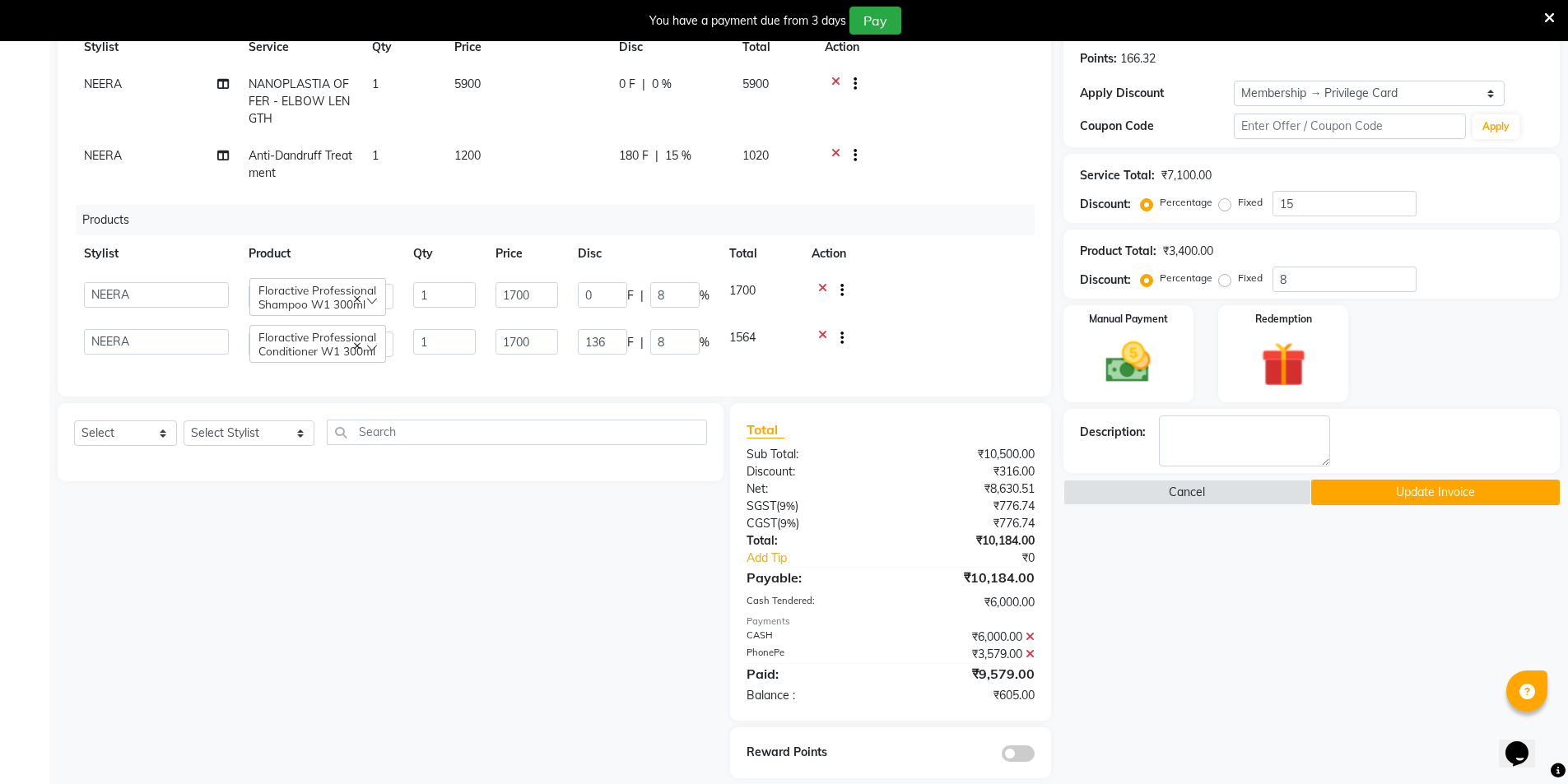 click on "Abhirami S   Afsha   [PERSON_NAME] B   [PERSON_NAME]   COCHIN ASHTAMUDI   Danish   [PERSON_NAME]   [PERSON_NAME] [PERSON_NAME] [PERSON_NAME]   [PERSON_NAME]    [PERSON_NAME]   [PERSON_NAME]   Savez    Floractive Professional Shampoo W1 300ml  Krone Probotox-X Keratin [DOMAIN_NAME] Cleanser 200 Ml 1 1700 0 F | 8 % 1700  Abhirami S   Afsha   [PERSON_NAME] B   [PERSON_NAME]   COCHIN ASHTAMUDI   Danish   [PERSON_NAME]   [PERSON_NAME] [PERSON_NAME] [PERSON_NAME]   [PERSON_NAME]    [PERSON_NAME]   Rani   RASIYA    [PERSON_NAME]   Savez    Floractive Professional Conditioner W1 300ml  1 1700 136 F | 8 % 1564" 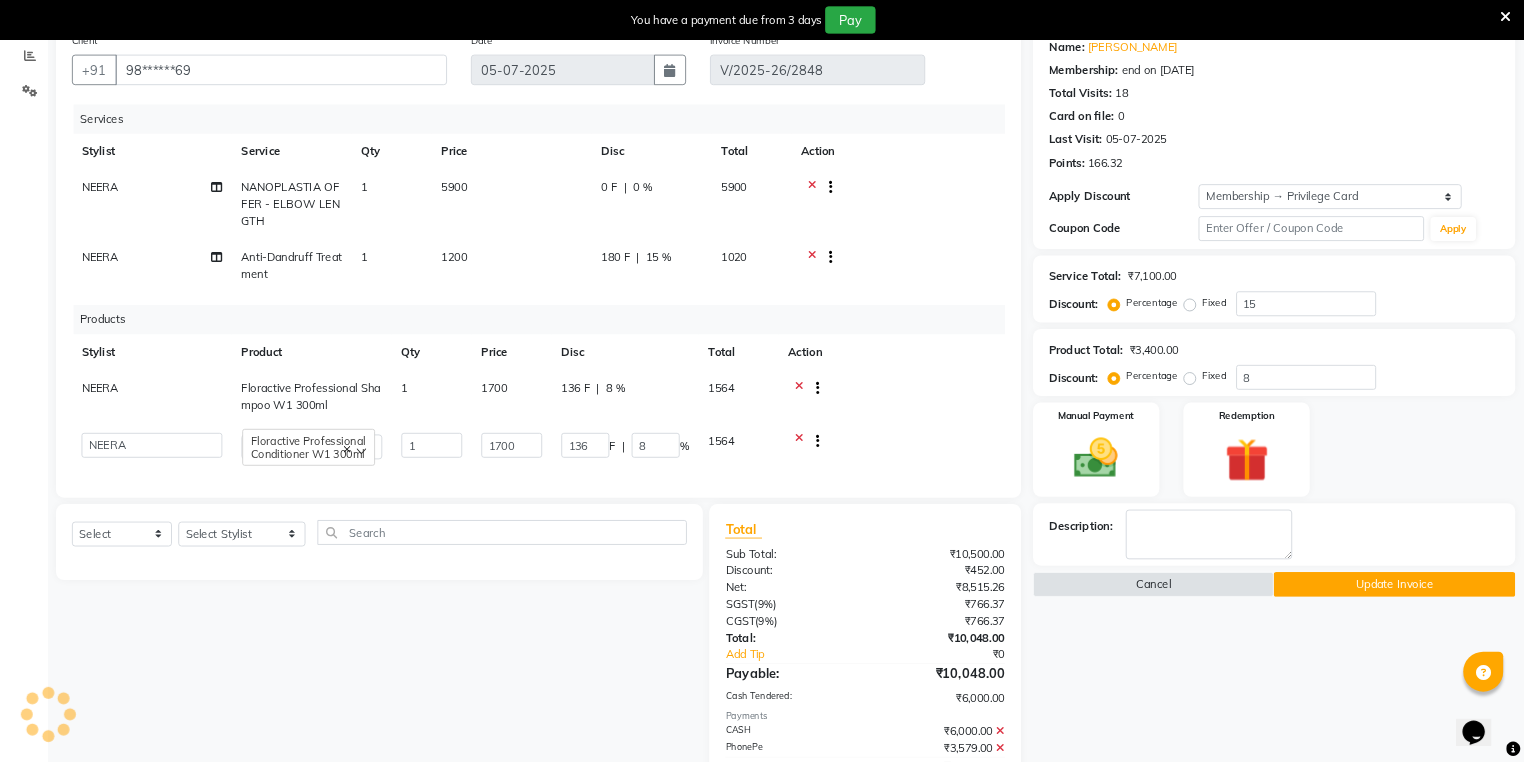 scroll, scrollTop: 300, scrollLeft: 0, axis: vertical 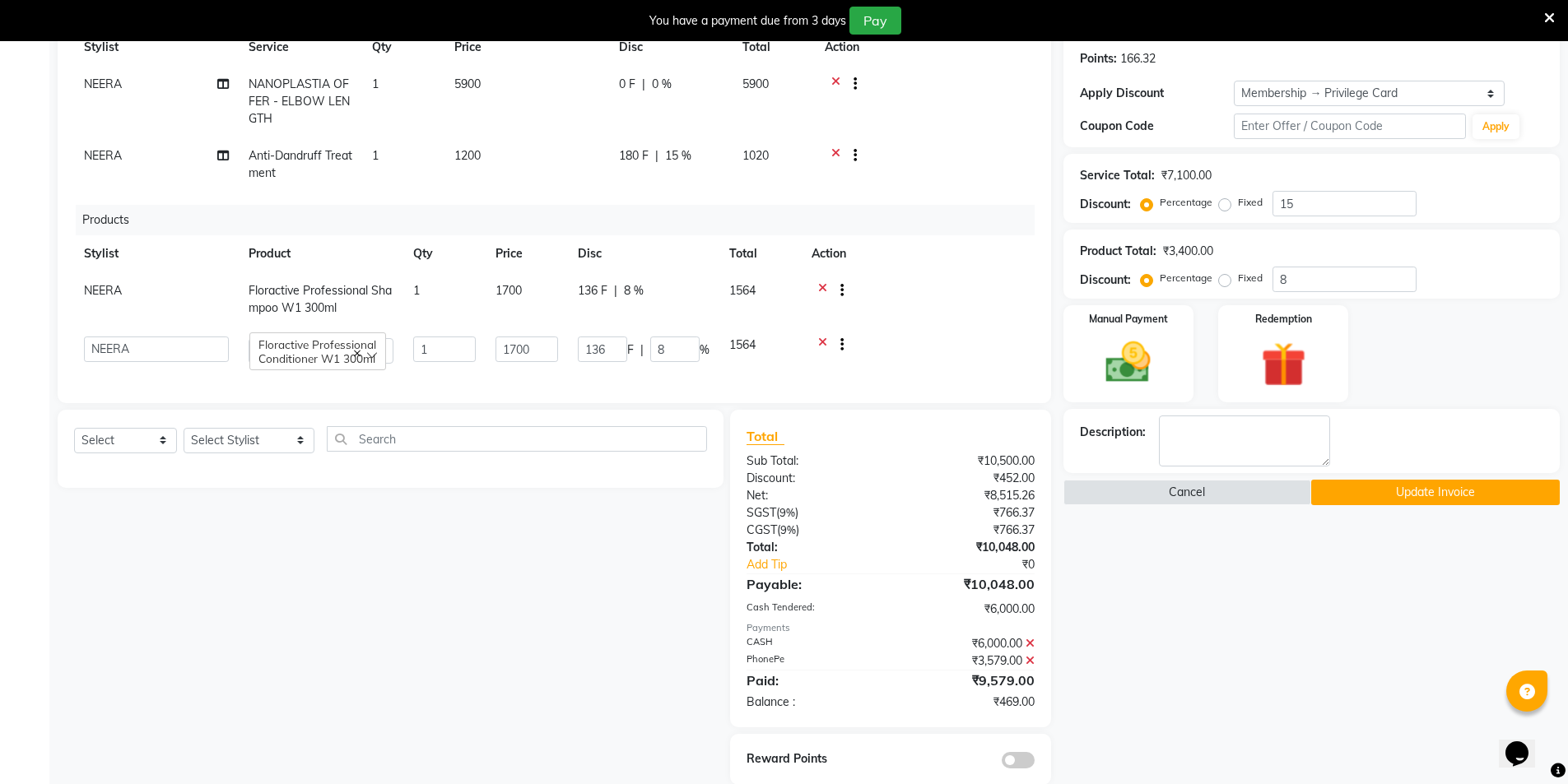 click on "Client +91 98******69 Date [DATE] Invoice Number V/2025-26/2848 Services Stylist Service Qty Price Disc Total Action NEERA NANOPLASTIA OFFER - ELBOW LENGTH 1 5900 0 F | 0 % 5900 NEERA Anti-[MEDICAL_DATA] Treatment 1 1200 180 F | 15 % 1020 Products Stylist Product Qty Price Disc Total Action NEERA Floractive Professional Shampoo W1 300ml 1 1700 136 F | 8 % 1564  Abhirami S   Afsha   [PERSON_NAME] B   [PERSON_NAME]   COCHIN ASHTAMUDI   [DEMOGRAPHIC_DATA]   [PERSON_NAME]   [PERSON_NAME] [PERSON_NAME] [PERSON_NAME]   [PERSON_NAME]    [PERSON_NAME]   [PERSON_NAME]    Floractive Professional Conditioner W1 300ml  1 1700 136 F | 8 % 1564" 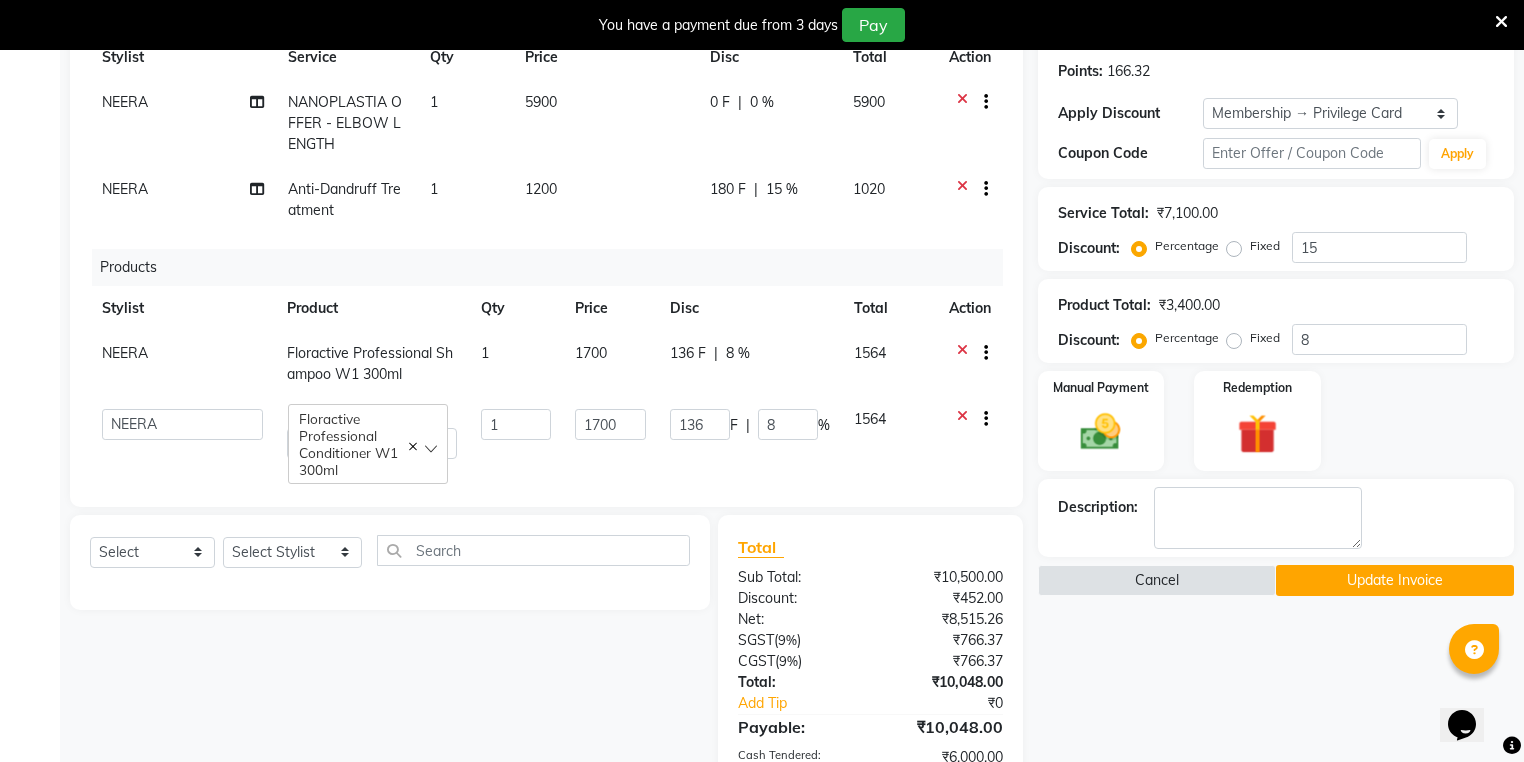 click on "1" 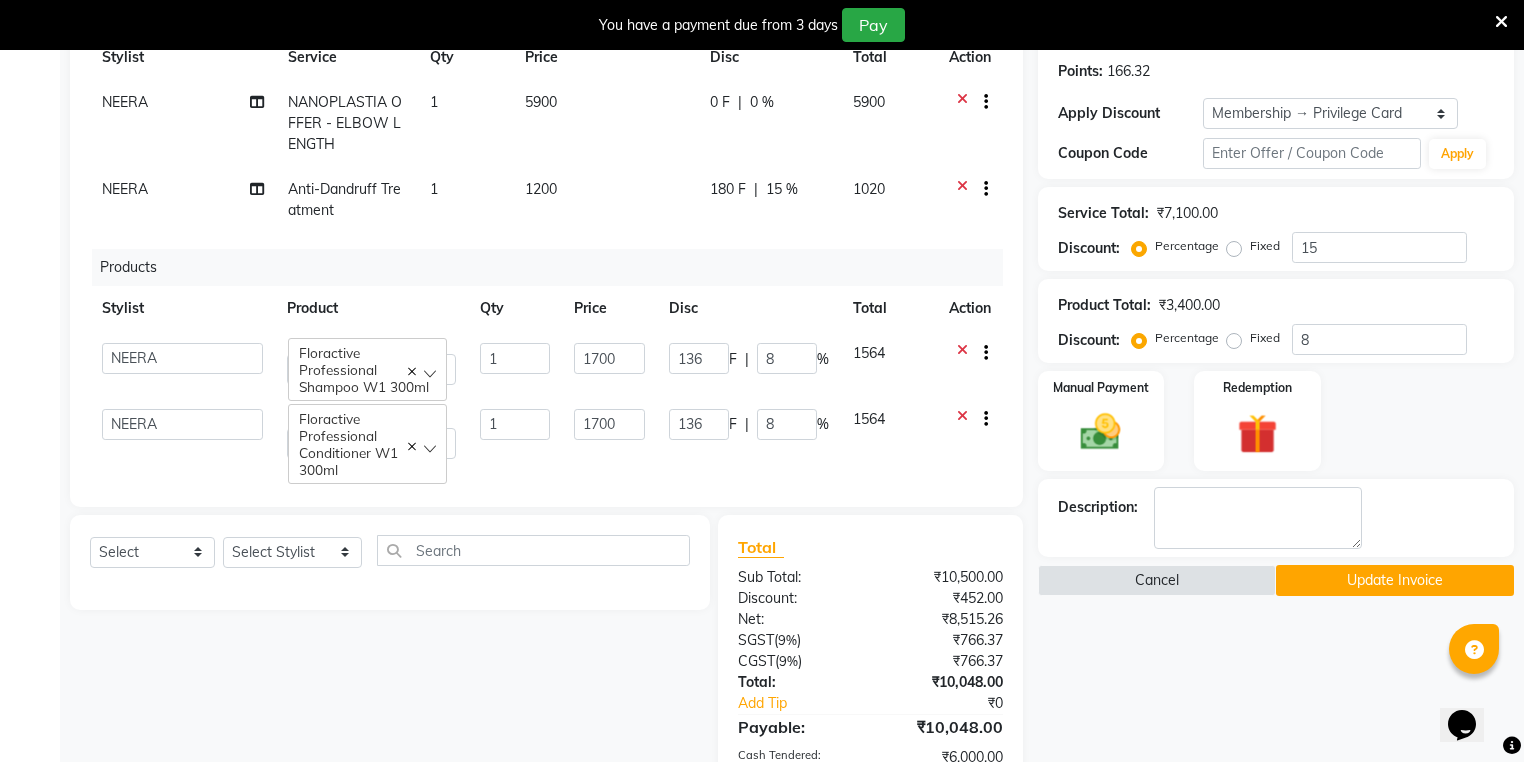 scroll, scrollTop: 4, scrollLeft: 0, axis: vertical 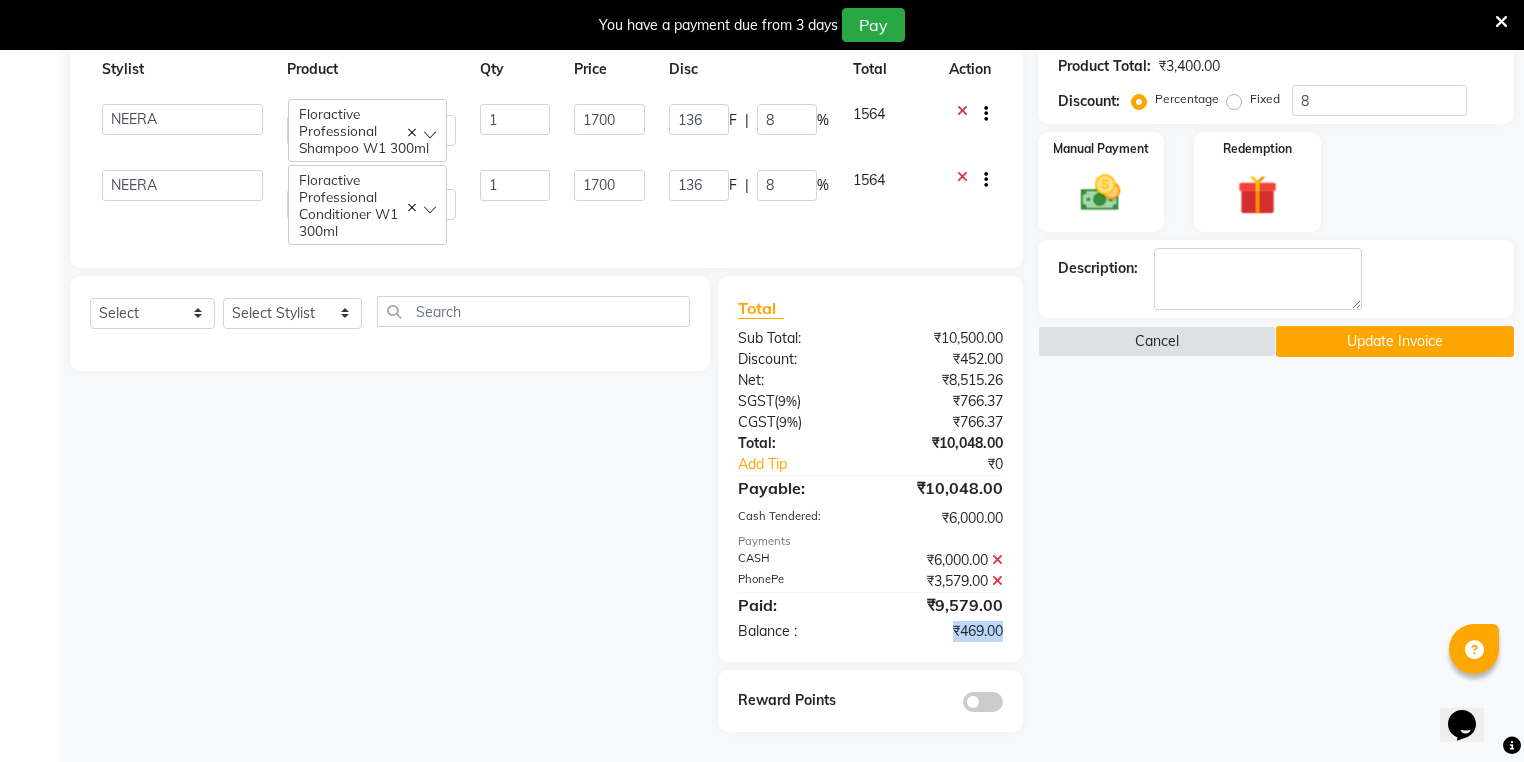 drag, startPoint x: 947, startPoint y: 636, endPoint x: 1032, endPoint y: 640, distance: 85.09406 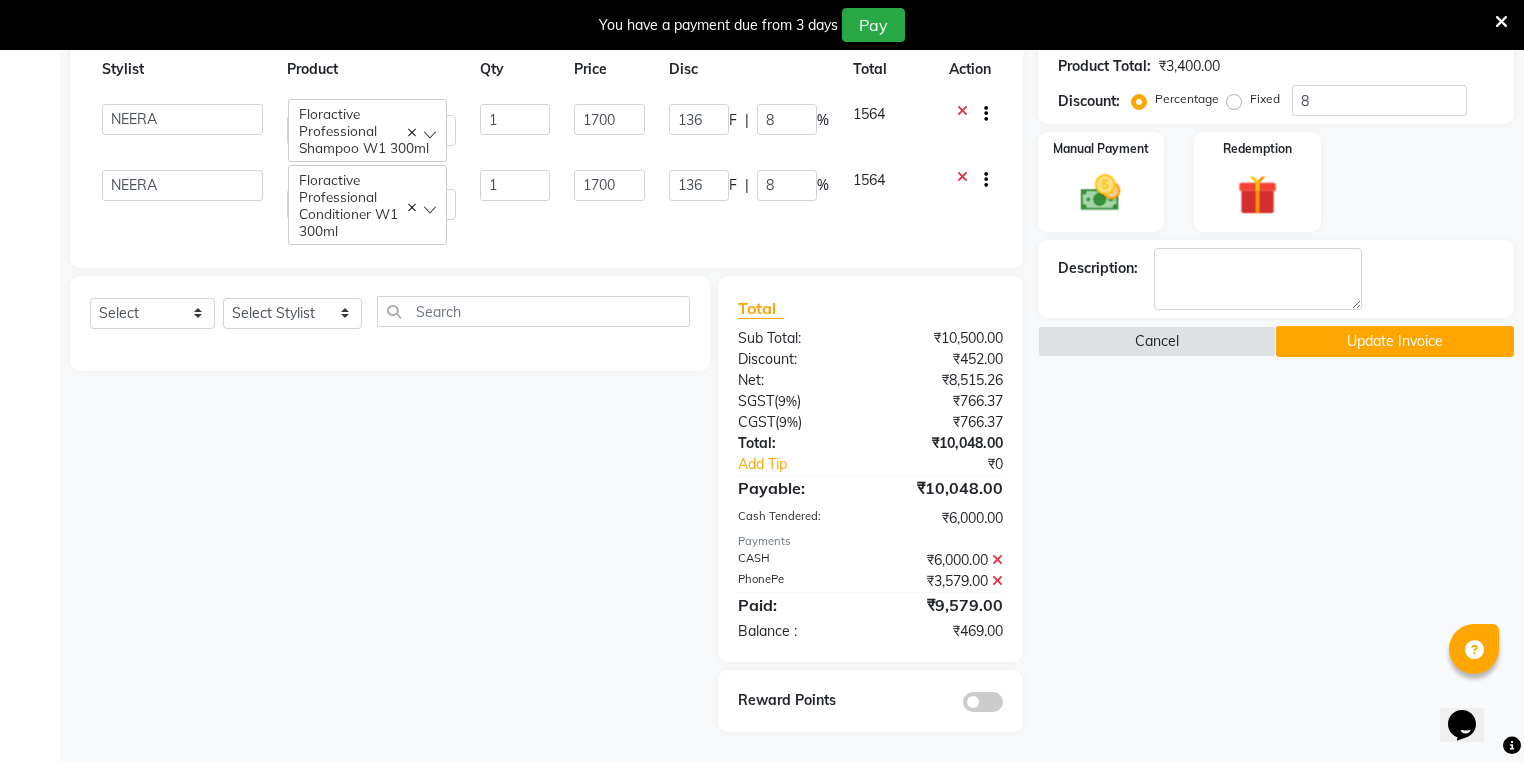 click on "Name: [PERSON_NAME] Membership: end on [DATE] Total Visits:  18 Card on file:  0 Last Visit:   [DATE] Points:   166.32  Apply Discount Select Membership → Privilege Card  Loyalty → Loyality level 1  Coupon Code Apply Service Total:  ₹7,100.00  Discount:  Percentage   Fixed  15 Product Total:  ₹3,400.00  Discount:  Percentage   Fixed  8 Manual Payment Redemption Description:                   Cancel   Update Invoice" 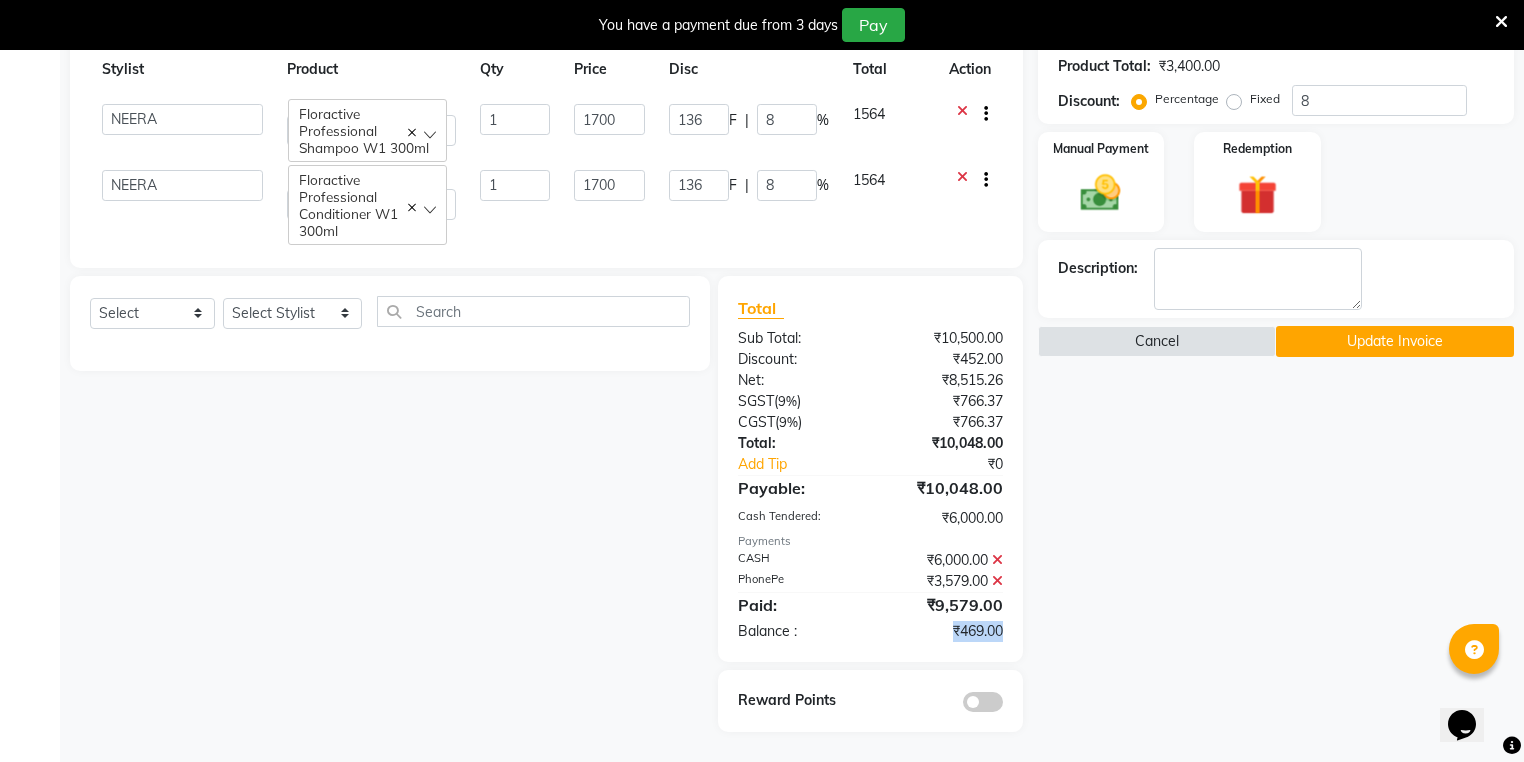 drag, startPoint x: 949, startPoint y: 633, endPoint x: 1033, endPoint y: 645, distance: 84.85281 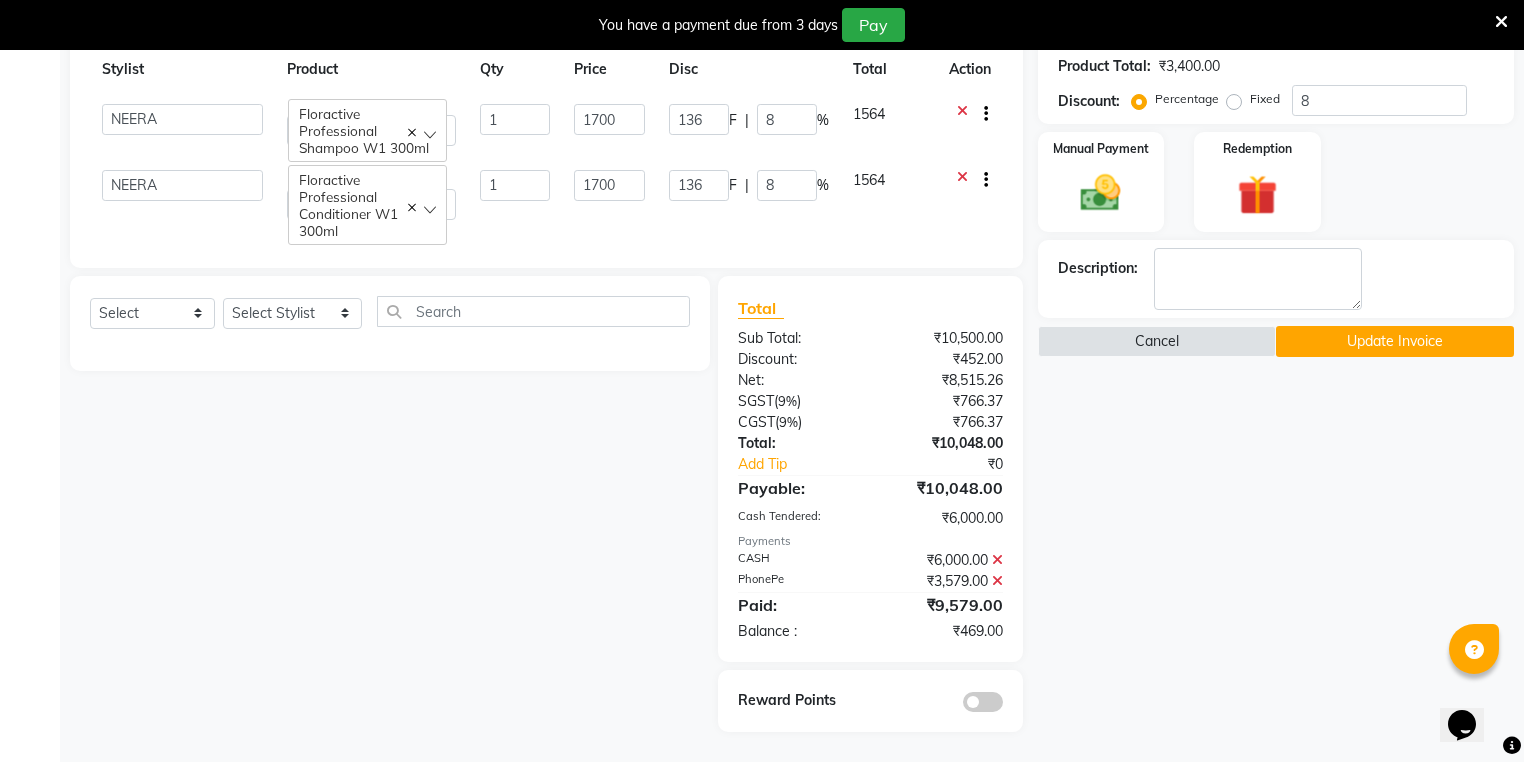 click on "Name: [PERSON_NAME] Membership: end on [DATE] Total Visits:  18 Card on file:  0 Last Visit:   [DATE] Points:   166.32  Apply Discount Select Membership → Privilege Card  Loyalty → Loyality level 1  Coupon Code Apply Service Total:  ₹7,100.00  Discount:  Percentage   Fixed  15 Product Total:  ₹3,400.00  Discount:  Percentage   Fixed  8 Manual Payment Redemption Description:                   Cancel   Update Invoice" 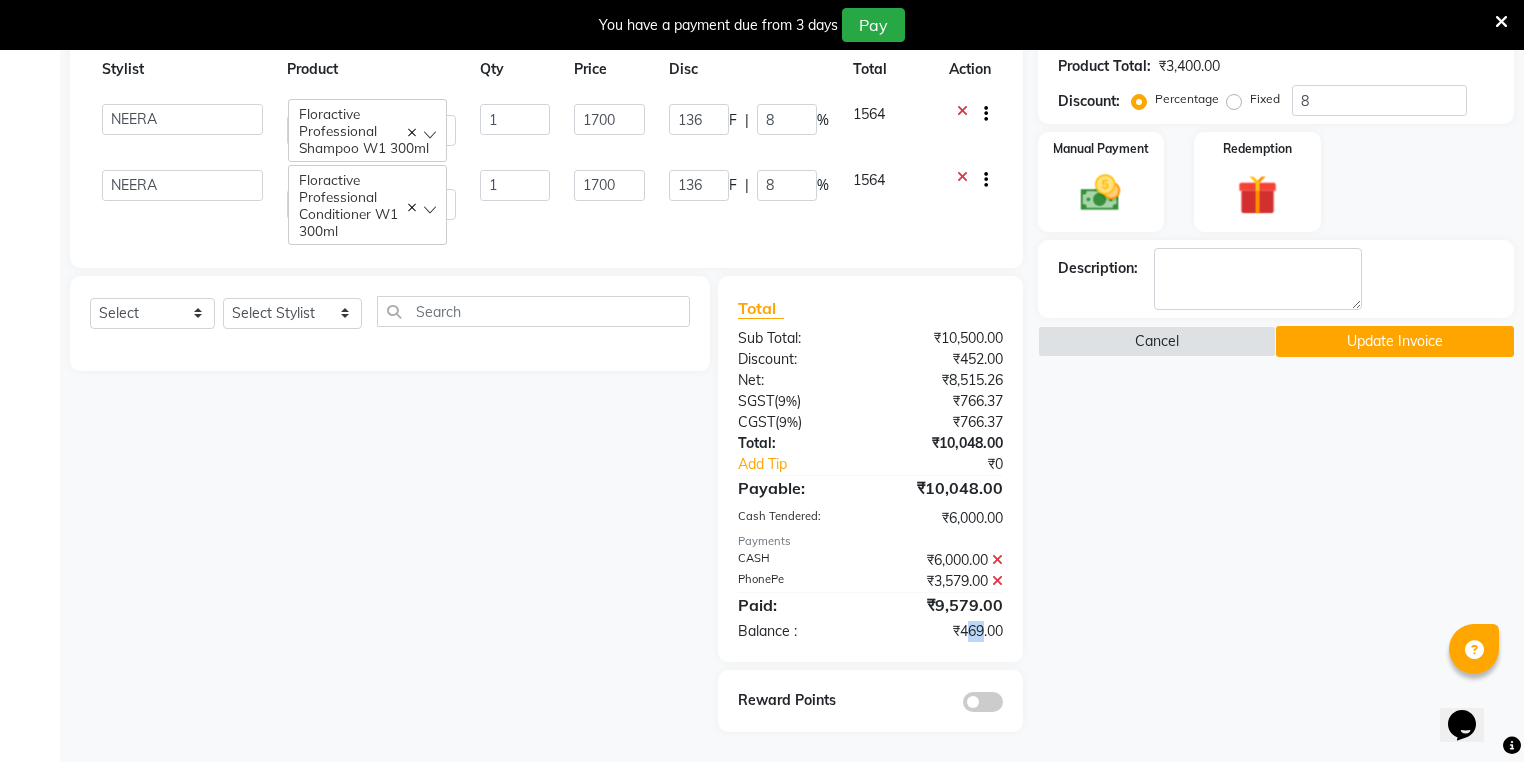 drag, startPoint x: 960, startPoint y: 628, endPoint x: 988, endPoint y: 641, distance: 30.870699 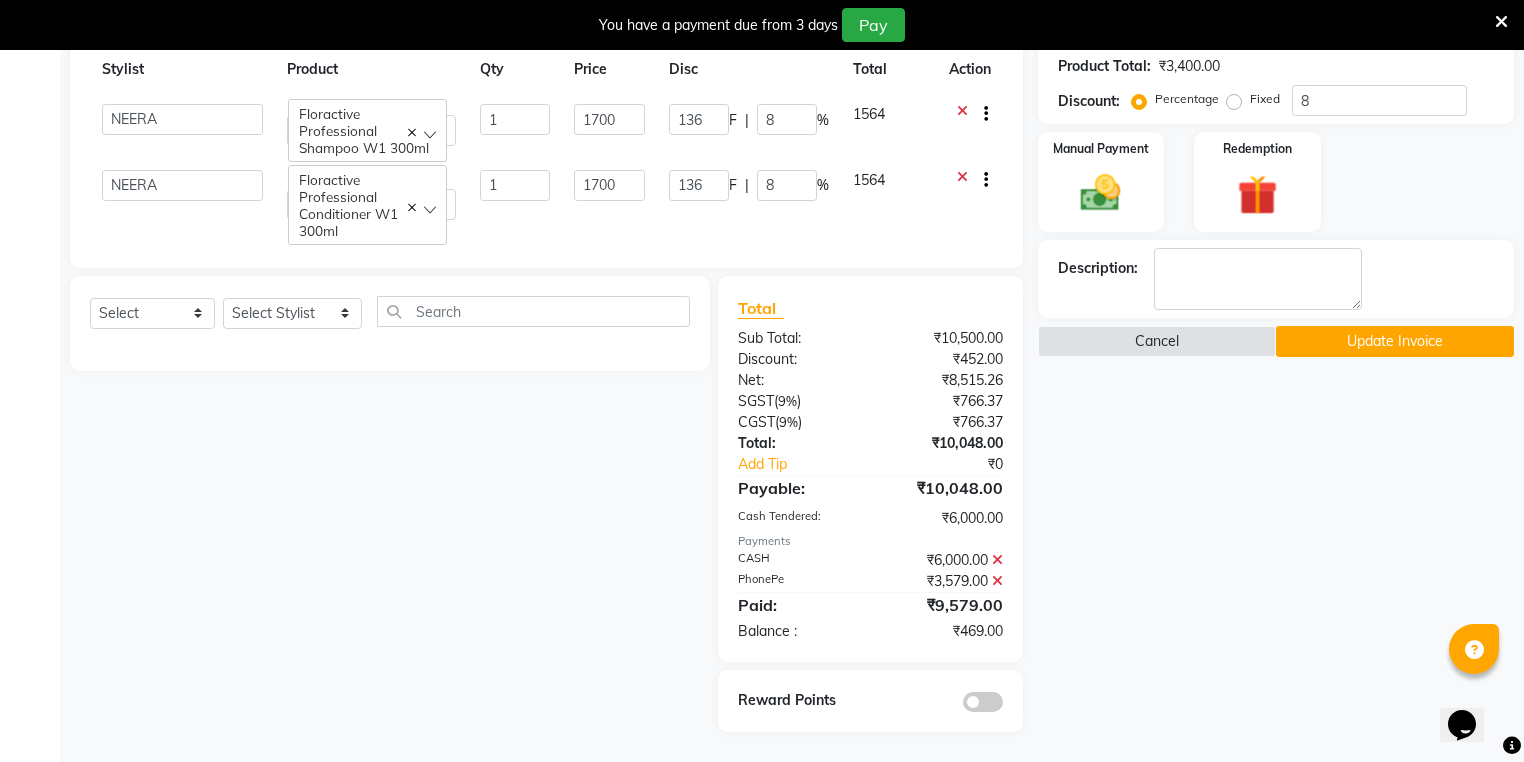 click on "Name: [PERSON_NAME] Membership: end on [DATE] Total Visits:  18 Card on file:  0 Last Visit:   [DATE] Points:   166.32  Apply Discount Select Membership → Privilege Card  Loyalty → Loyality level 1  Coupon Code Apply Service Total:  ₹7,100.00  Discount:  Percentage   Fixed  15 Product Total:  ₹3,400.00  Discount:  Percentage   Fixed  8 Manual Payment Redemption Description:                   Cancel   Update Invoice" 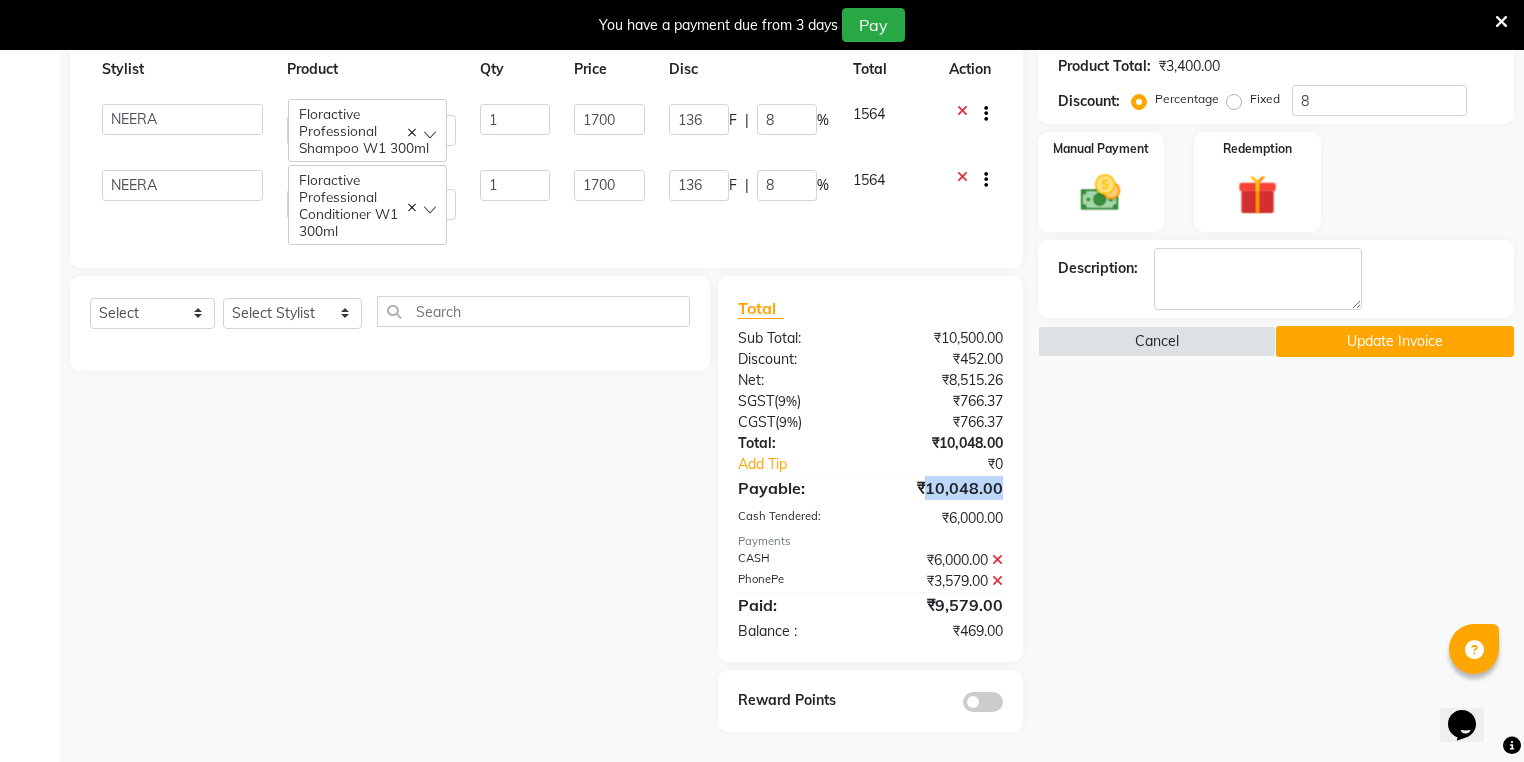 drag, startPoint x: 924, startPoint y: 489, endPoint x: 1024, endPoint y: 498, distance: 100.40418 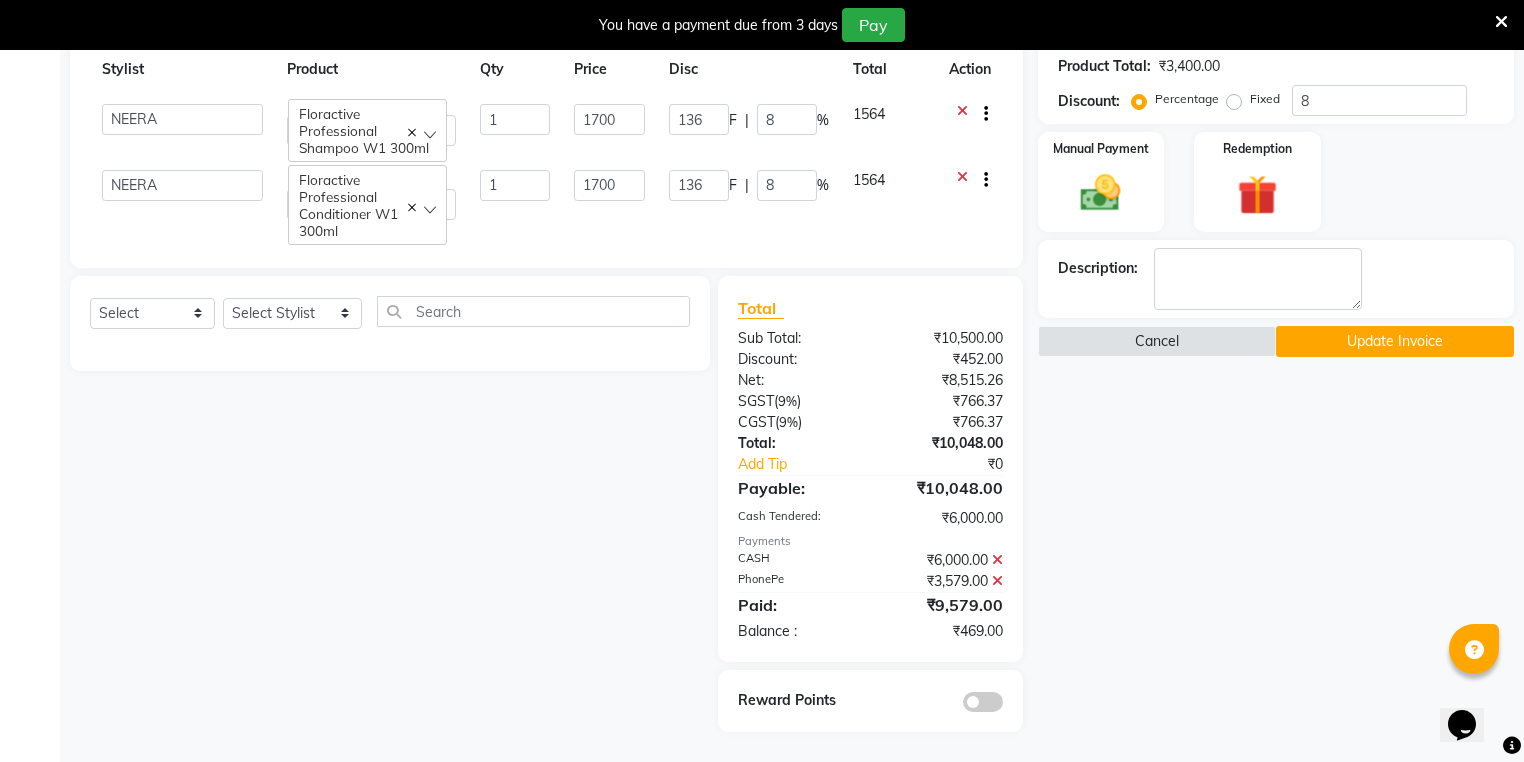 click on "Name: [PERSON_NAME] Membership: end on [DATE] Total Visits:  18 Card on file:  0 Last Visit:   [DATE] Points:   166.32  Apply Discount Select Membership → Privilege Card  Loyalty → Loyality level 1  Coupon Code Apply Service Total:  ₹7,100.00  Discount:  Percentage   Fixed  15 Product Total:  ₹3,400.00  Discount:  Percentage   Fixed  8 Manual Payment Redemption Description:                   Cancel   Update Invoice" 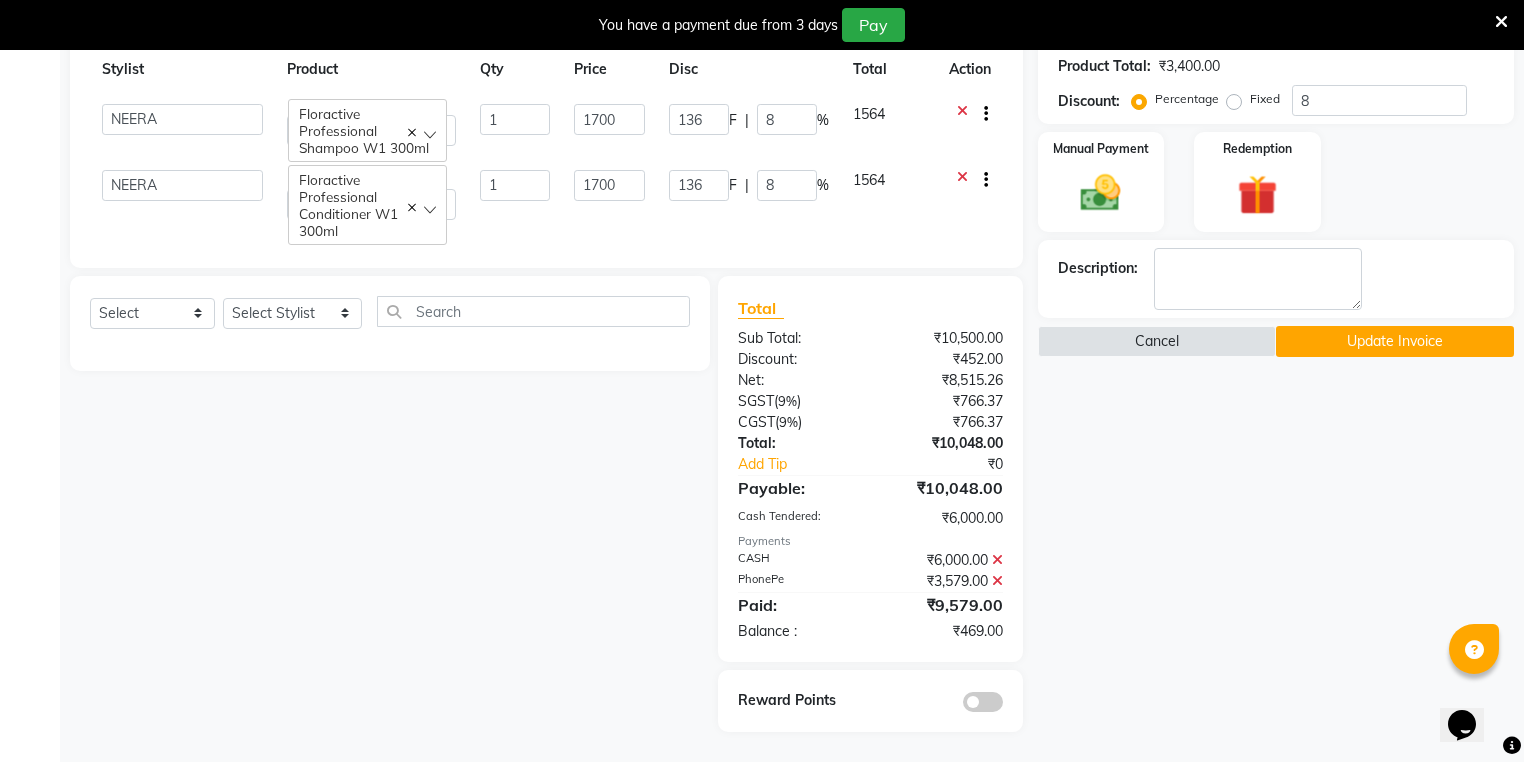 scroll, scrollTop: 0, scrollLeft: 0, axis: both 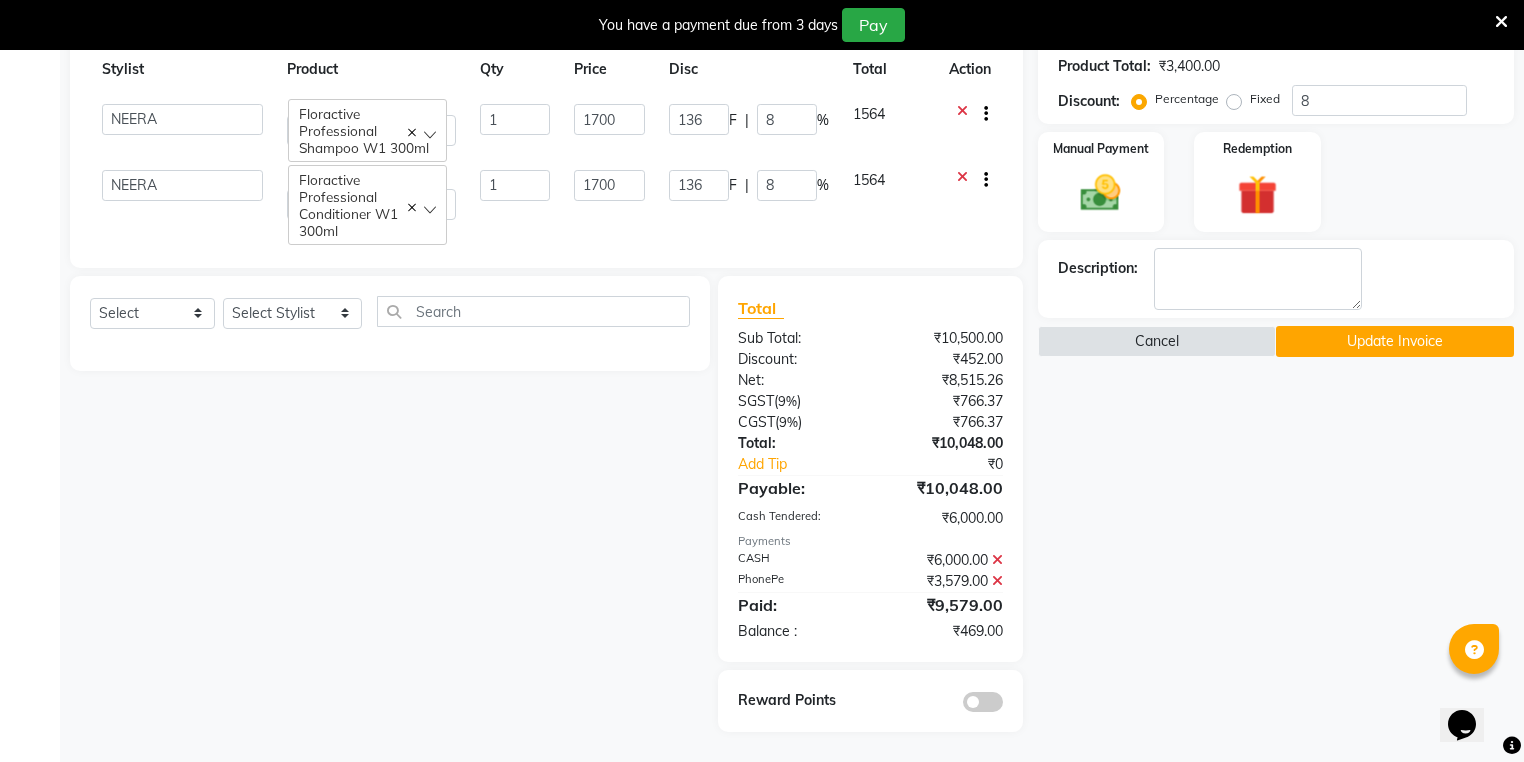 click on "1564" 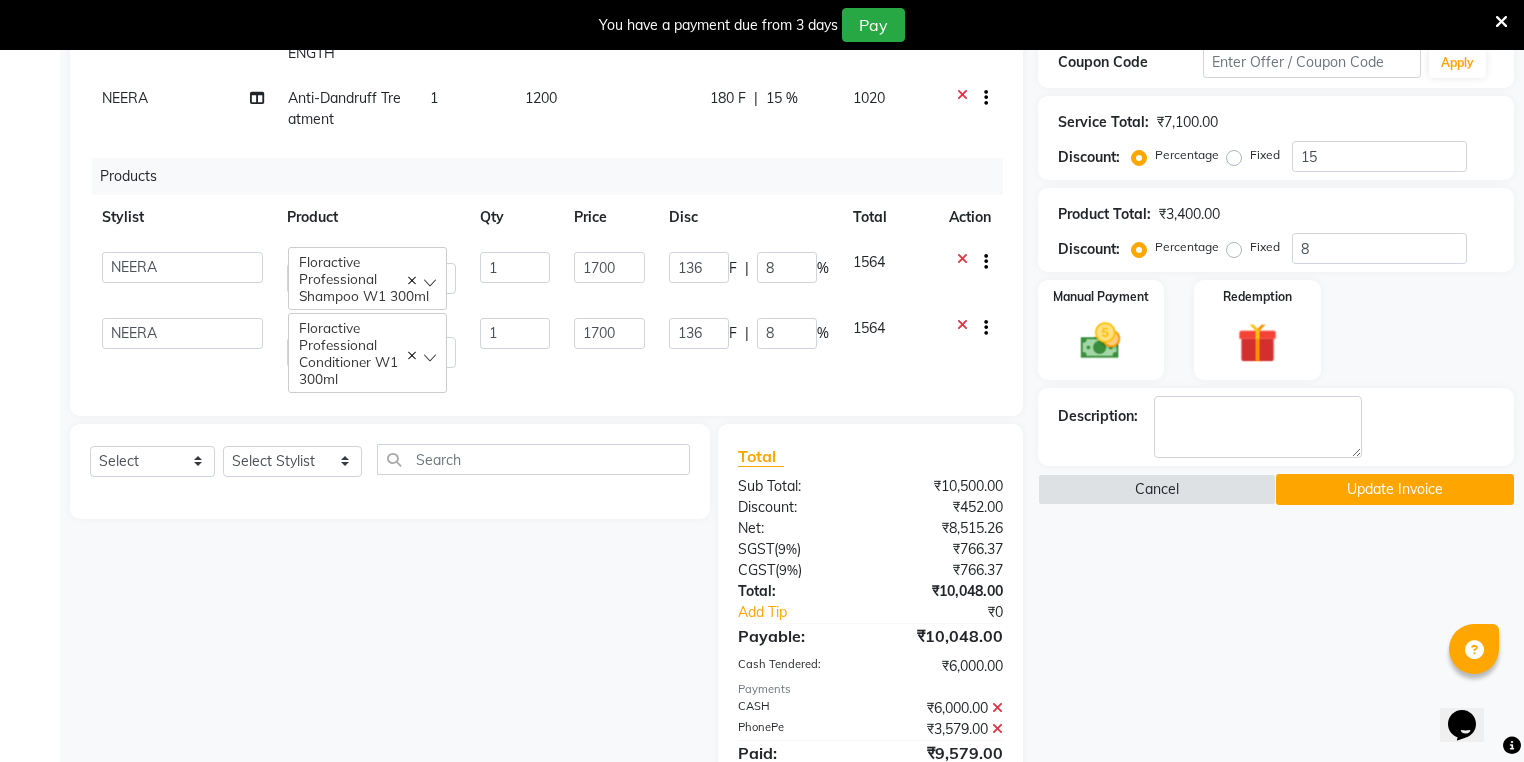 scroll, scrollTop: 551, scrollLeft: 0, axis: vertical 